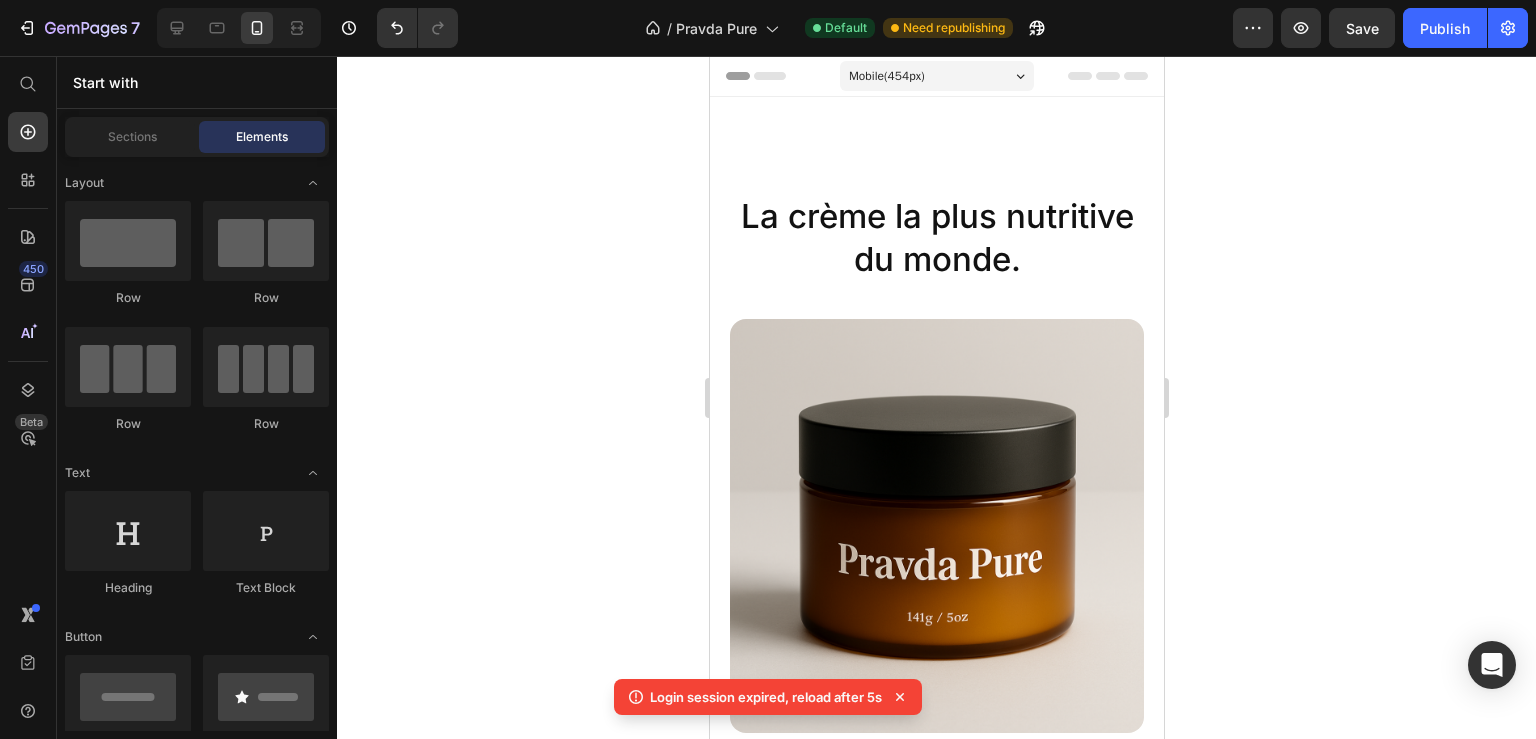 scroll, scrollTop: 550, scrollLeft: 0, axis: vertical 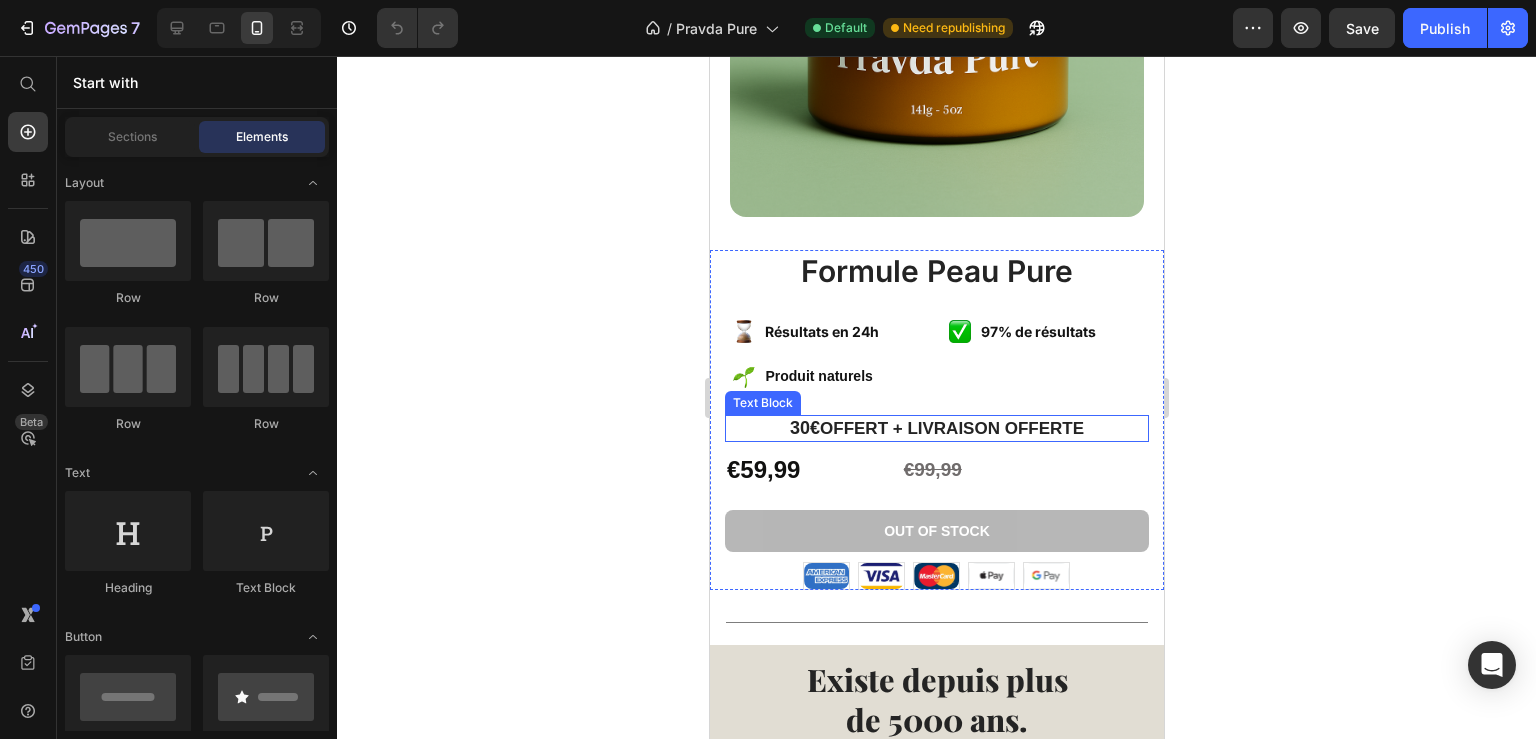 click on "30€  offert + livraison offerte" at bounding box center [936, 428] 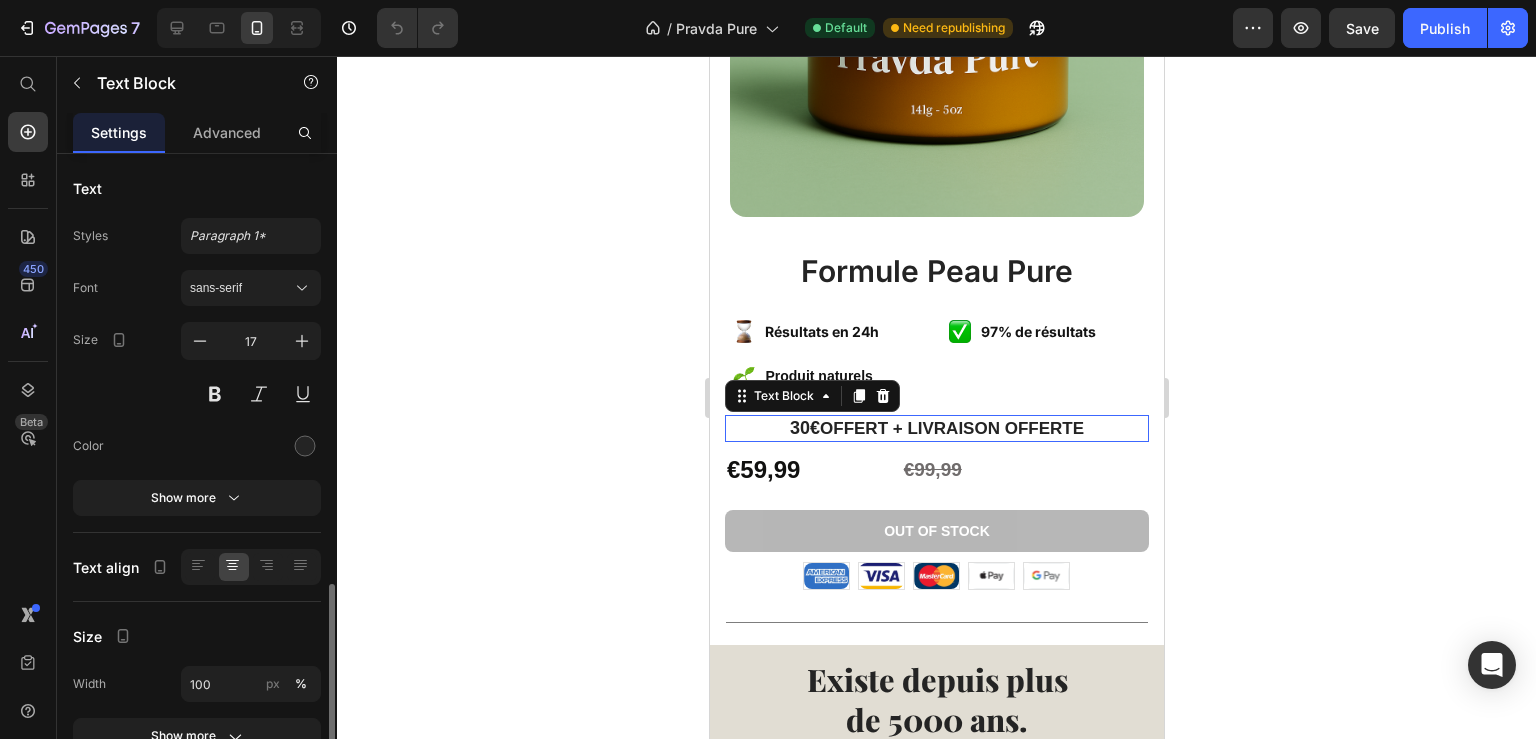 scroll, scrollTop: 0, scrollLeft: 0, axis: both 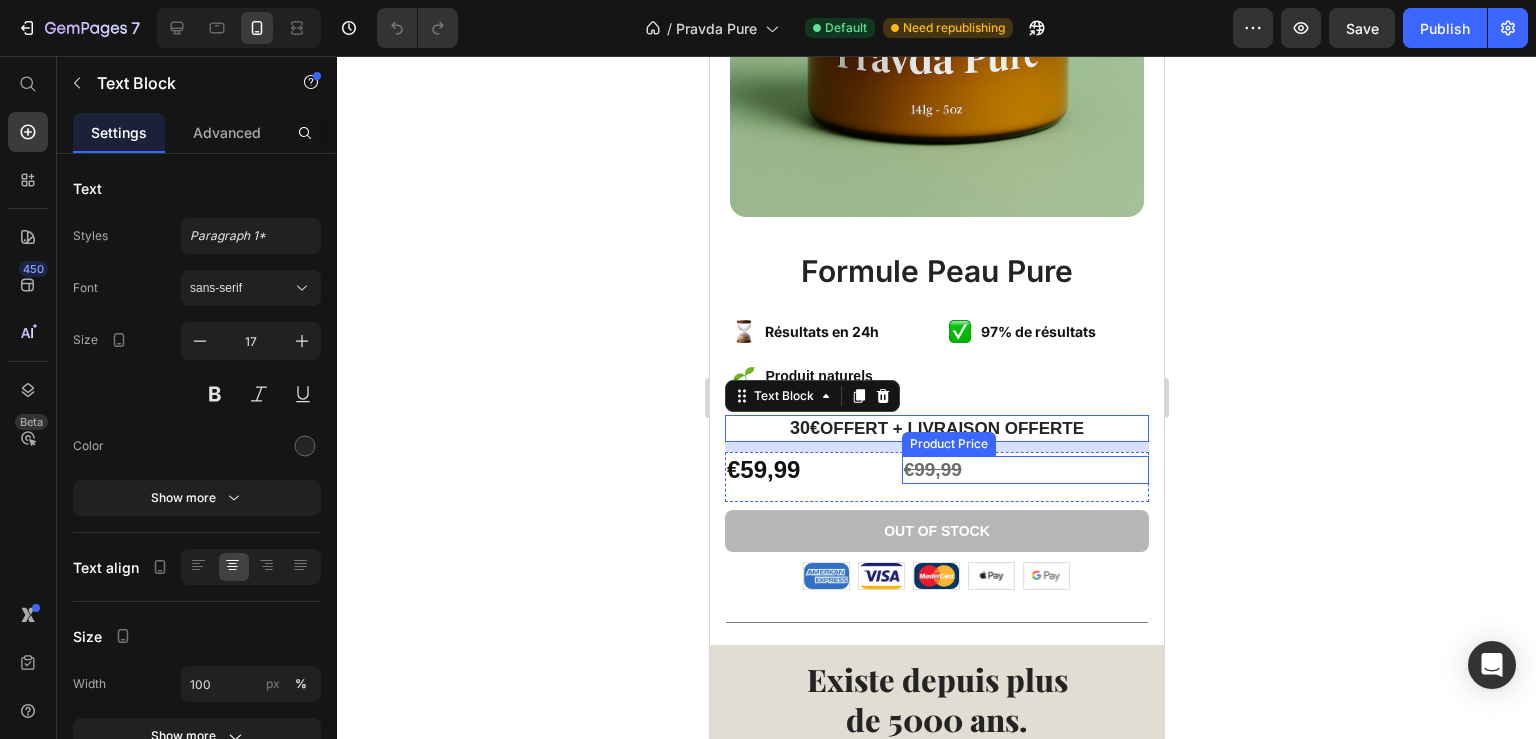 click on "€99,99" at bounding box center [1024, 470] 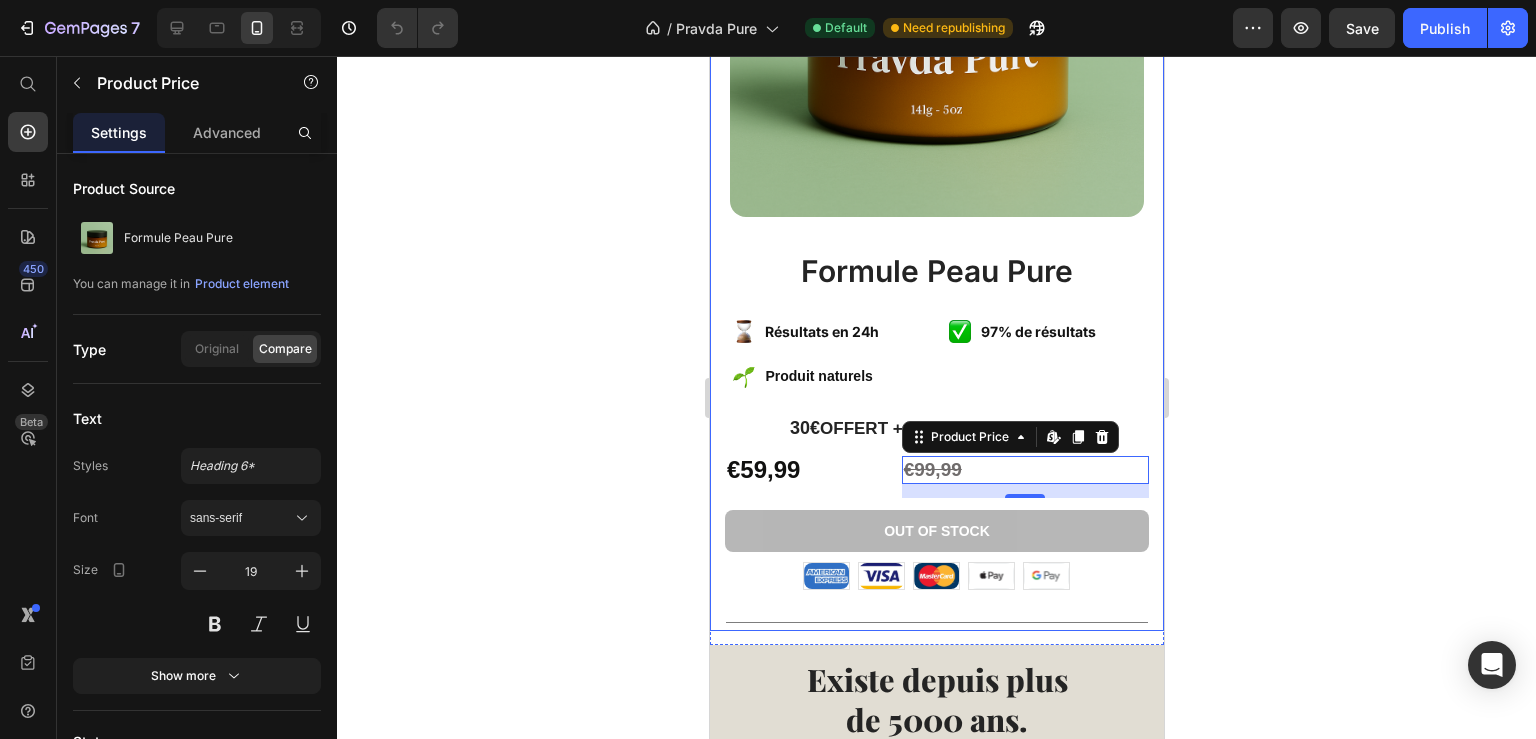 click on "Formule Peau Pure Product Title Image Résultats en 24h Text Block Image Produit naturels Text Block Advanced List Image 97% de résultats Text Block Advanced List Row 30€  offert + livraison offerte Text Block €59,99 Product Price €99,99 Product Price   Edit content in Shopify 14 Row Out of stock Add to Cart Image Image Image Image Image Row Row                Title Line" at bounding box center (936, 440) 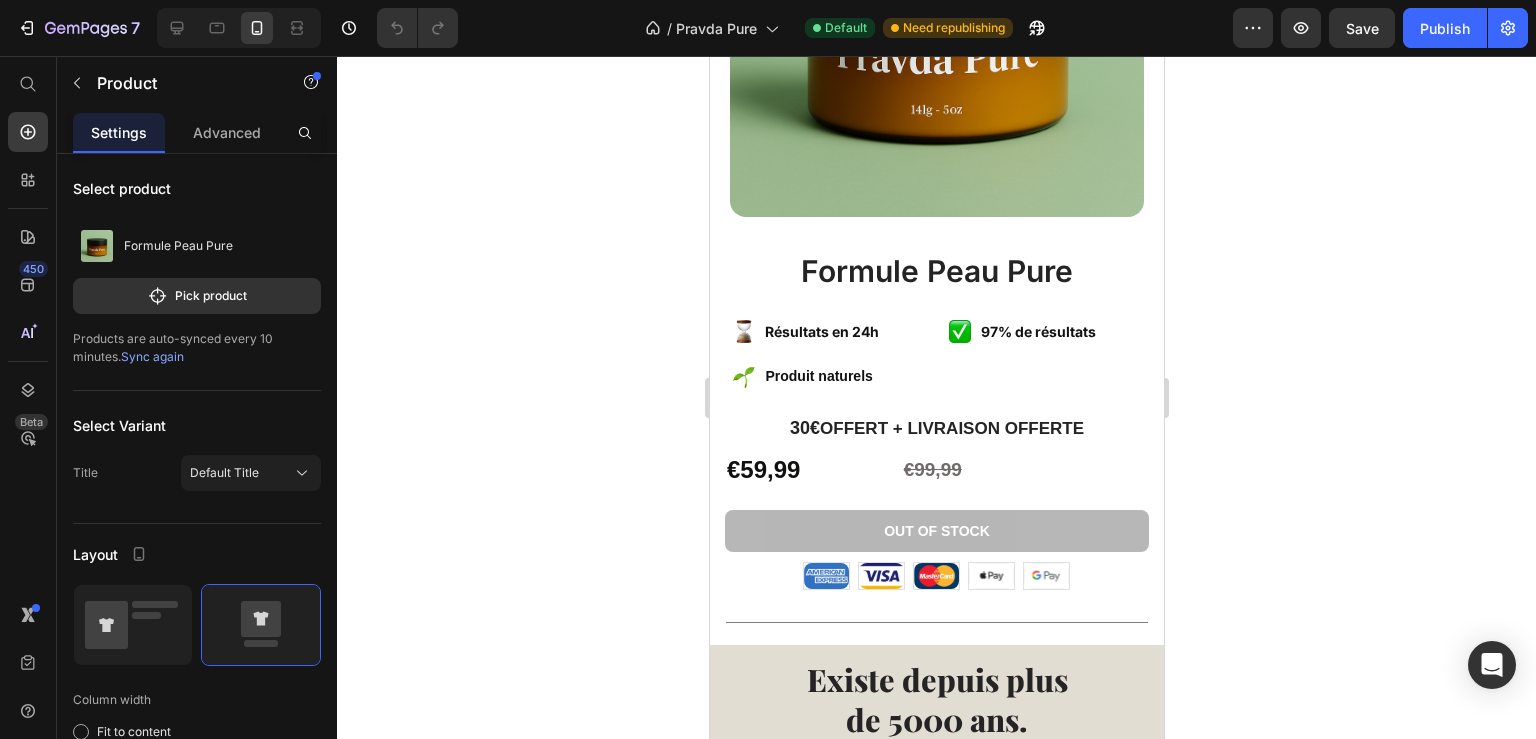 click on "Formule Peau Pure Product Title Image Résultats en 24h Text Block Image Produit naturels Text Block Advanced List Image 97% de résultats Text Block Advanced List Row 30€  offert + livraison offerte Text Block €59,99 Product Price €99,99 Product Price Row Out of stock Add to Cart Image Image Image Image Image Row Row                Title Line" at bounding box center (936, 440) 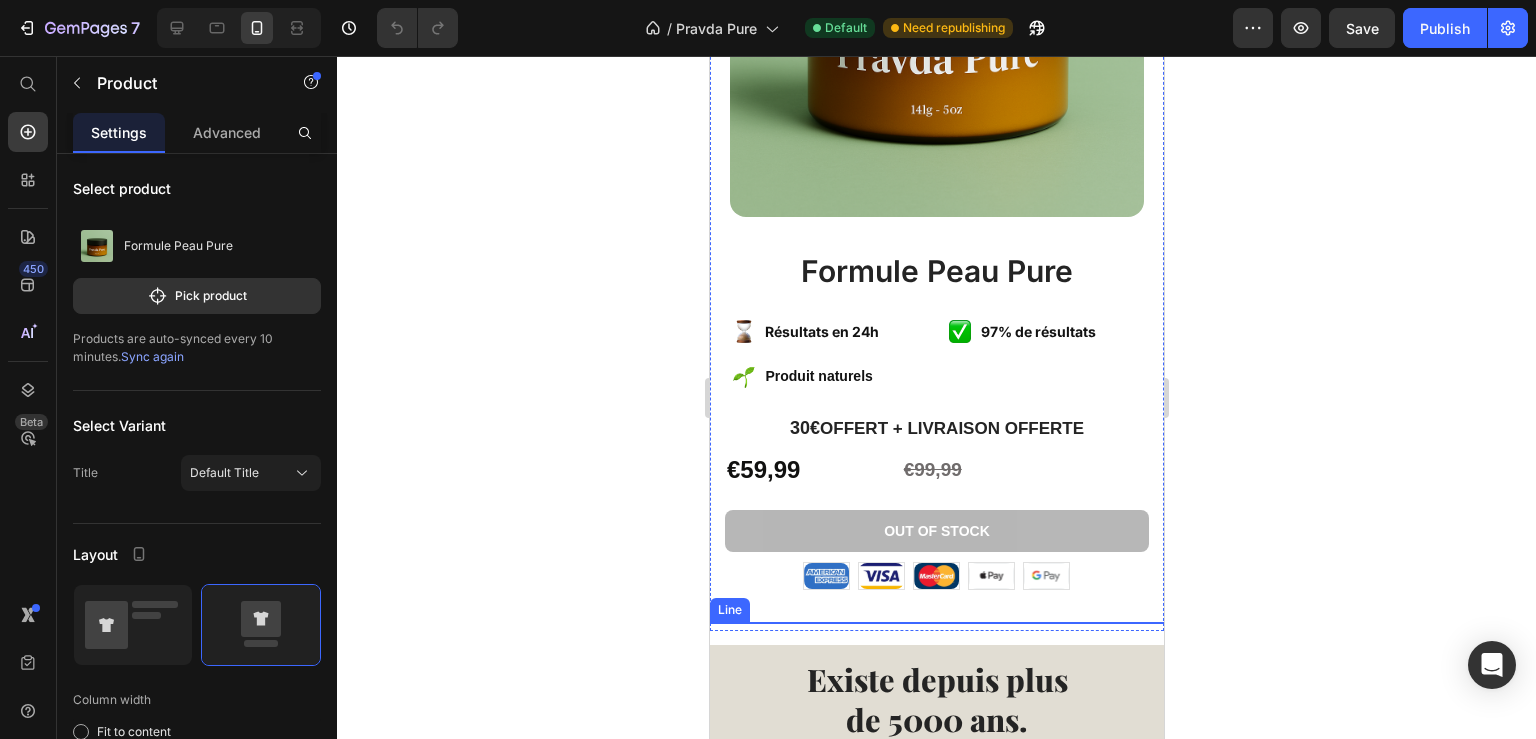 click at bounding box center [936, 622] 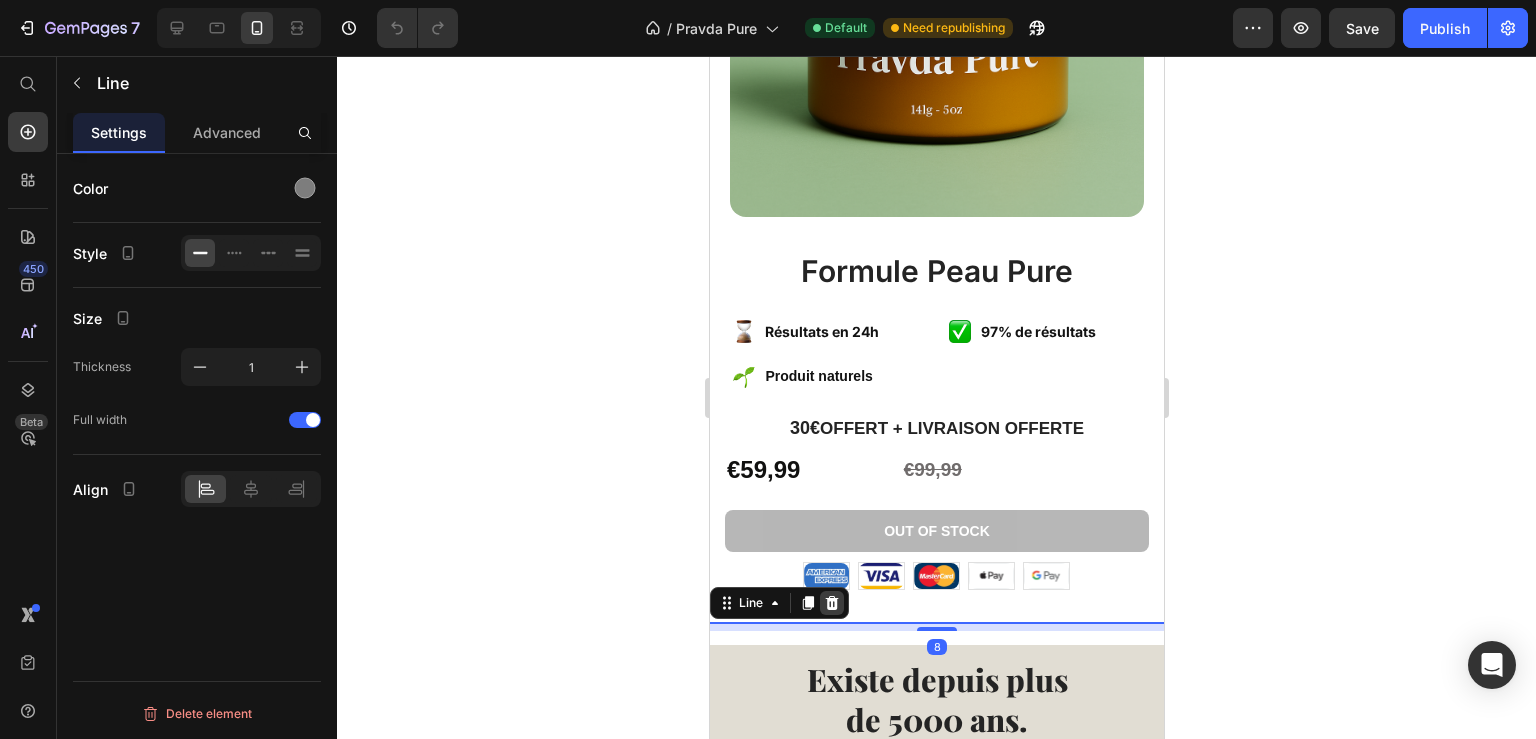 click 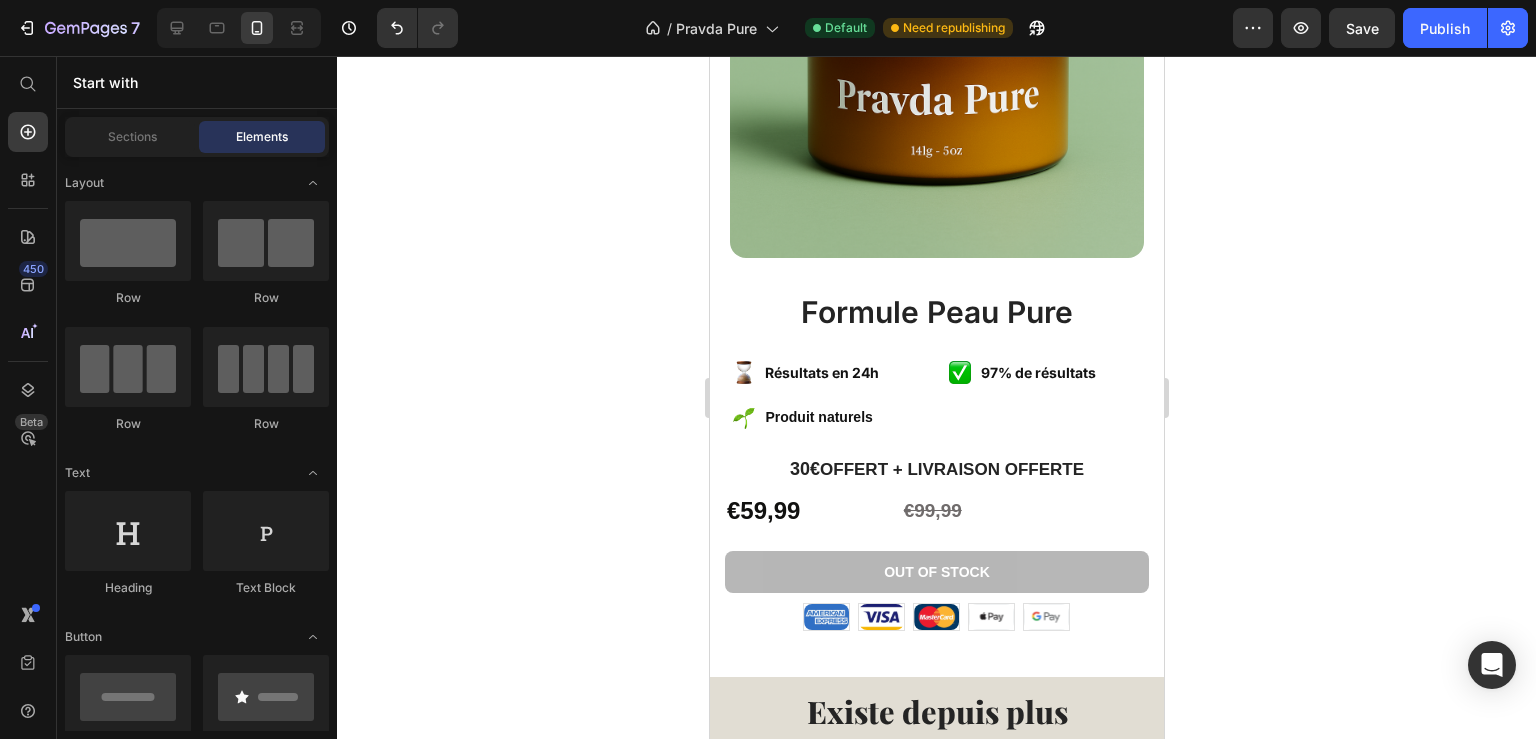 scroll, scrollTop: 462, scrollLeft: 0, axis: vertical 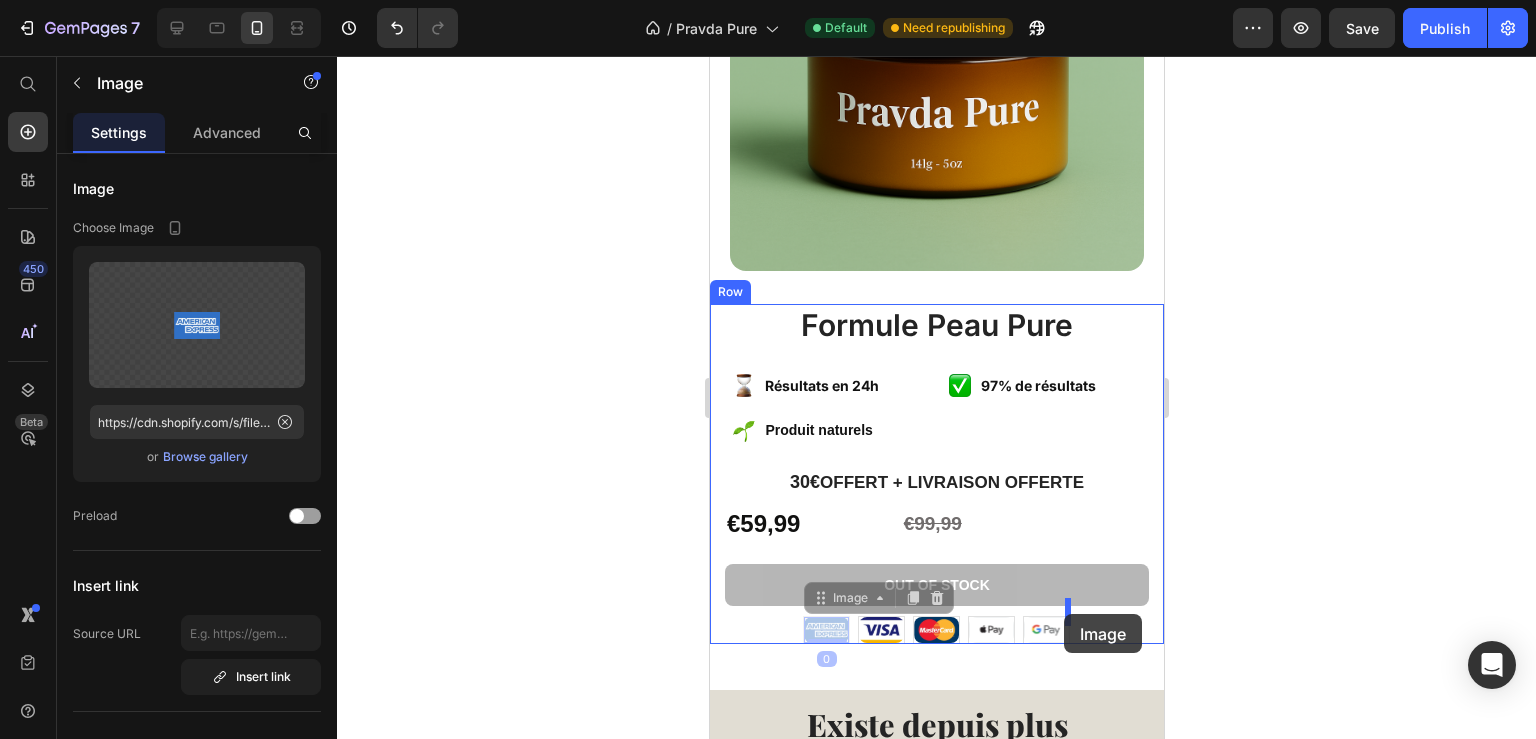 drag, startPoint x: 816, startPoint y: 617, endPoint x: 1063, endPoint y: 614, distance: 247.01822 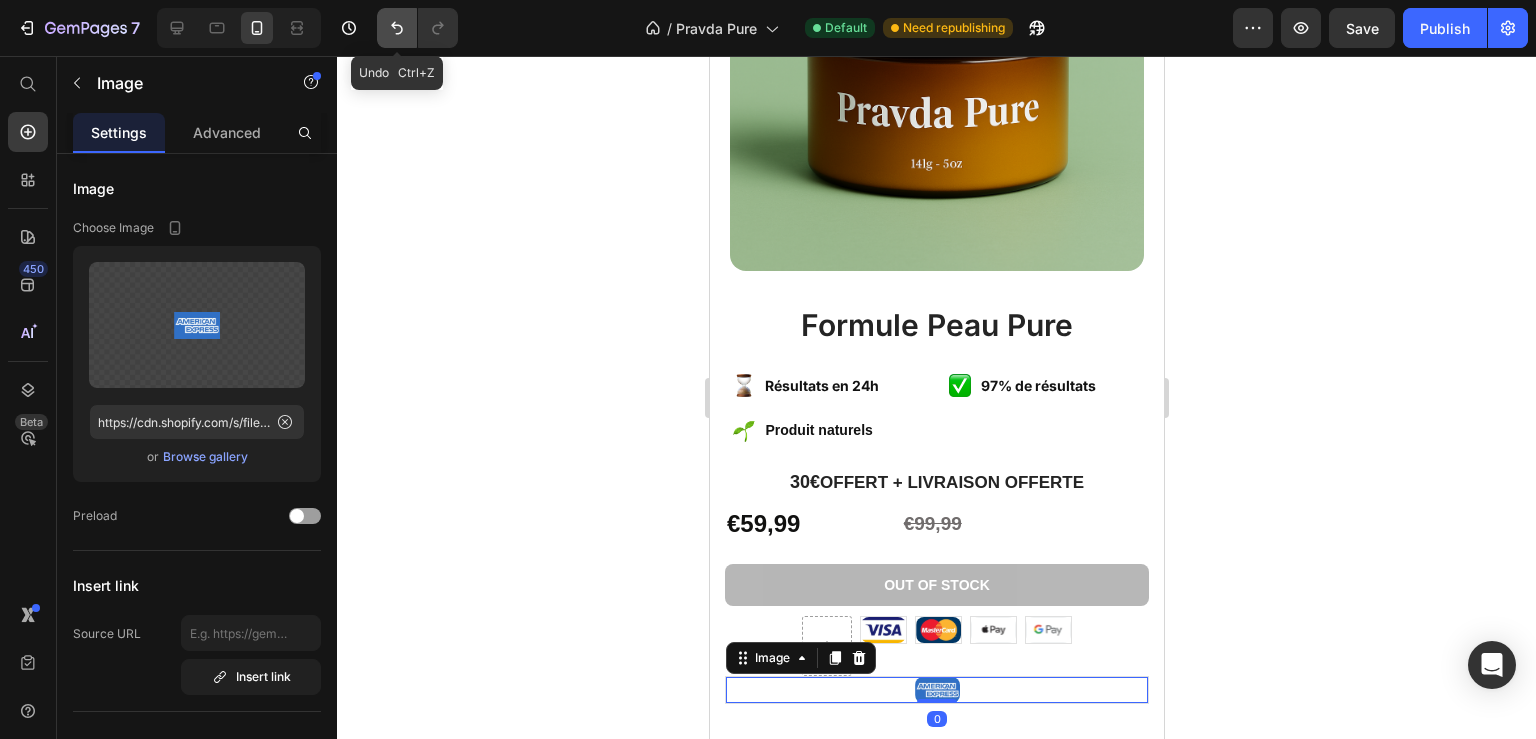 click 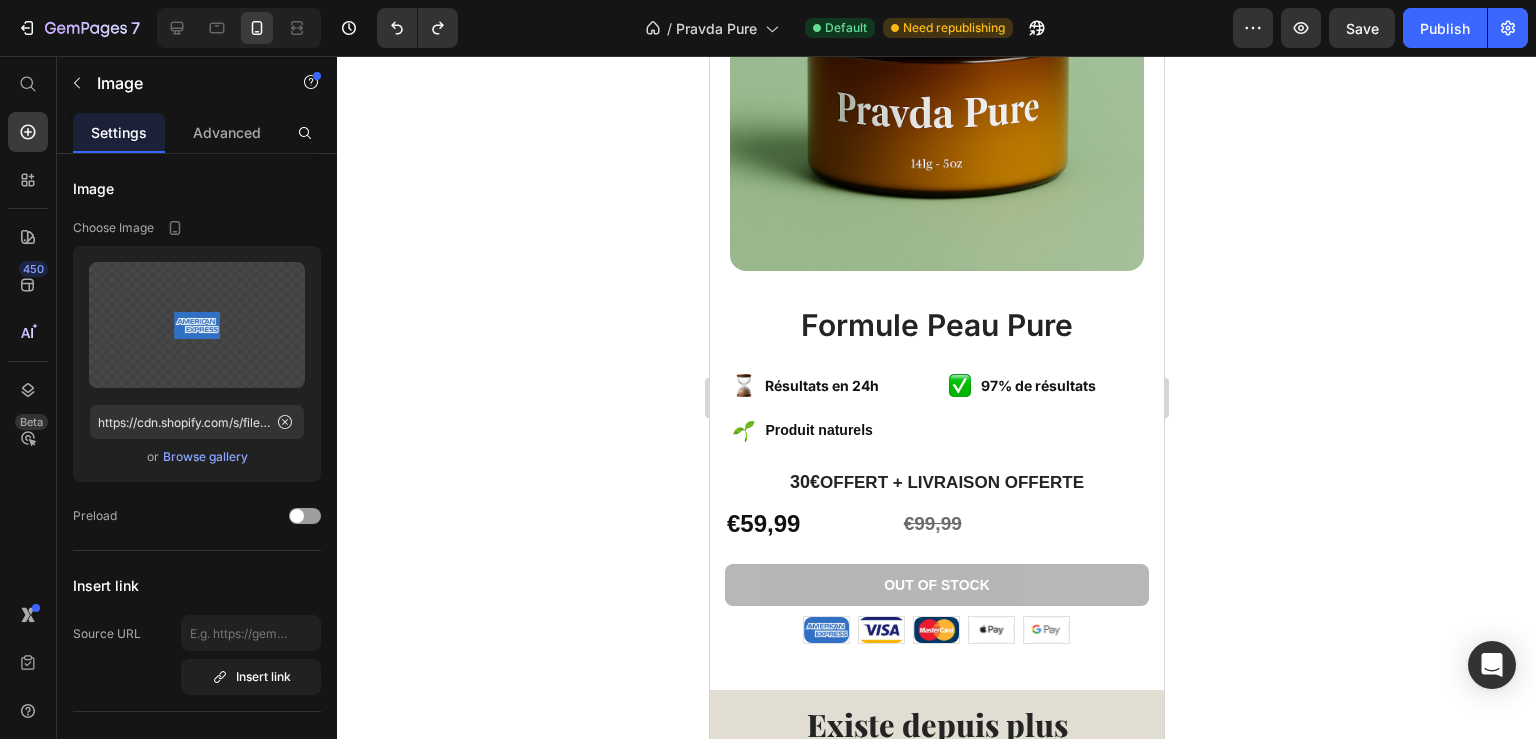 click at bounding box center [825, 630] 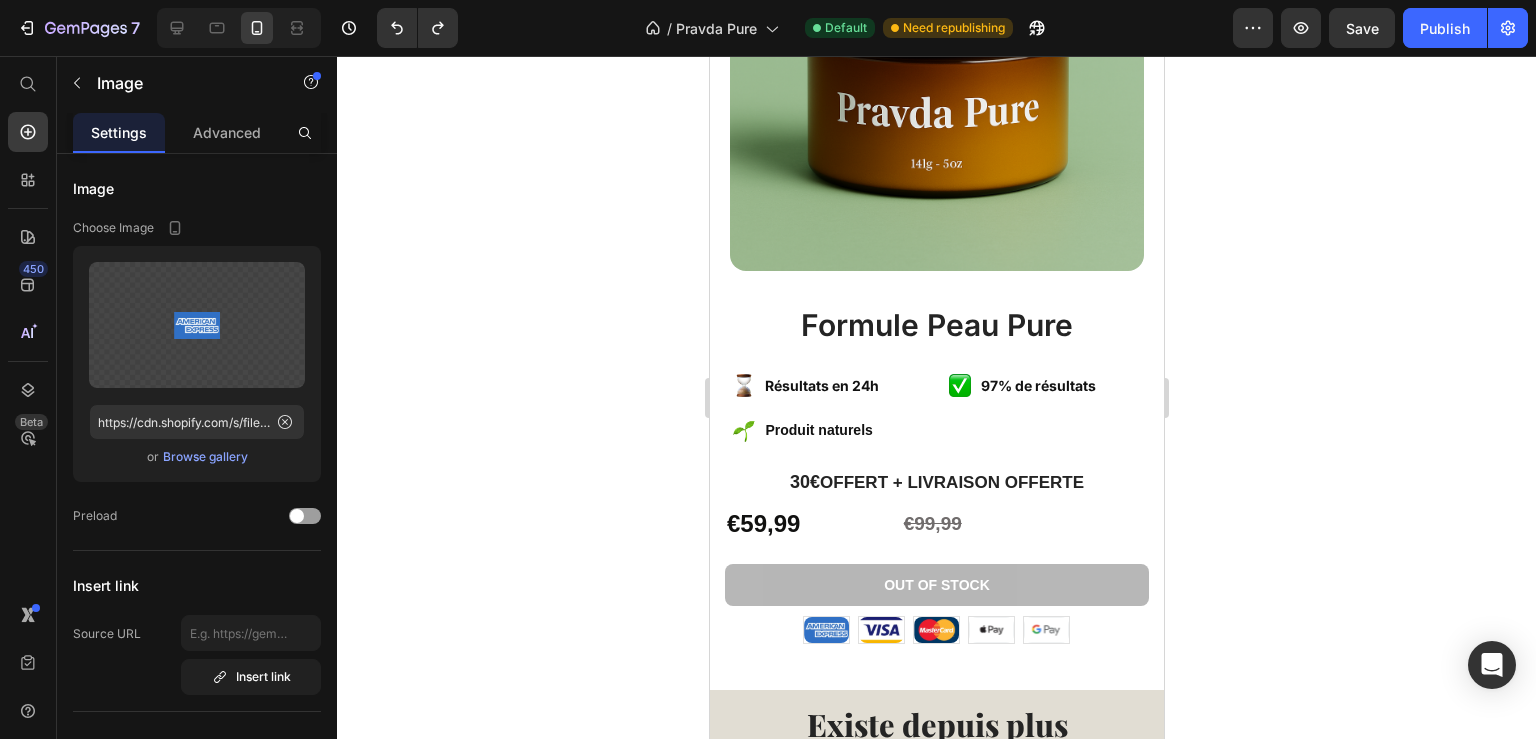click at bounding box center (825, 630) 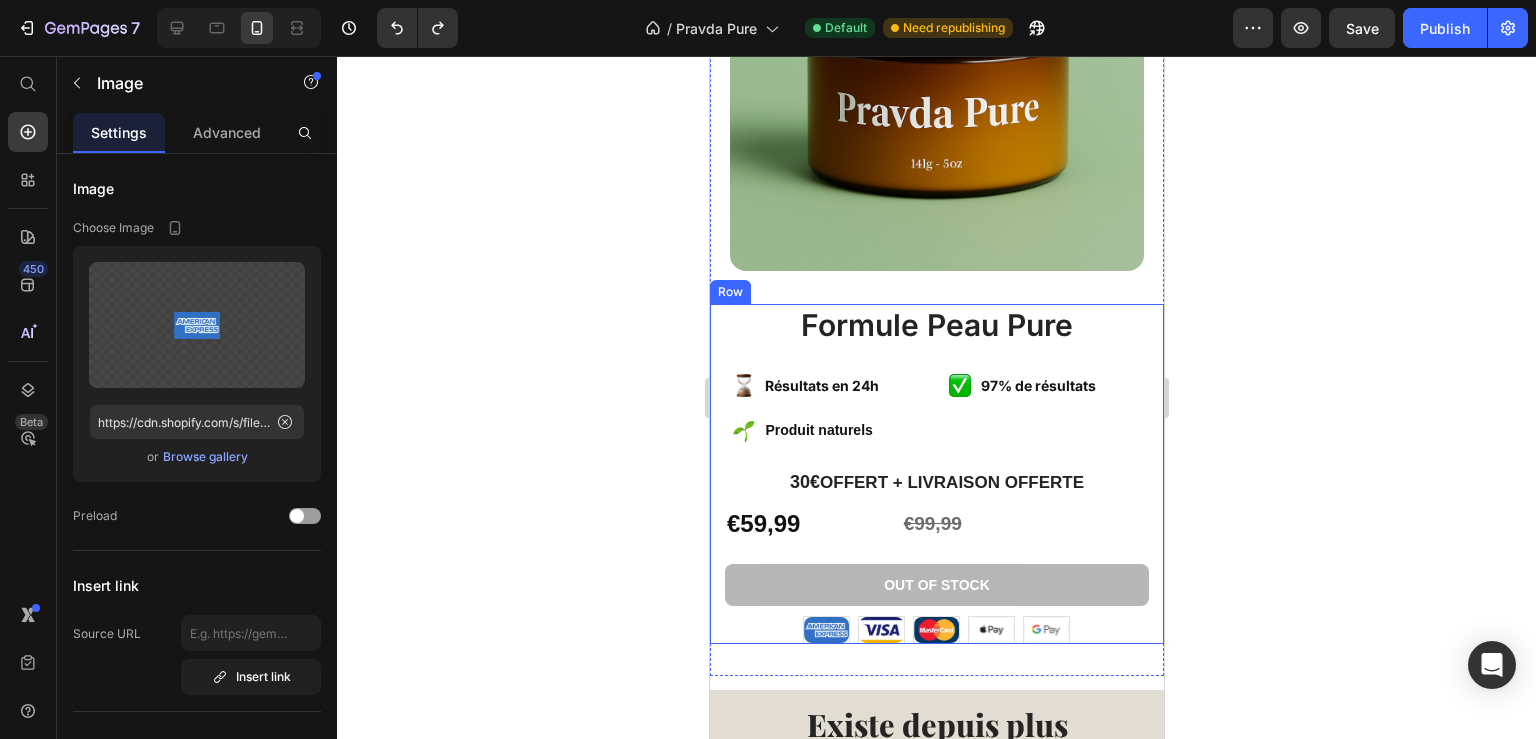 click on "Formule Peau Pure Product Title Image Résultats en 24h Text Block Image Produit naturels Text Block Advanced List Image 97% de résultats Text Block Advanced List Row 30€  offert + livraison offerte Text Block €59,99 Product Price €99,99 Product Price Row Out of stock Add to Cart Image Image Image Image Image Row" at bounding box center (936, 474) 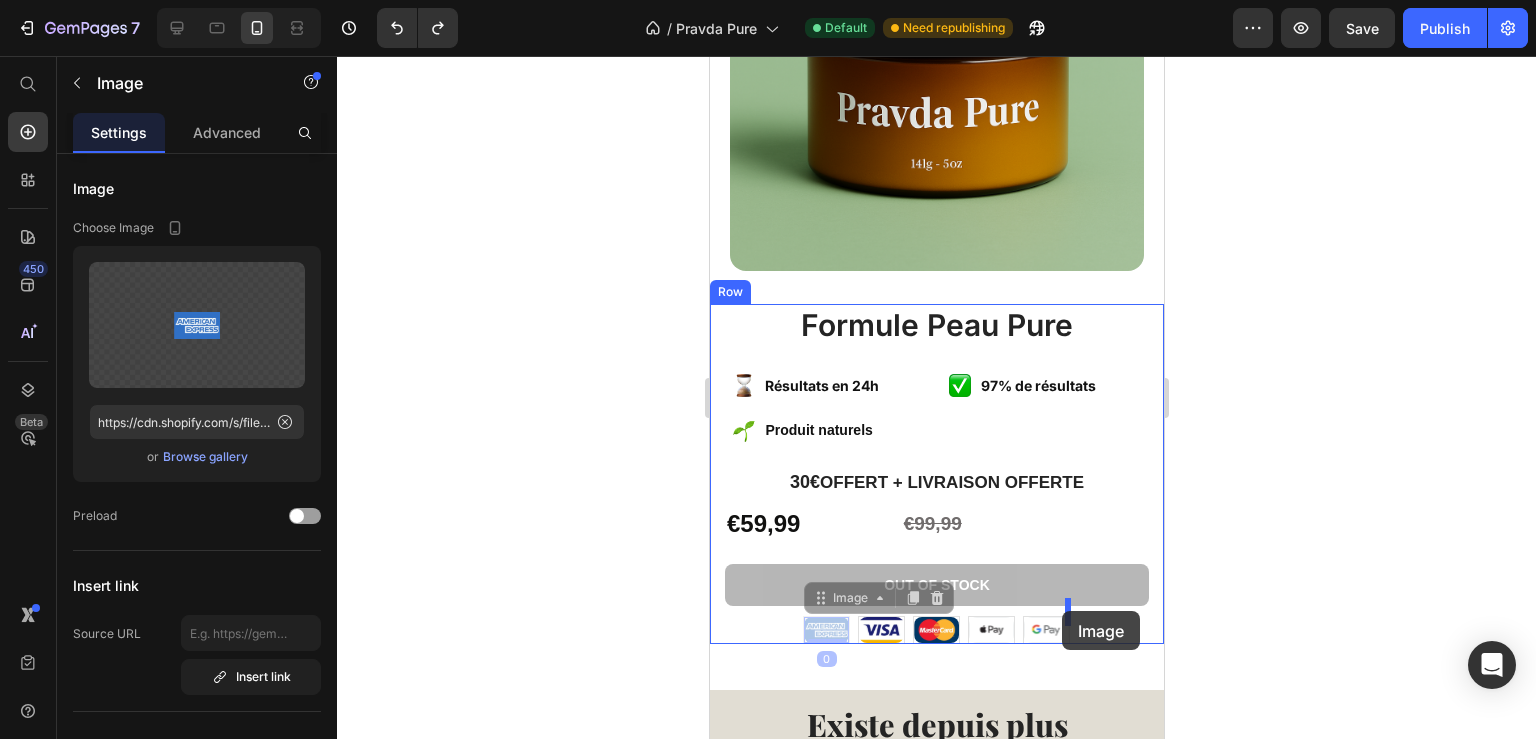 drag, startPoint x: 823, startPoint y: 614, endPoint x: 1061, endPoint y: 611, distance: 238.0189 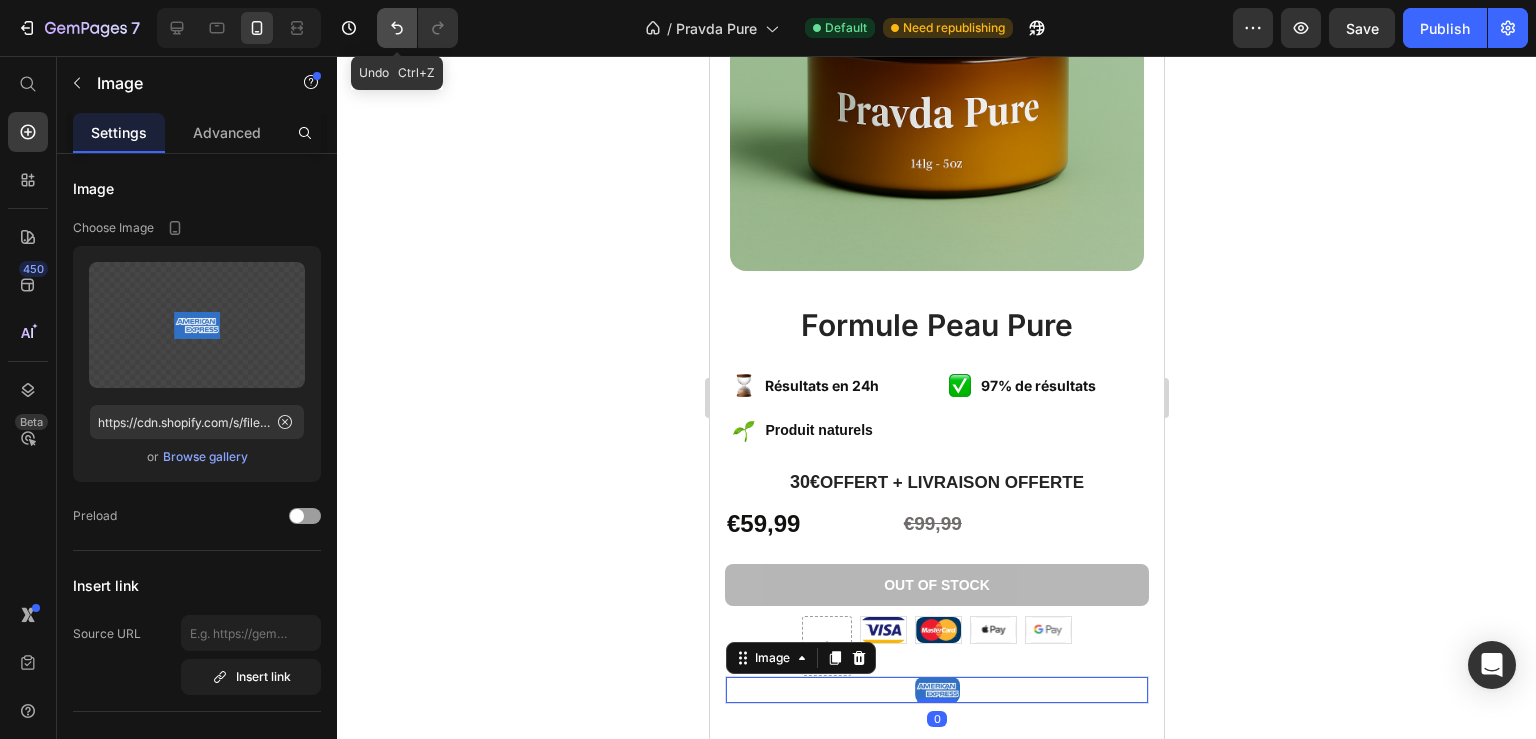 click 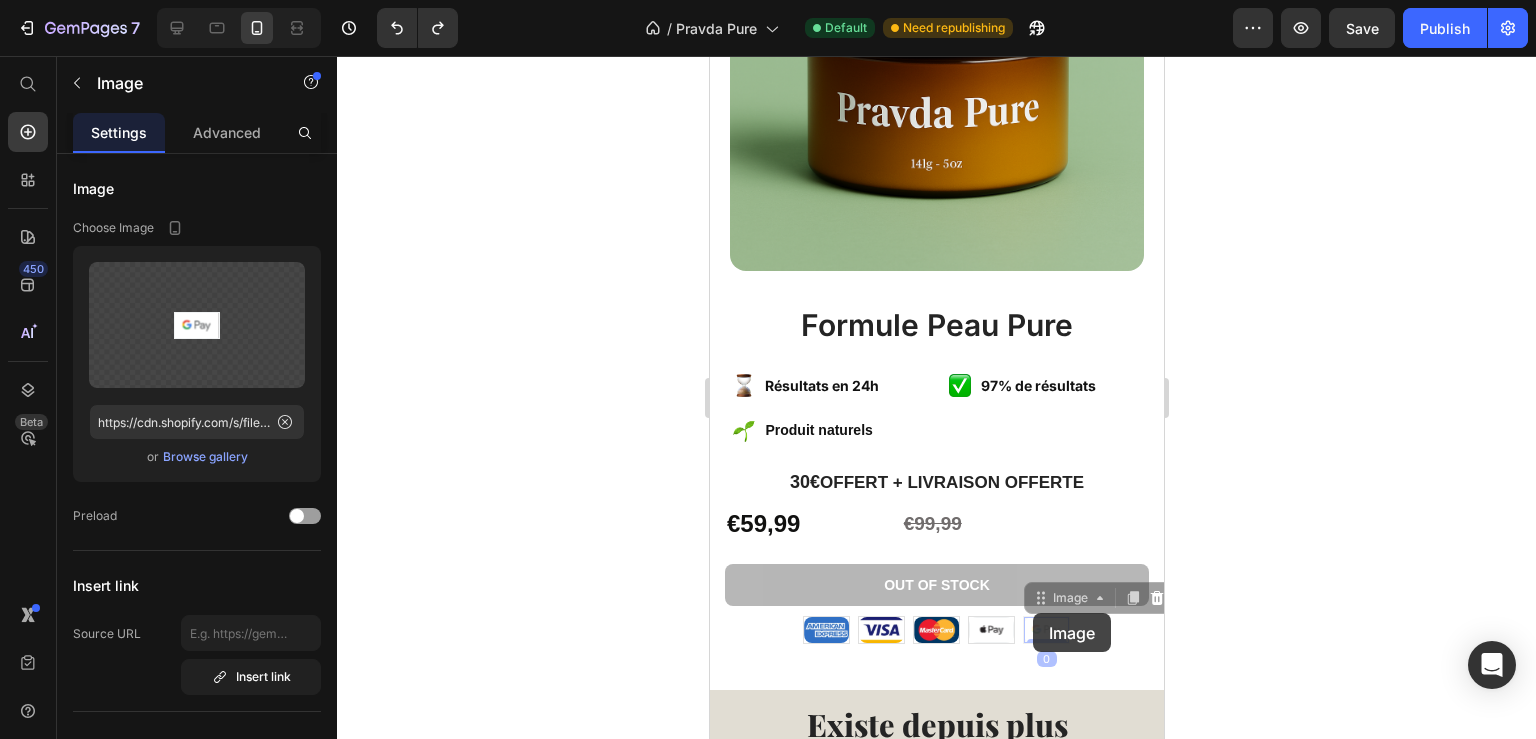 click on "Image   0 Image   0" at bounding box center (1045, 630) 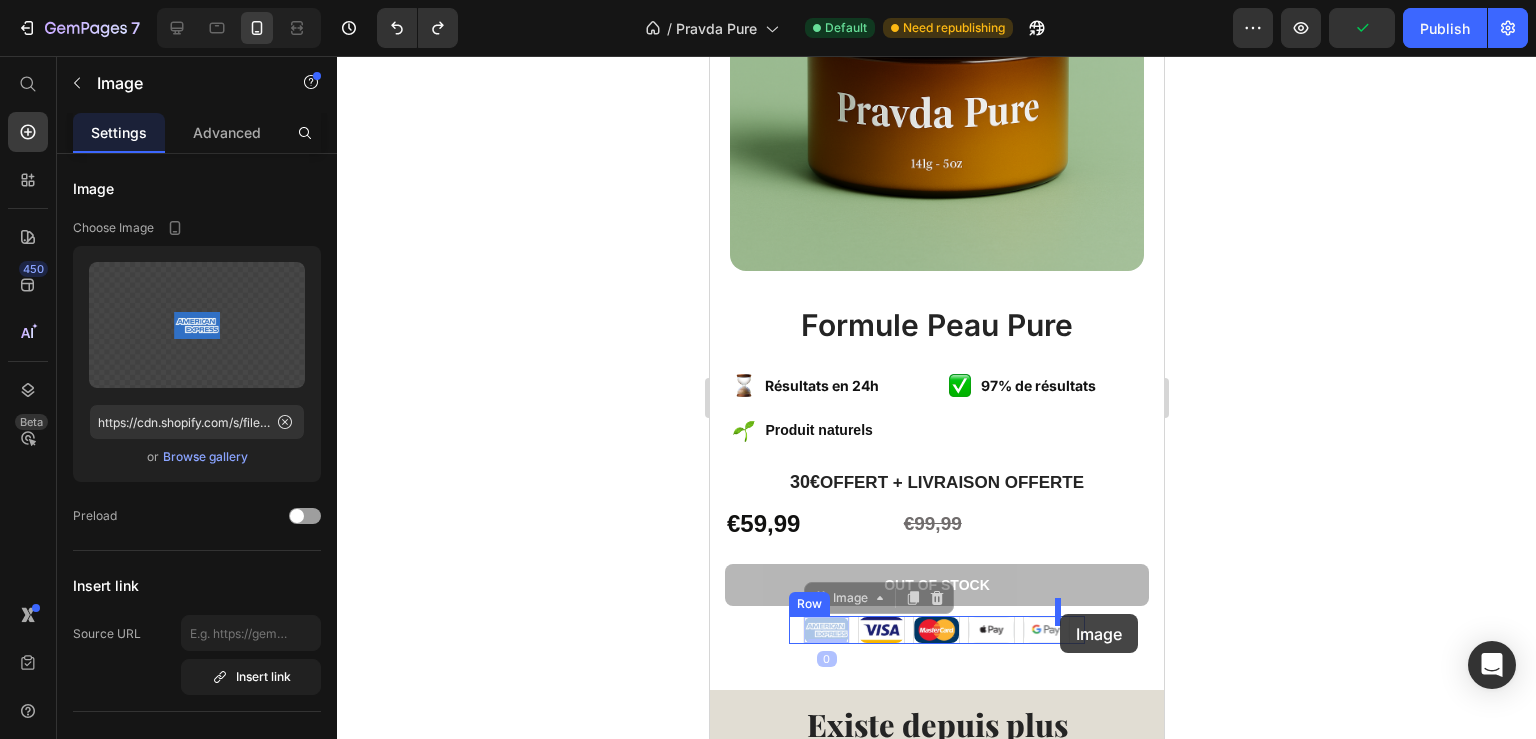 drag, startPoint x: 816, startPoint y: 610, endPoint x: 1059, endPoint y: 614, distance: 243.03291 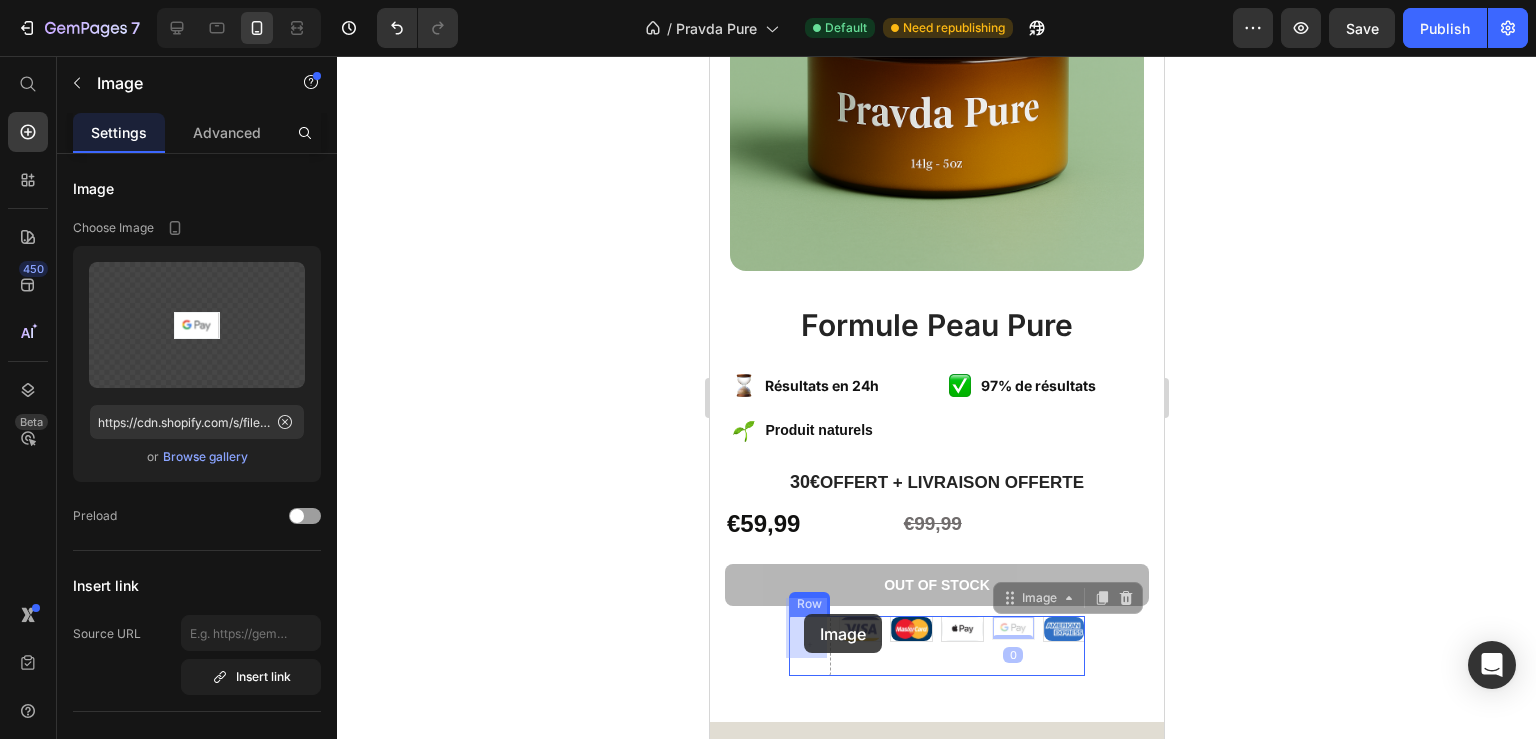 drag, startPoint x: 1008, startPoint y: 612, endPoint x: 803, endPoint y: 614, distance: 205.00975 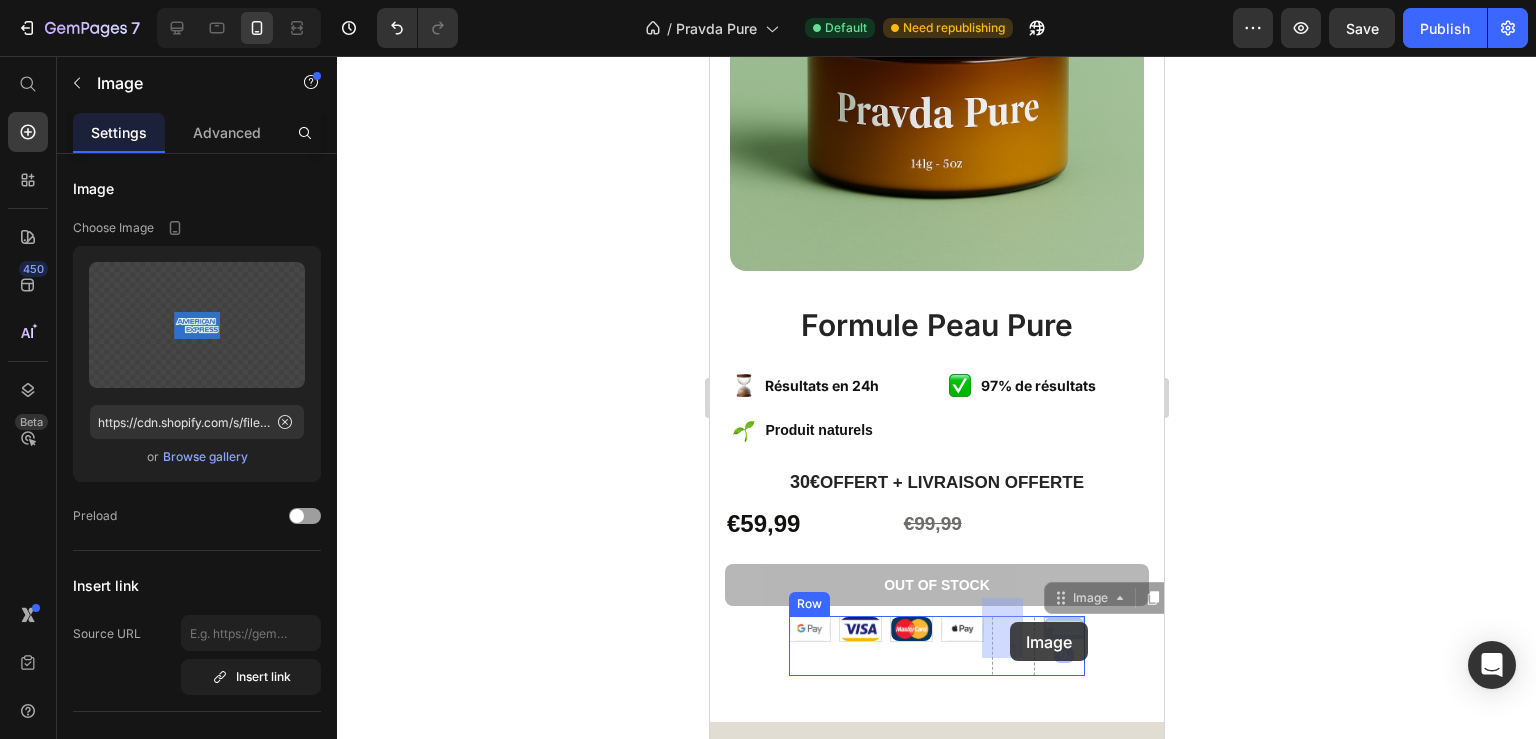 drag, startPoint x: 1033, startPoint y: 611, endPoint x: 1001, endPoint y: 625, distance: 34.928497 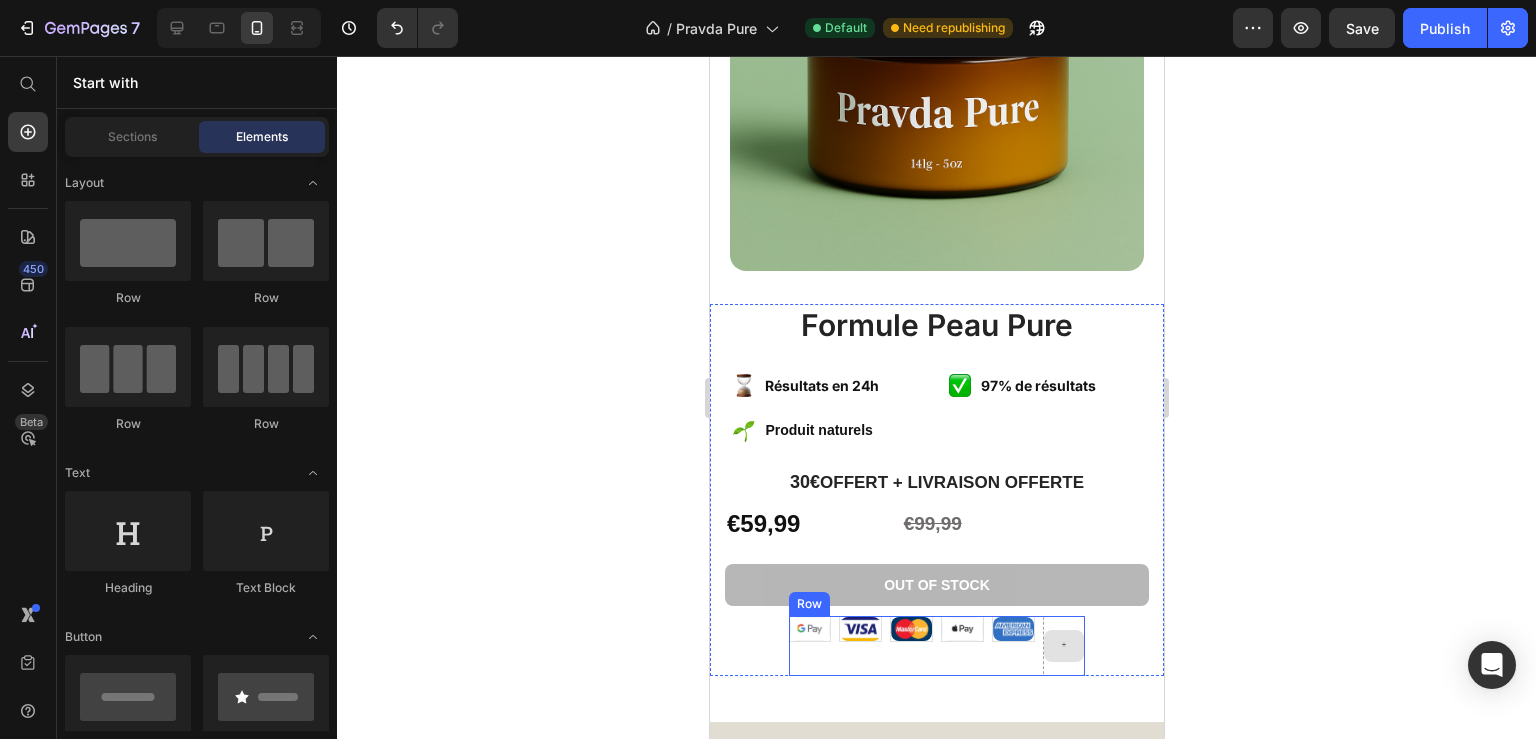 click at bounding box center [1063, 646] 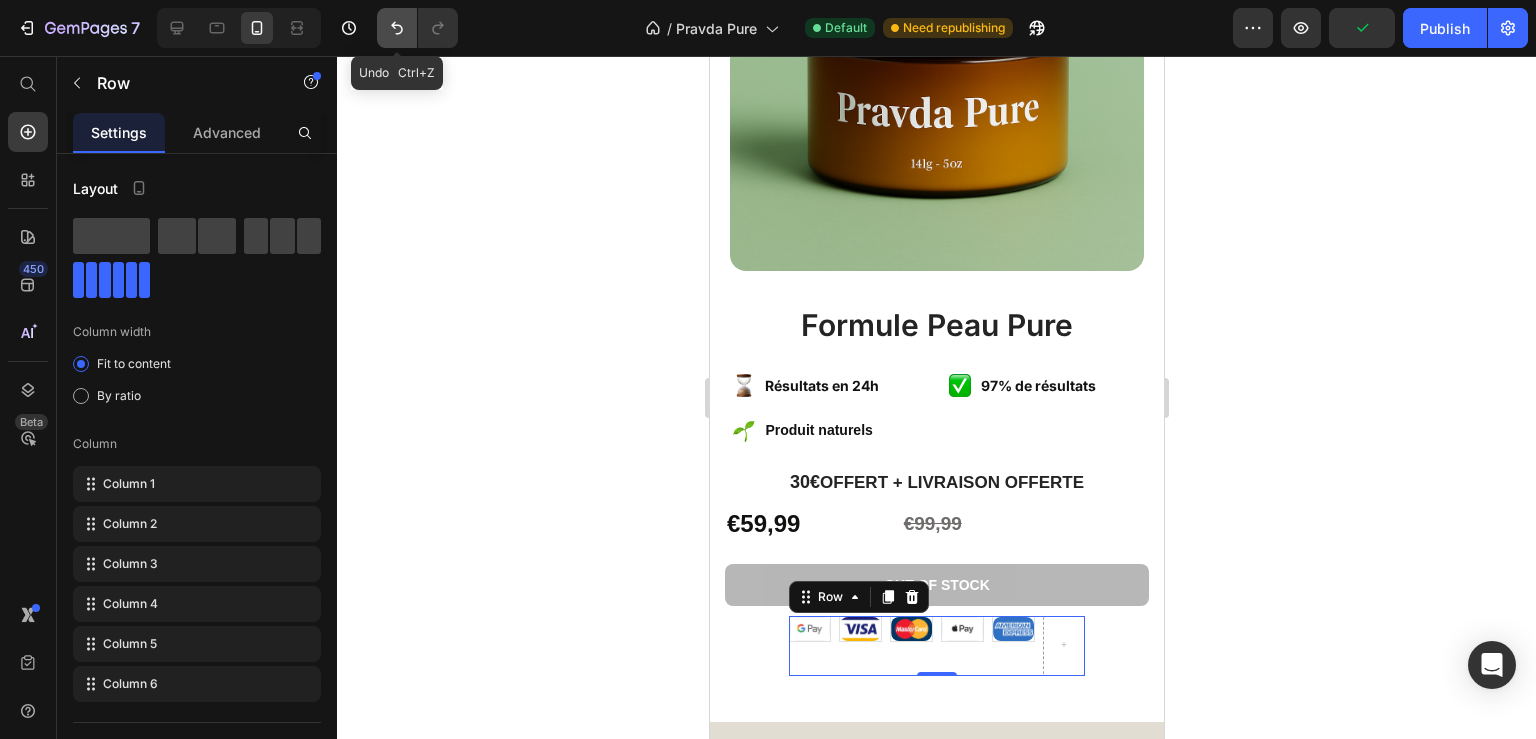 click 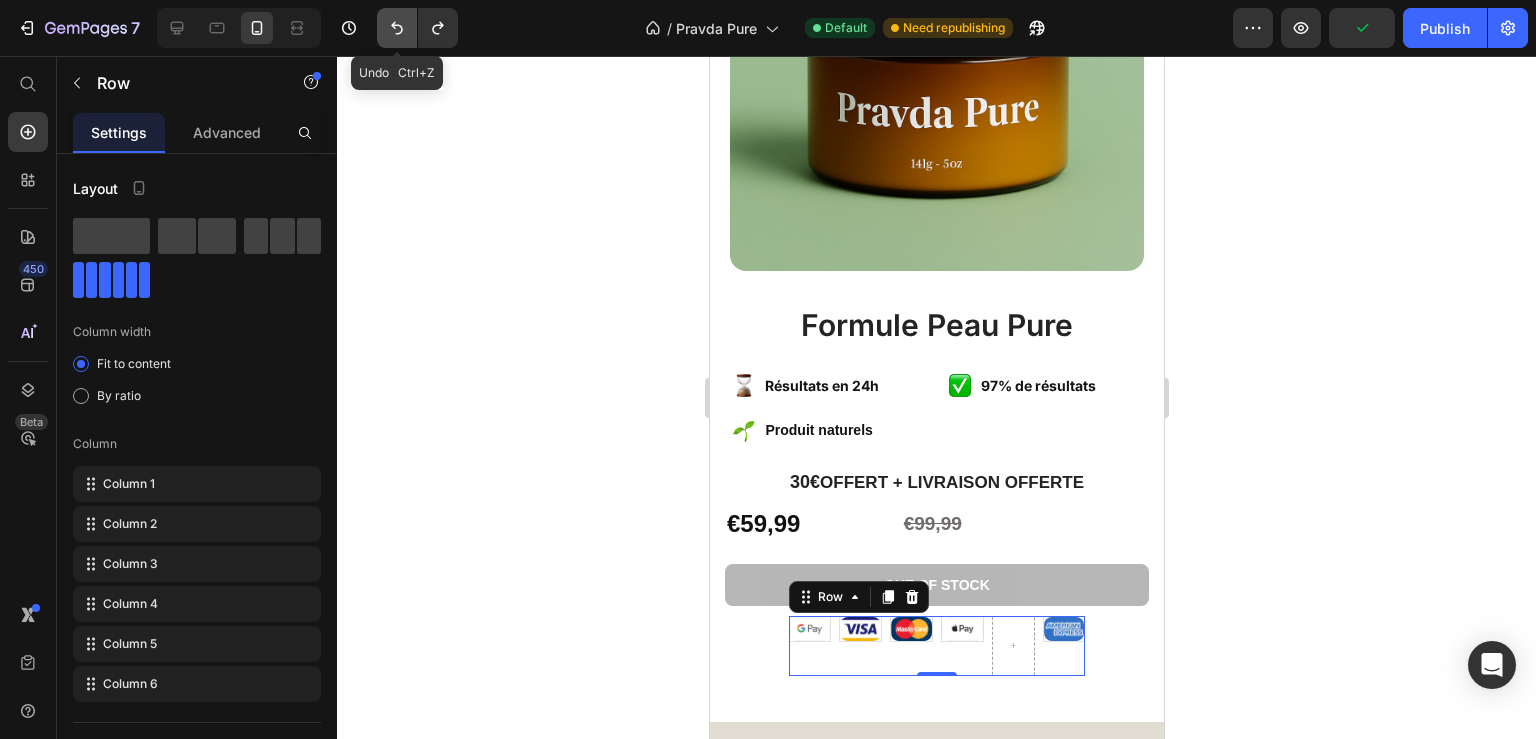 click 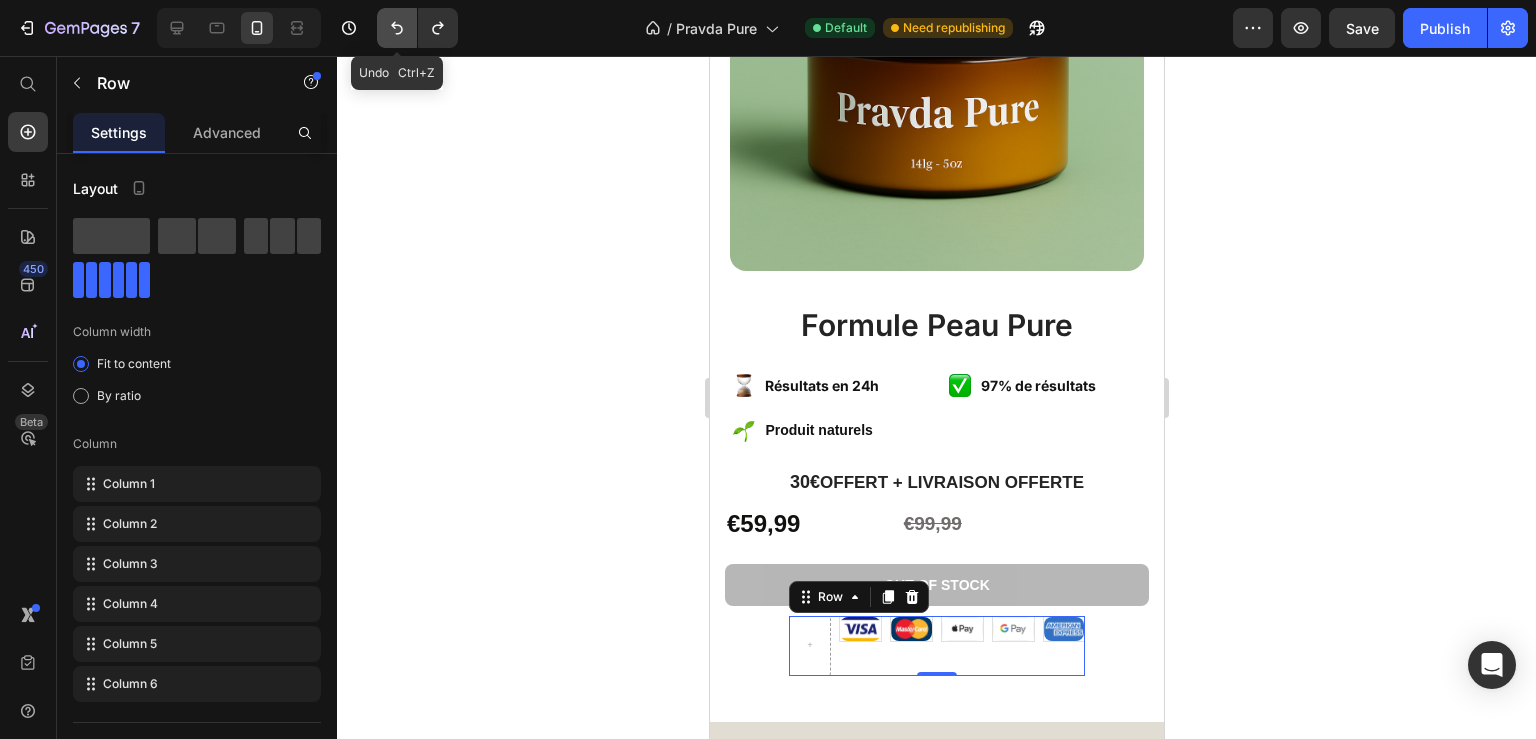 click 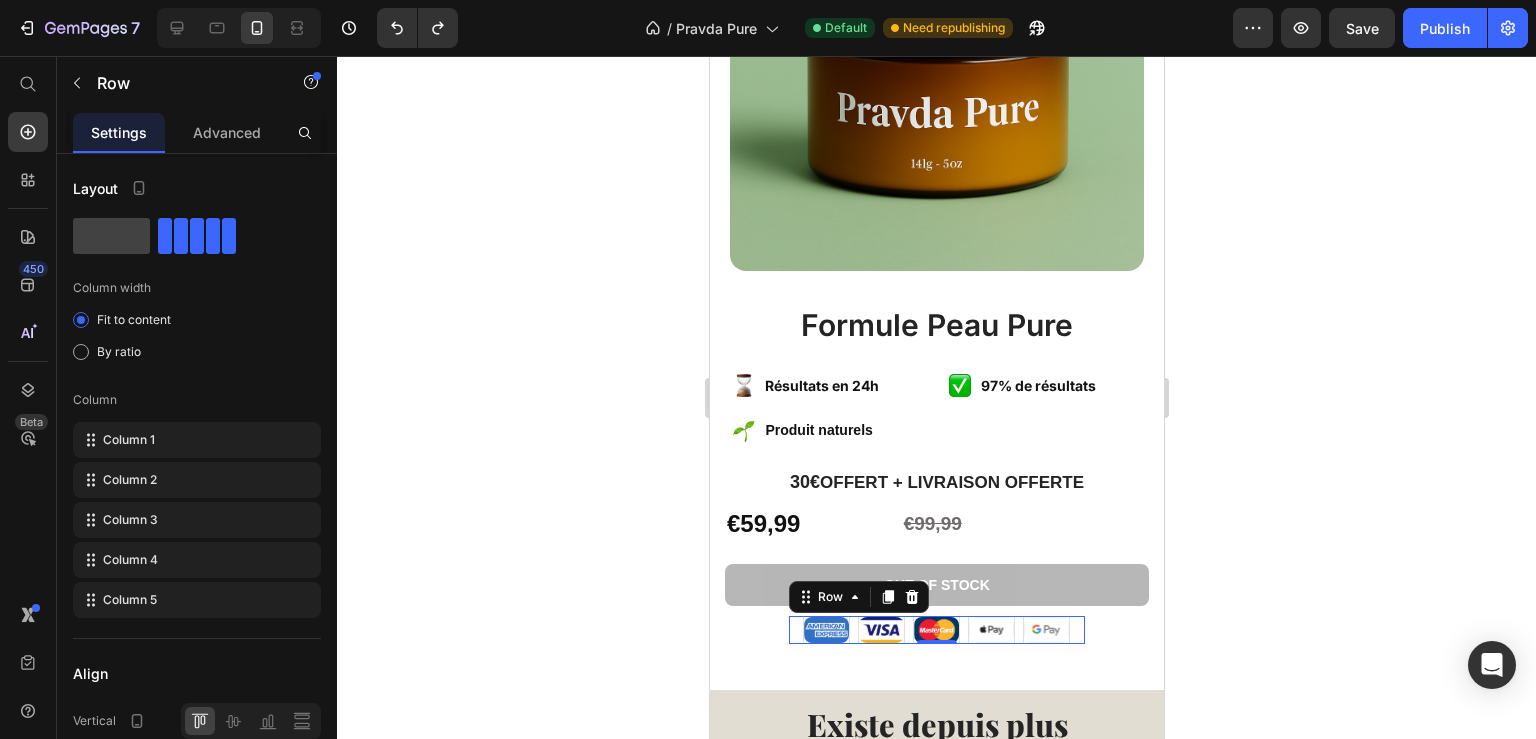 click 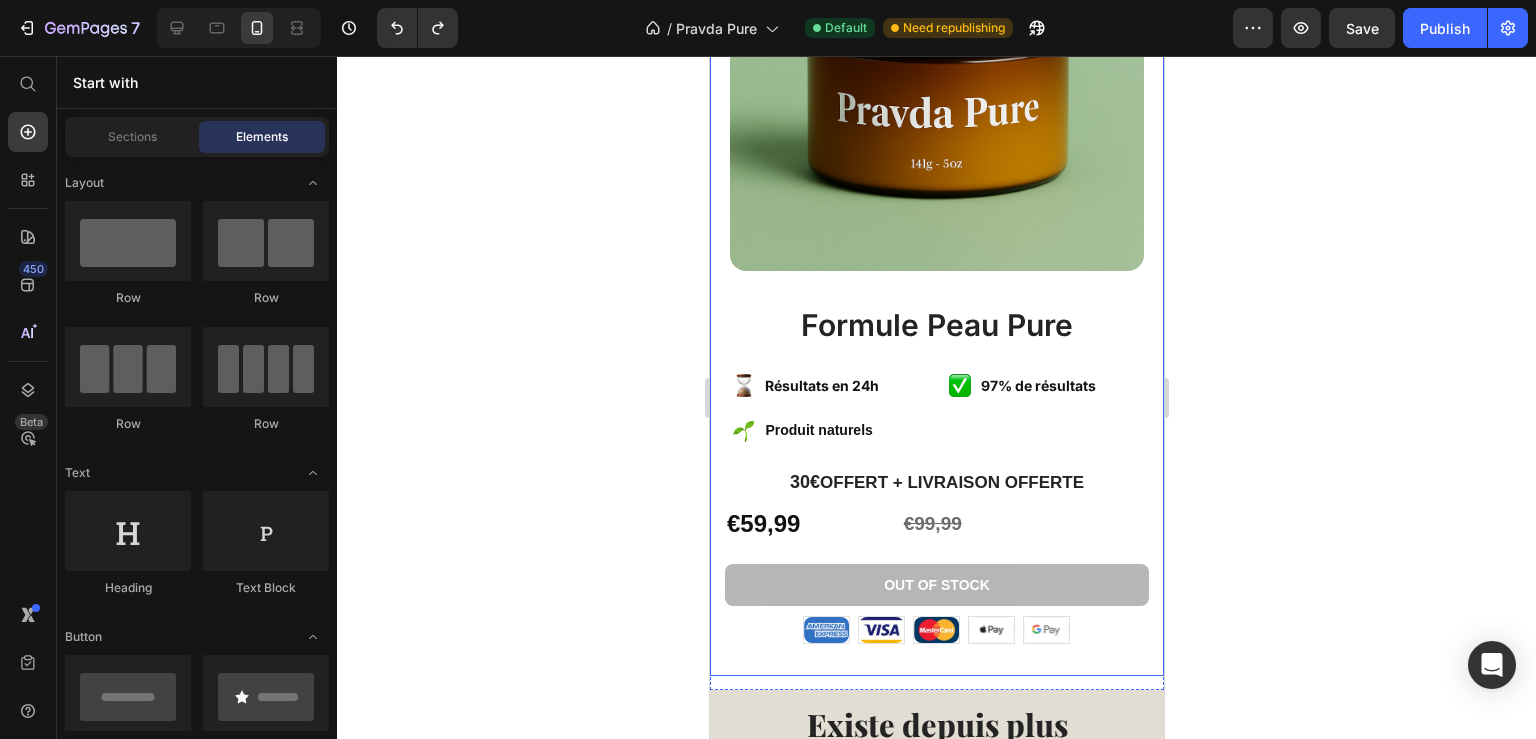 click at bounding box center [825, 630] 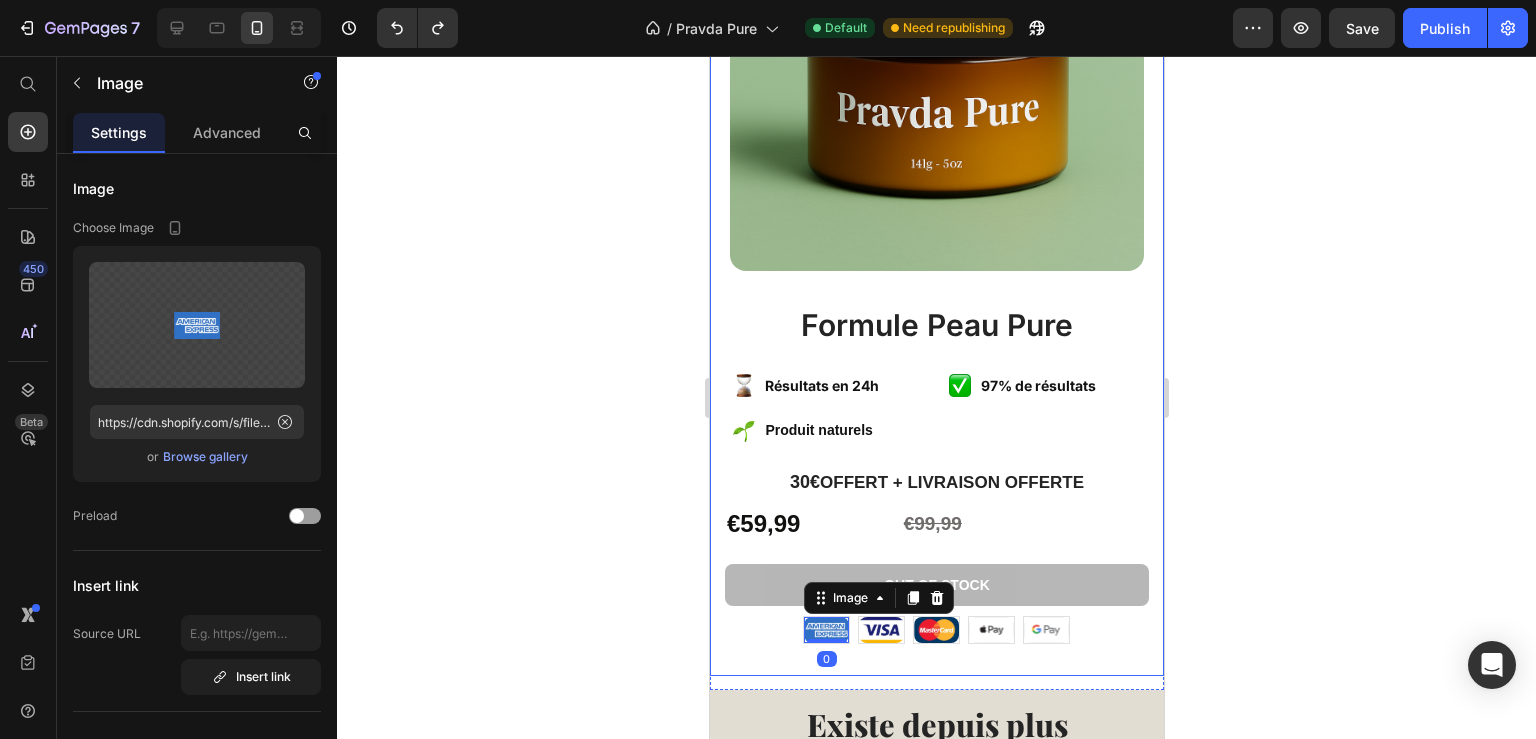 click on "Existe depuis plus  de 5000 ans. Heading Ingrédients pour la peau utilisés par nos ancêtres... Text Block Section 2" at bounding box center (936, 767) 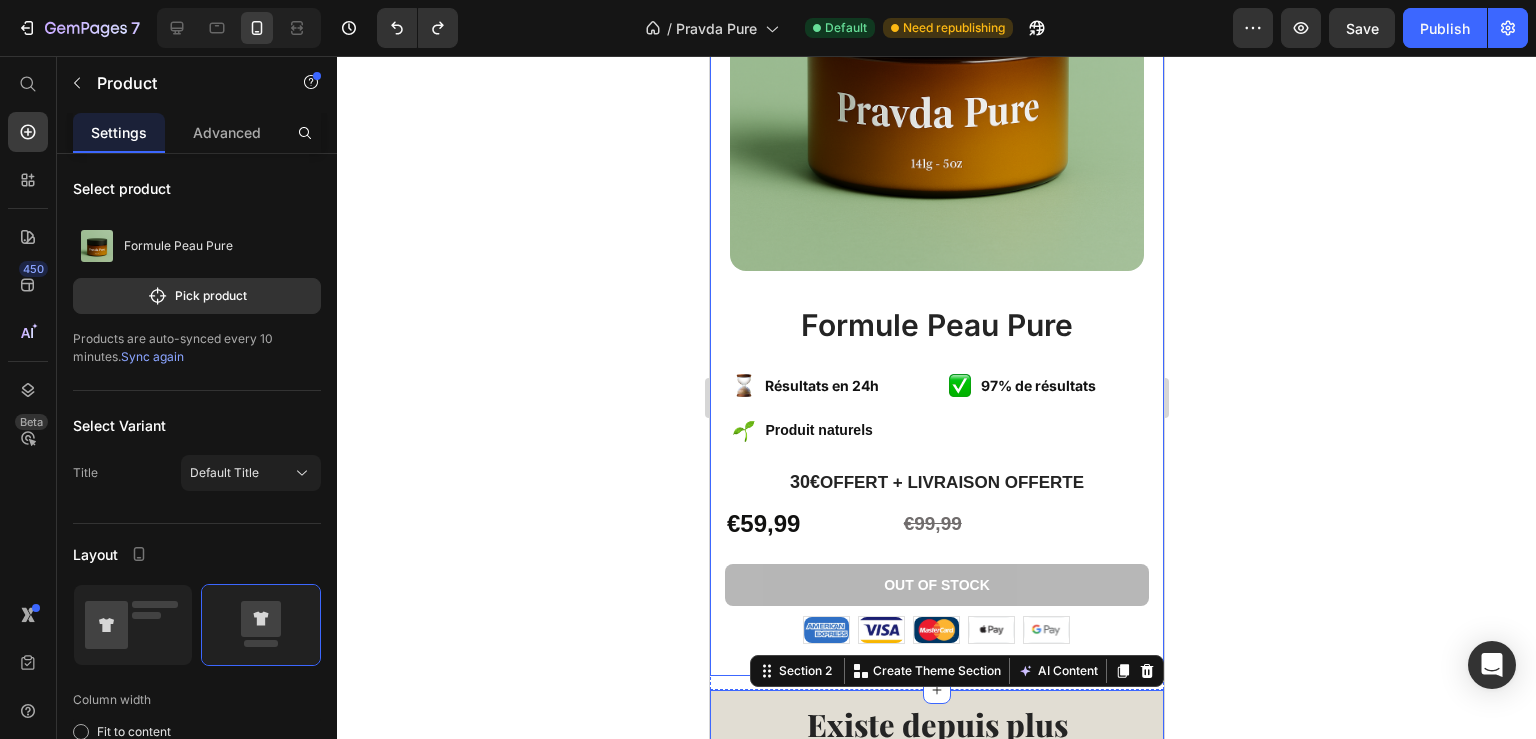 click on "Formule Peau Pure Product Title Image Résultats en 24h Text Block Image Produit naturels Text Block Advanced List Image 97% de résultats Text Block Advanced List Row 30€  offert + livraison offerte Text Block €59,99 Product Price €99,99 Product Price Row Out of stock Add to Cart Image Image Image Image Image Row Row" at bounding box center [936, 490] 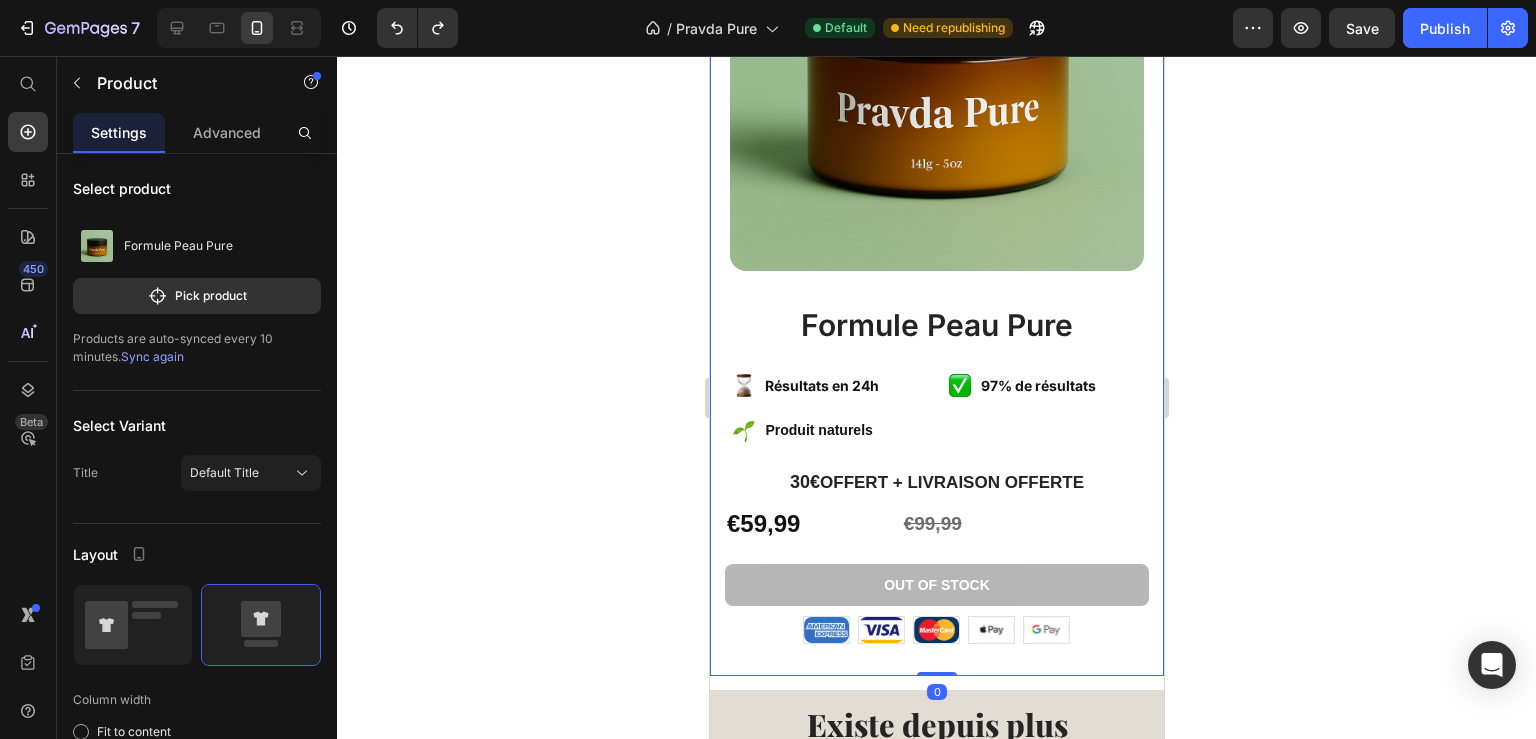 click on "Formule Peau Pure Product Title Image Résultats en 24h Text Block Image Produit naturels Text Block Advanced List Image 97% de résultats Text Block Advanced List Row 30€  offert + livraison offerte Text Block €59,99 Product Price €99,99 Product Price Row Out of stock Add to Cart Image Image Image Image Image Row Row" at bounding box center [936, 490] 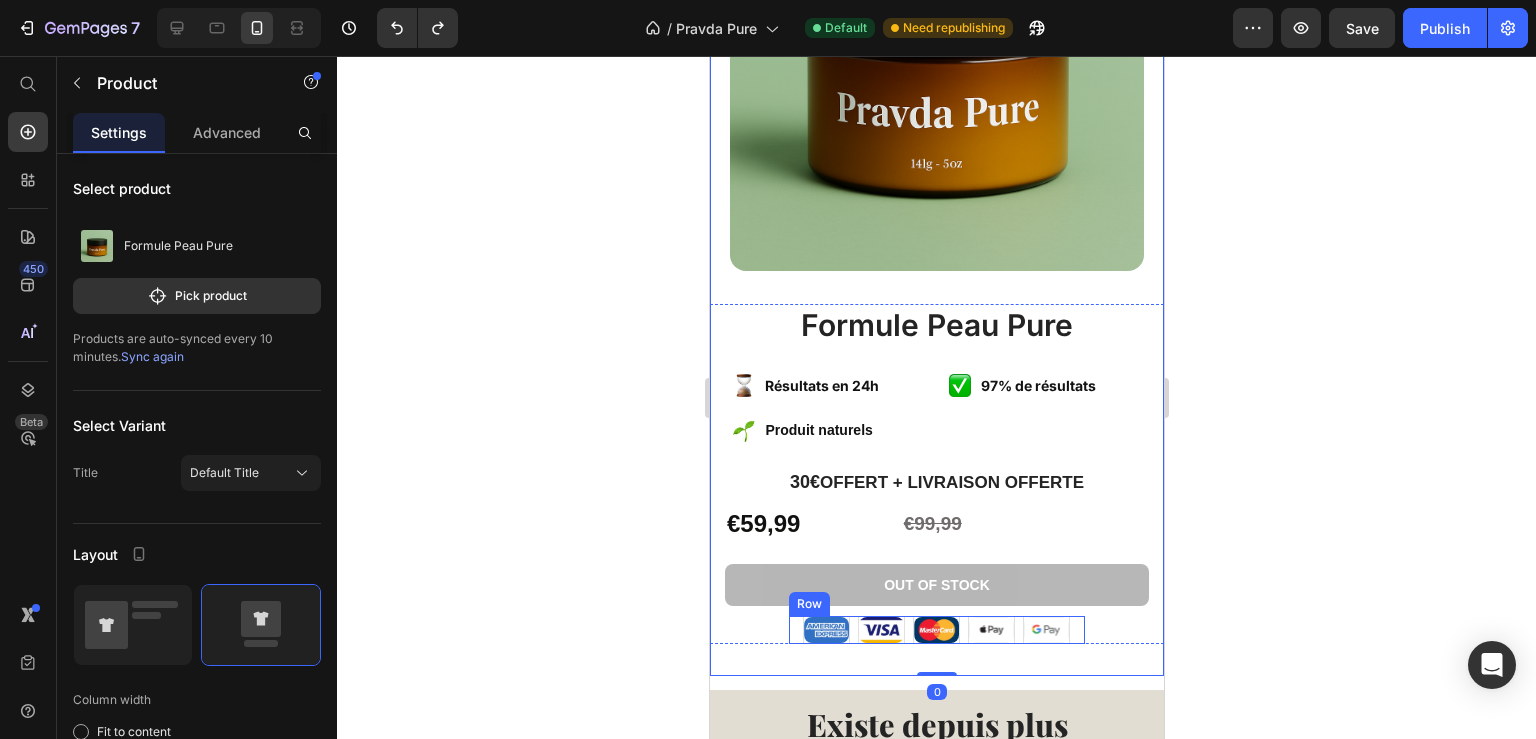 click on "Image Image Image Image Image Row" at bounding box center [936, 630] 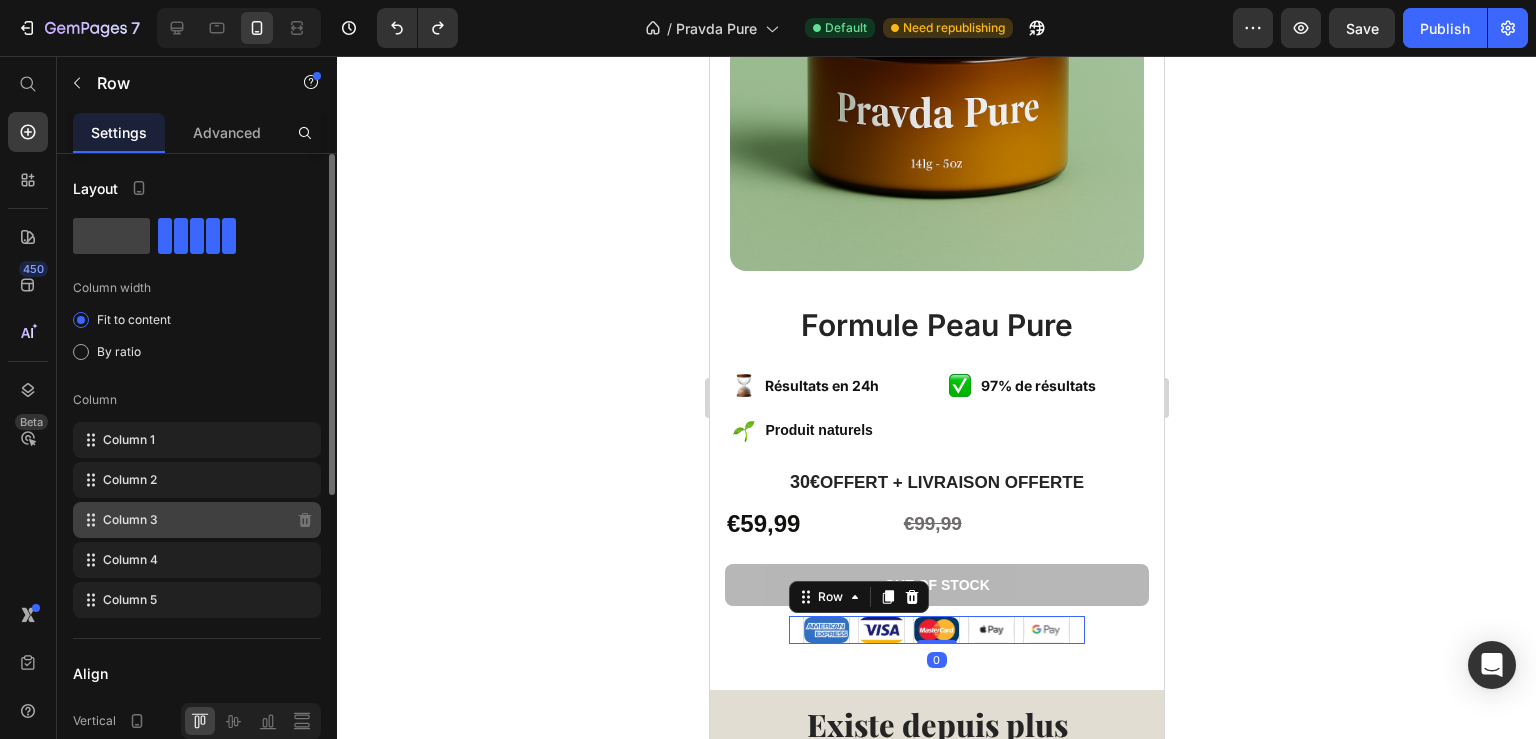 type 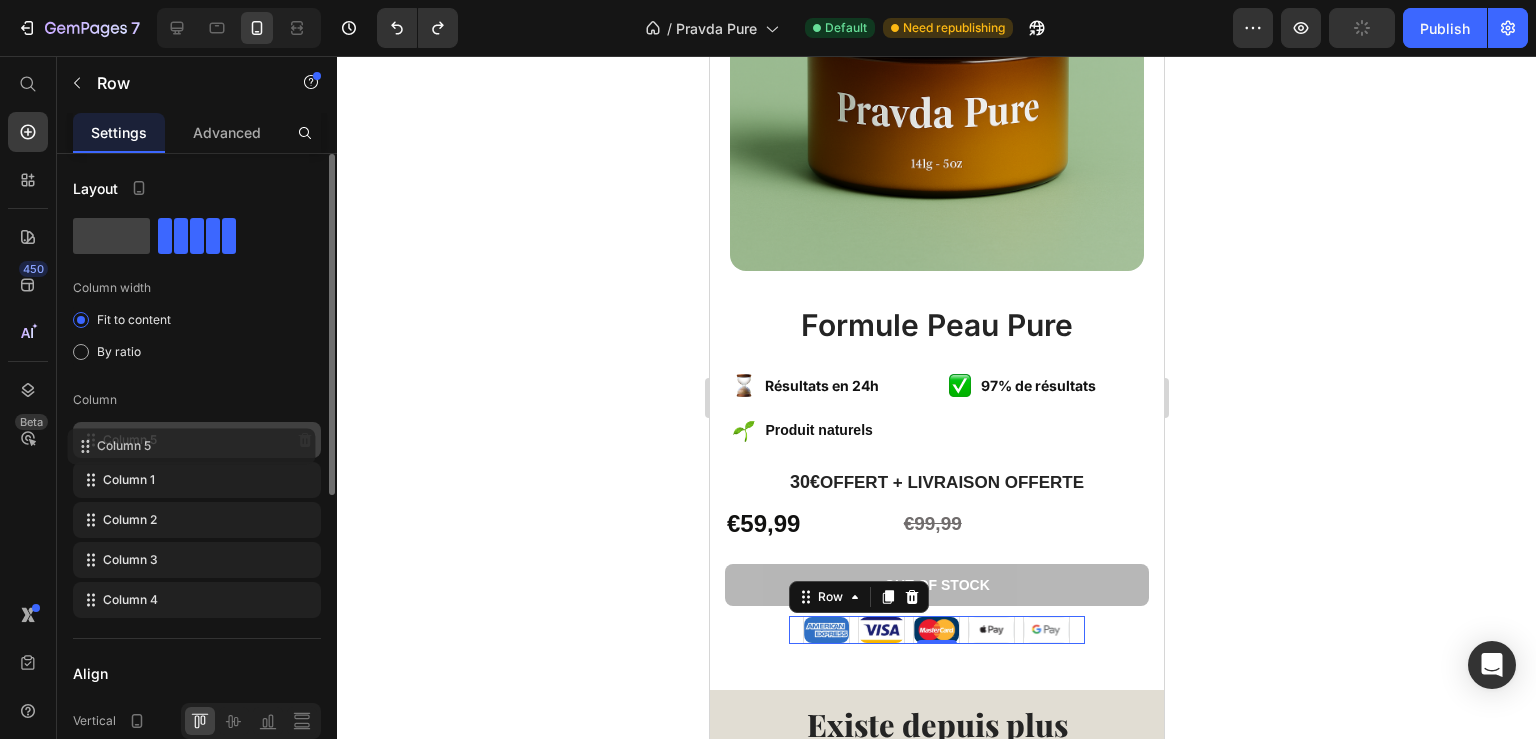 drag, startPoint x: 89, startPoint y: 601, endPoint x: 83, endPoint y: 430, distance: 171.10522 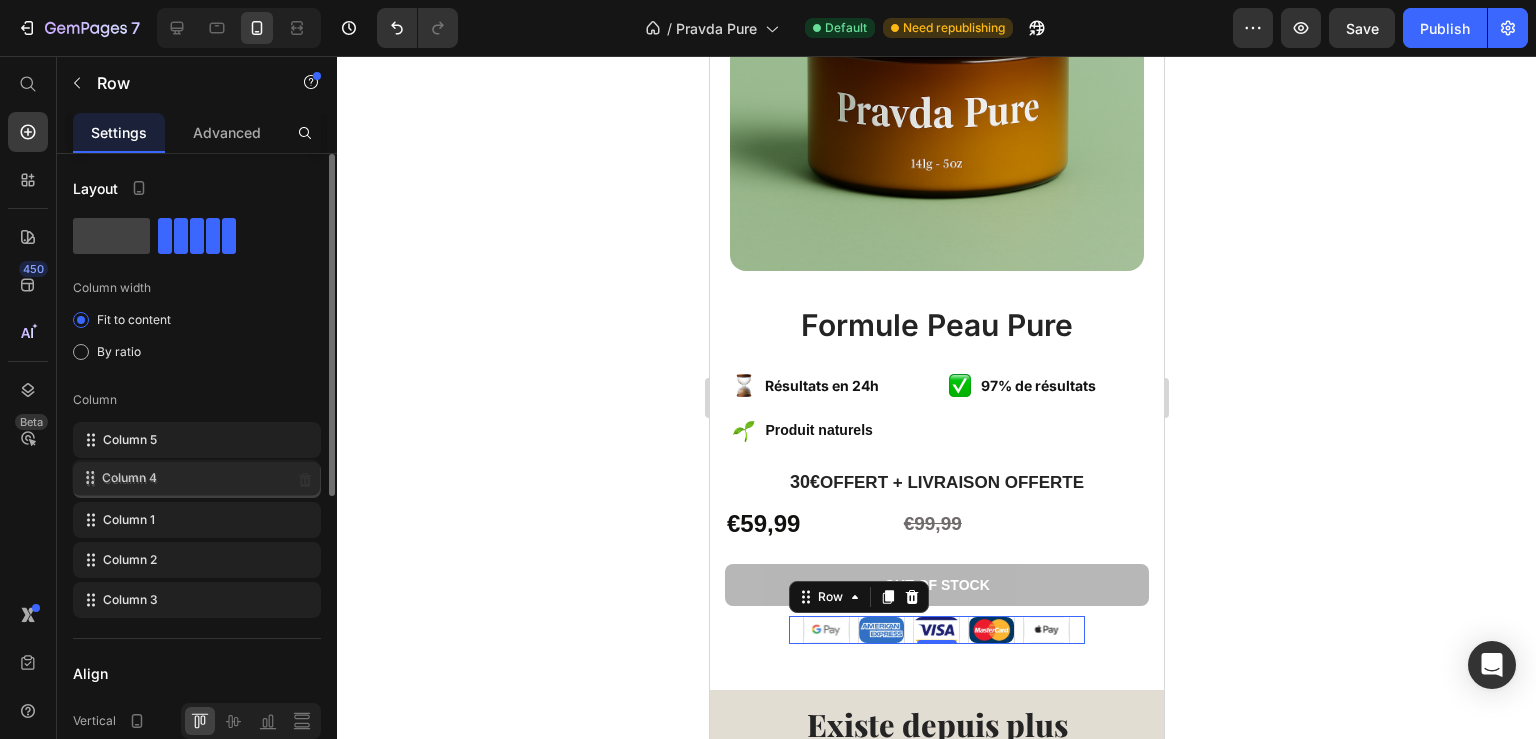 drag, startPoint x: 92, startPoint y: 594, endPoint x: 94, endPoint y: 476, distance: 118.016945 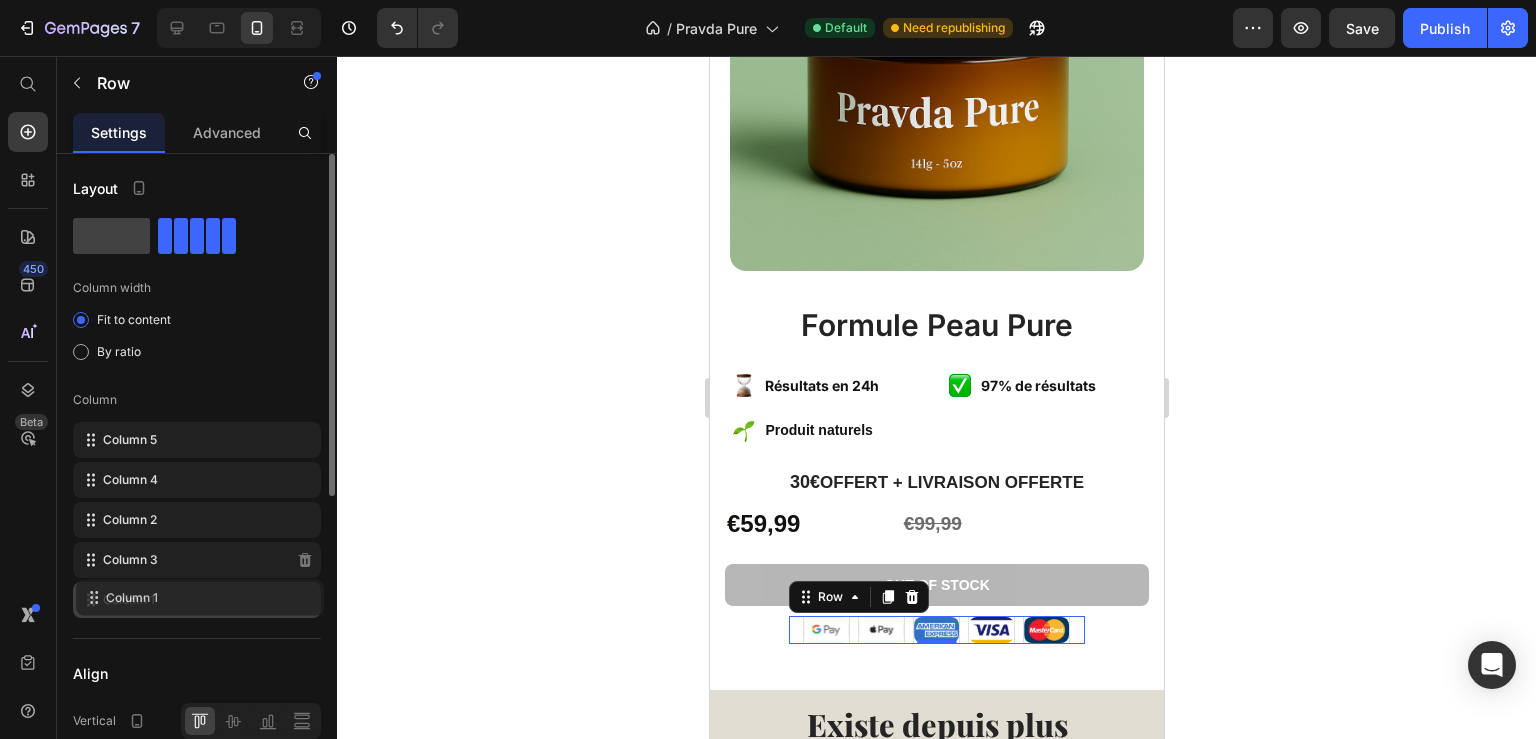 drag, startPoint x: 91, startPoint y: 522, endPoint x: 94, endPoint y: 596, distance: 74.06078 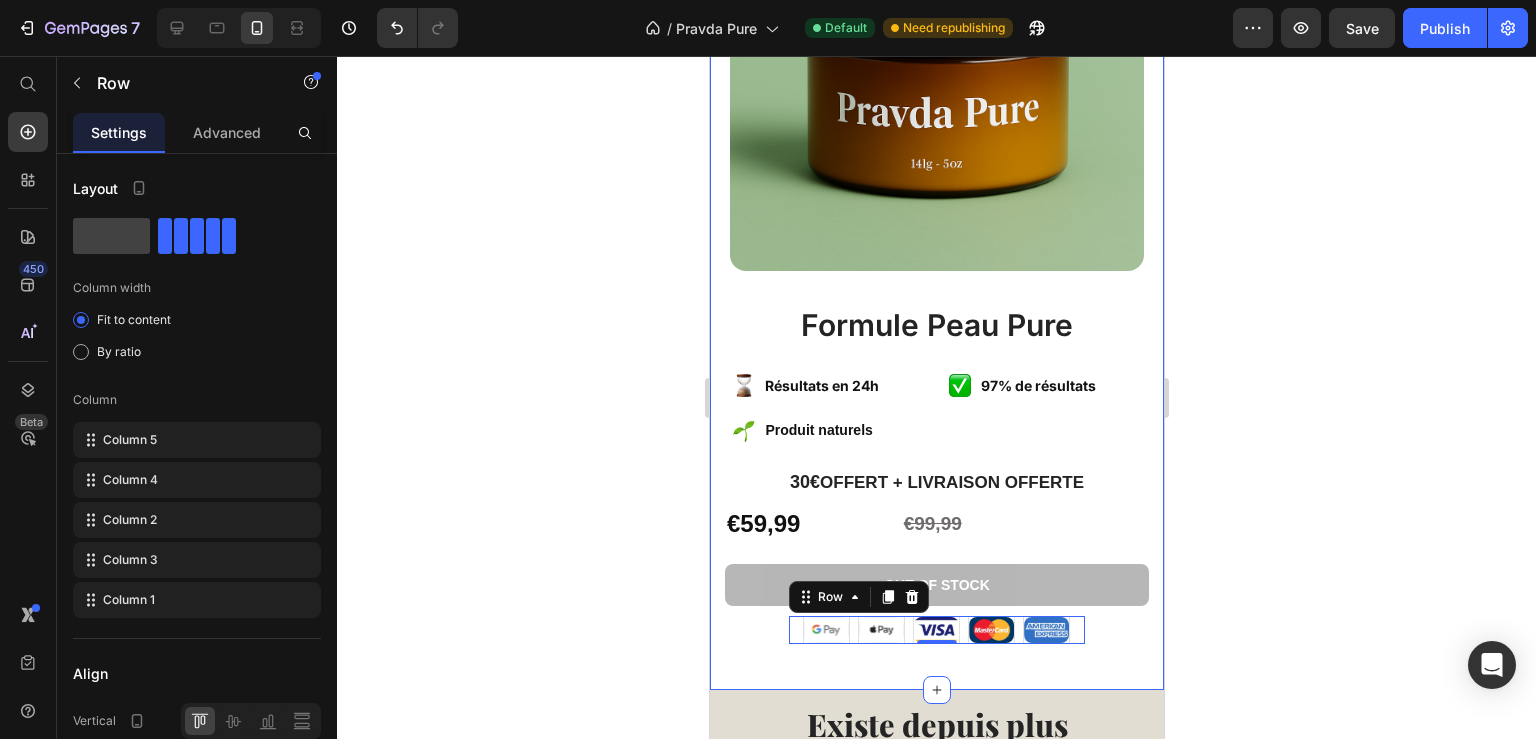 click on "Formule Peau Pure Product Title Image Résultats en 24h Text Block Image Produit naturels Text Block Advanced List Image 97% de résultats Text Block Advanced List Row 30€  offert + livraison offerte Text Block €59,99 Product Price €99,99 Product Price Row Out of stock Add to Cart Image Image Image Image Image Row   0 Row" at bounding box center (936, 490) 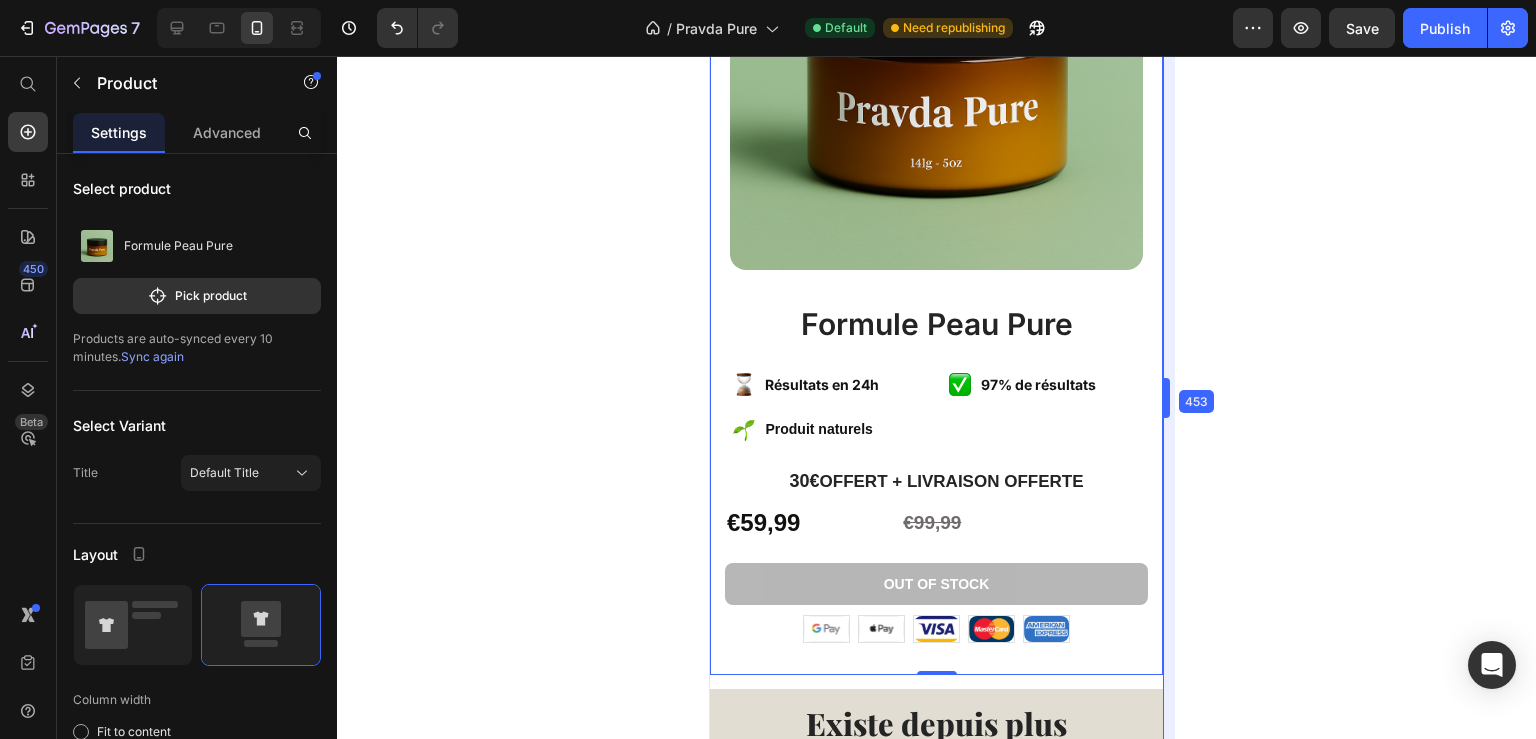 drag, startPoint x: 1173, startPoint y: 170, endPoint x: 1172, endPoint y: 152, distance: 18.027756 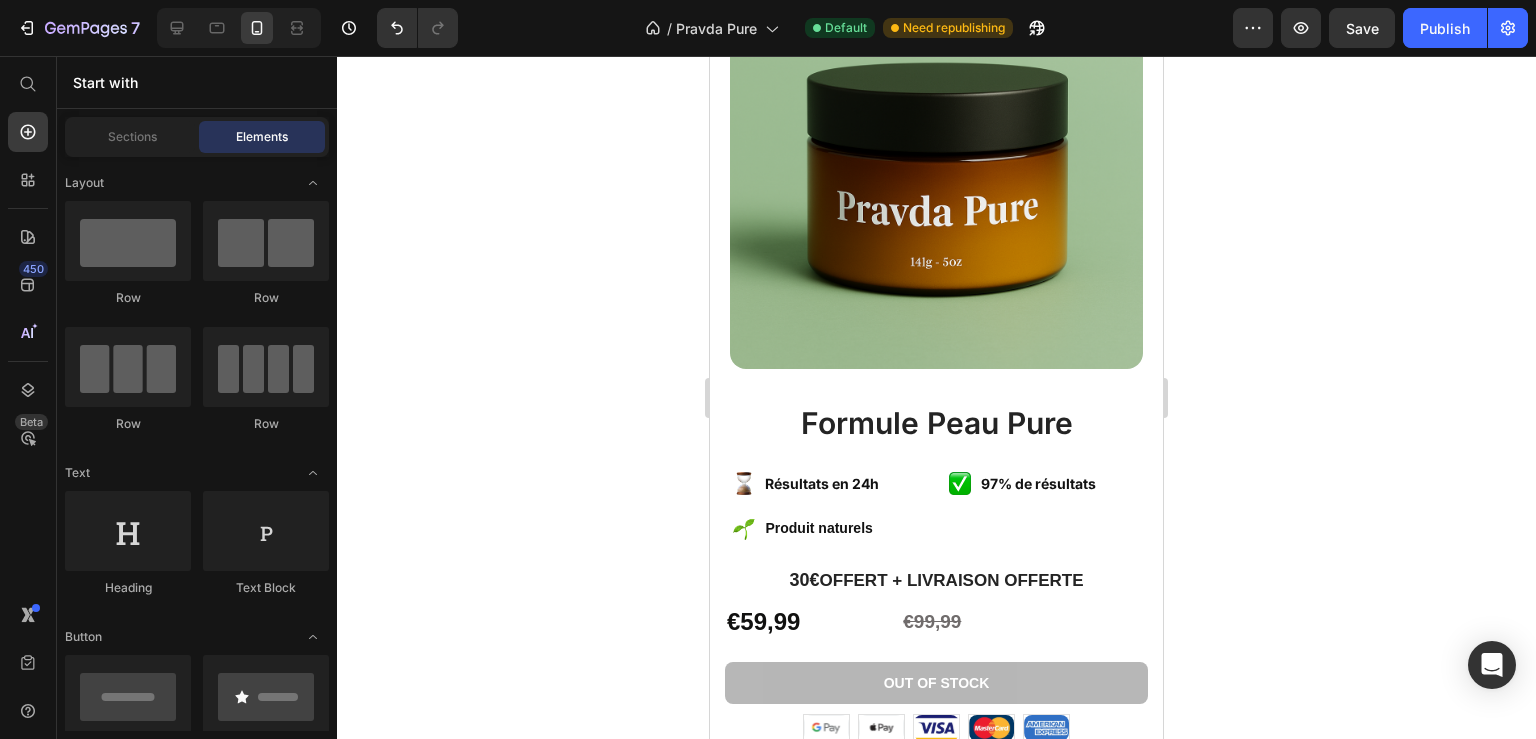 scroll, scrollTop: 587, scrollLeft: 0, axis: vertical 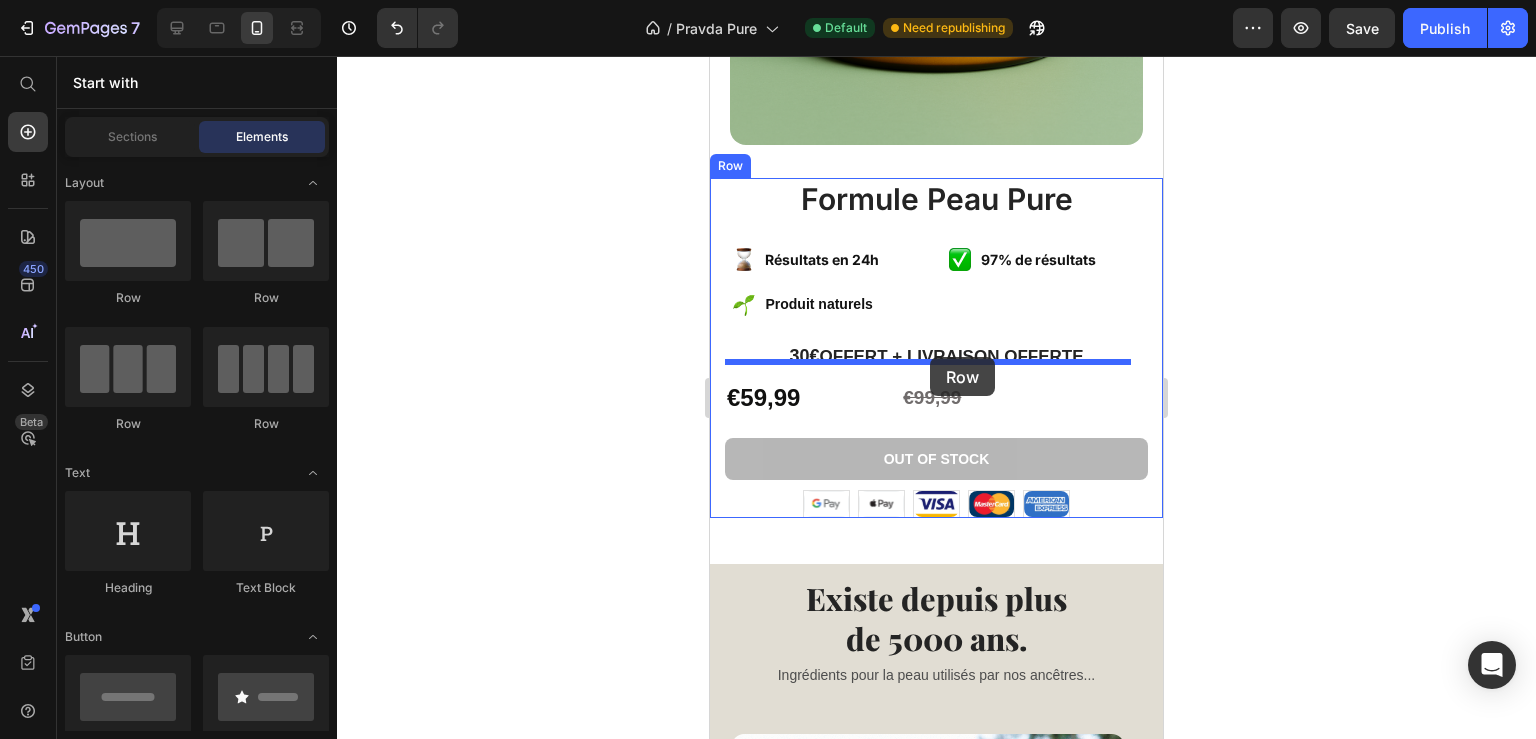 drag, startPoint x: 954, startPoint y: 433, endPoint x: 930, endPoint y: 357, distance: 79.69943 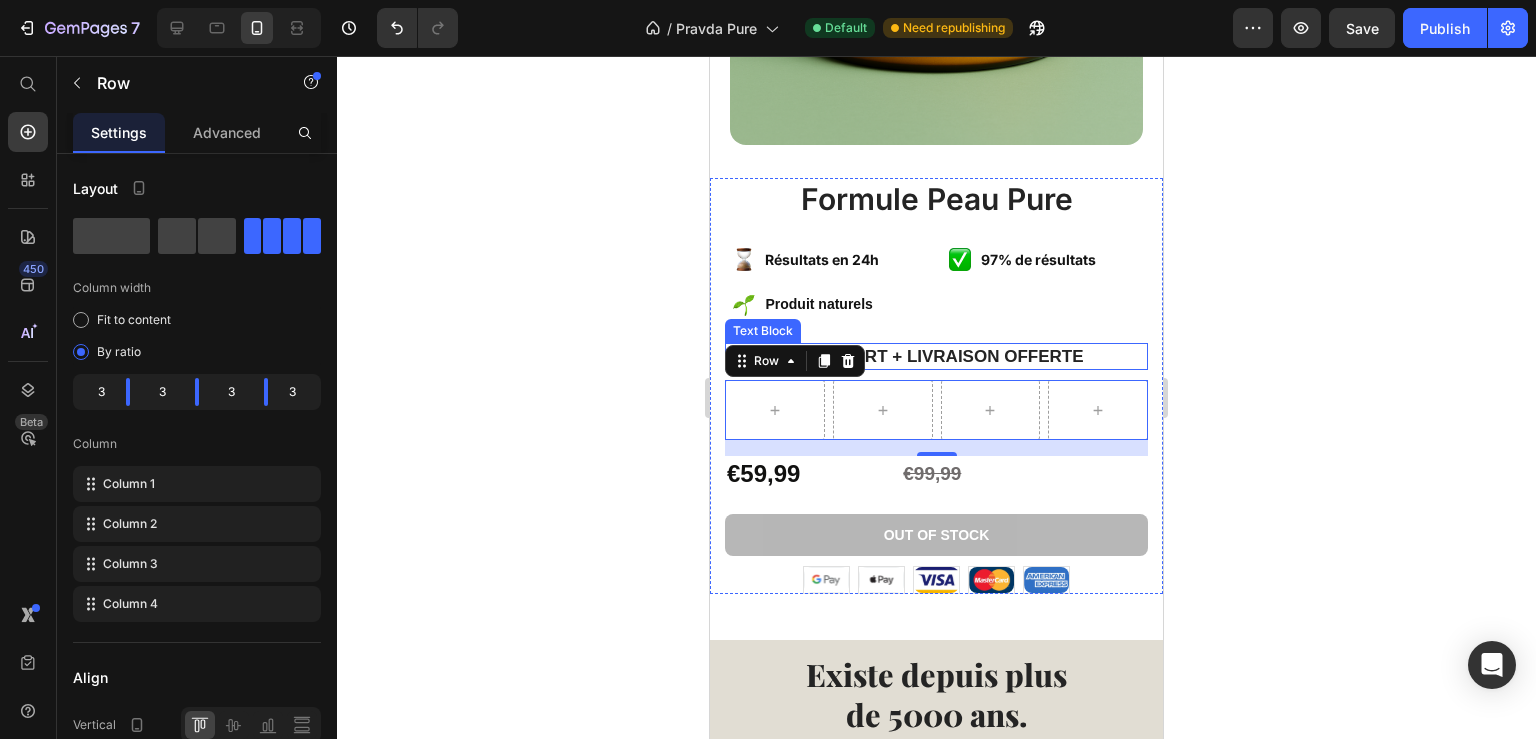 drag, startPoint x: 1011, startPoint y: 425, endPoint x: 990, endPoint y: 328, distance: 99.24717 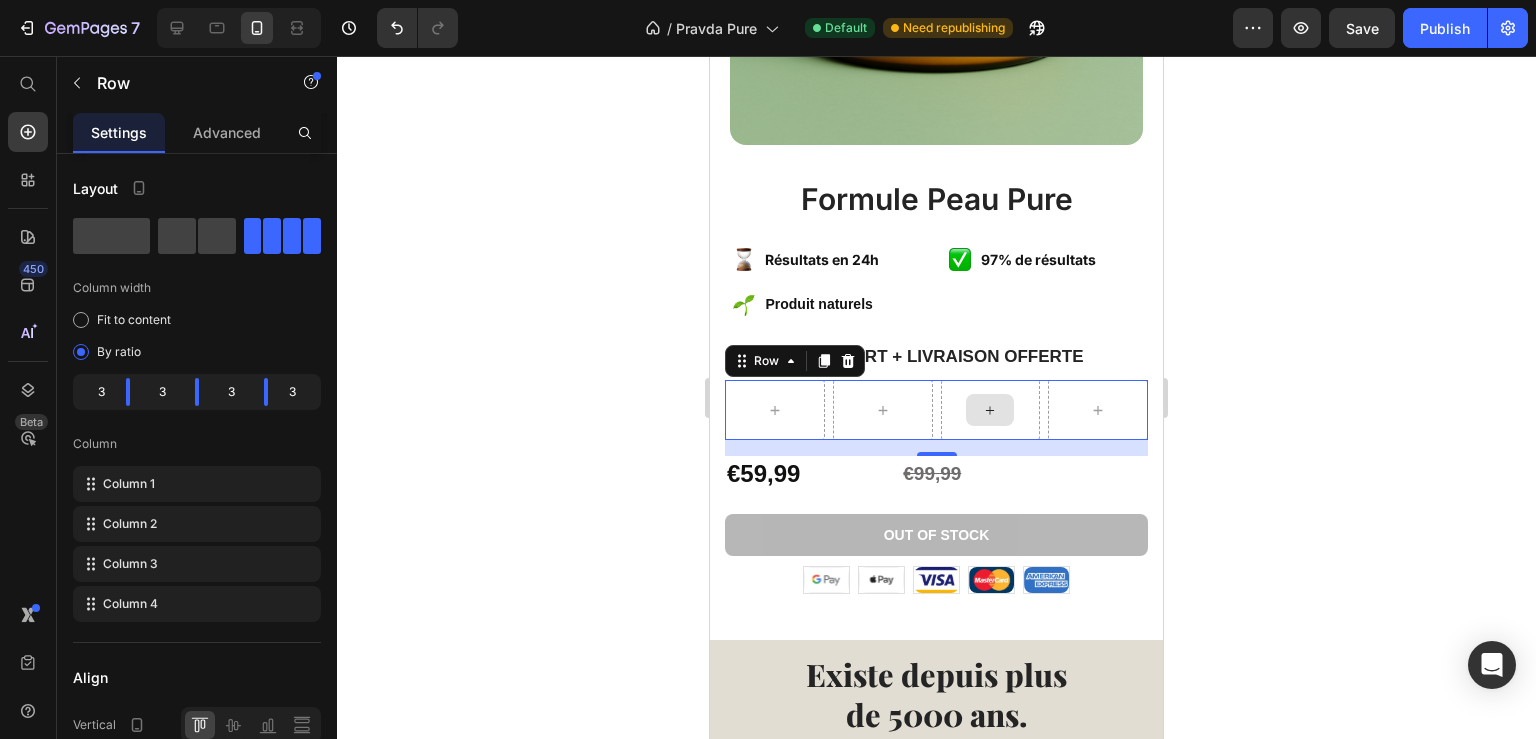drag, startPoint x: 942, startPoint y: 433, endPoint x: 936, endPoint y: 376, distance: 57.31492 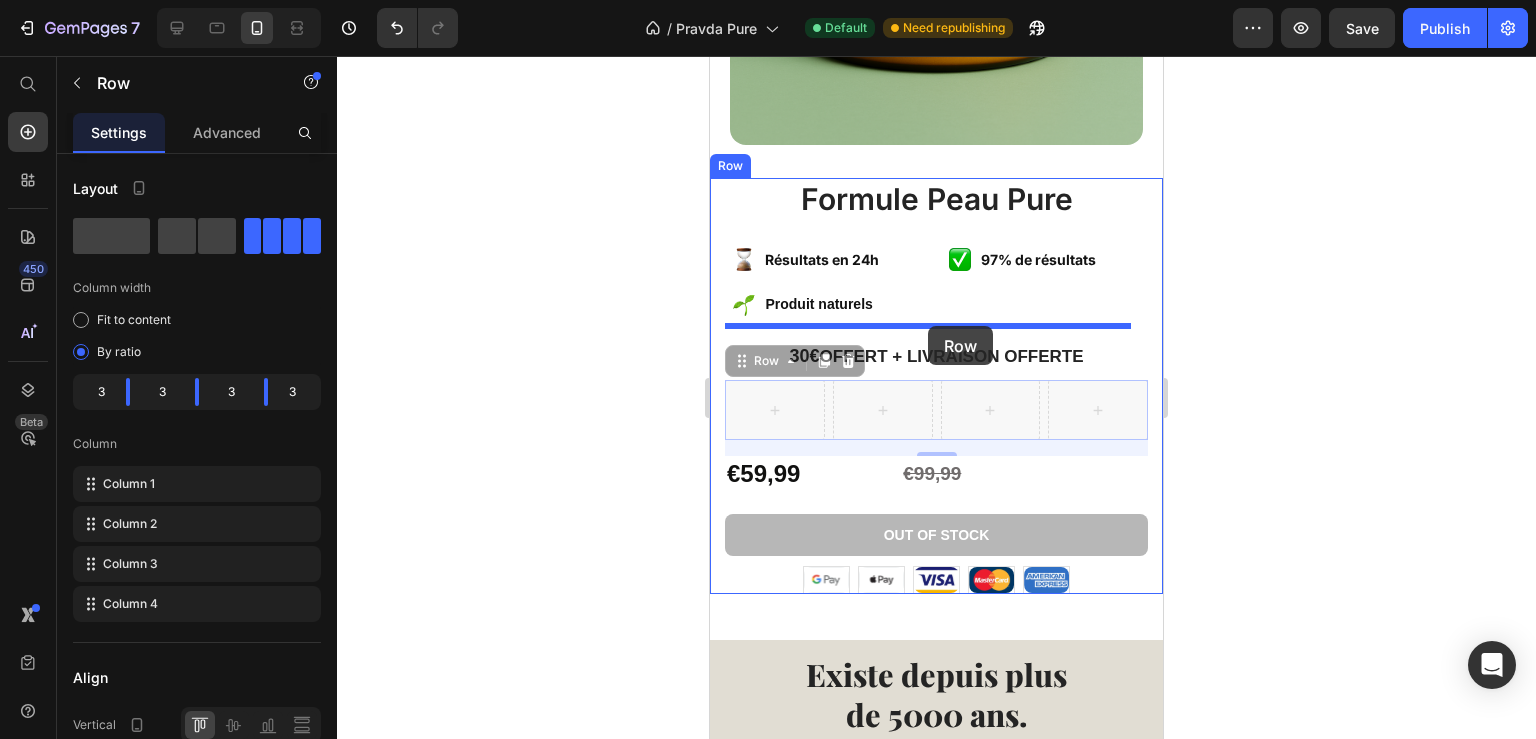 drag, startPoint x: 930, startPoint y: 377, endPoint x: 928, endPoint y: 326, distance: 51.0392 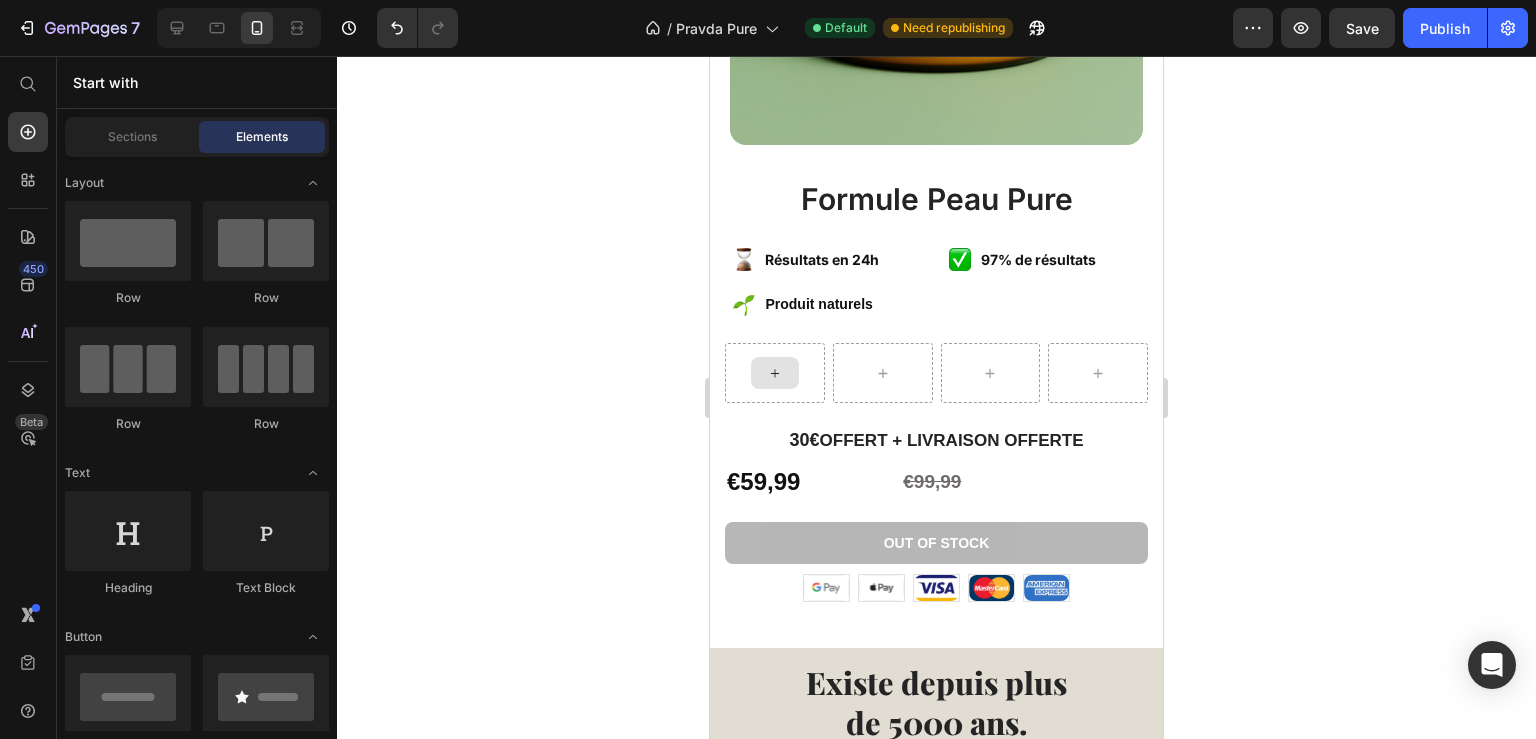 click 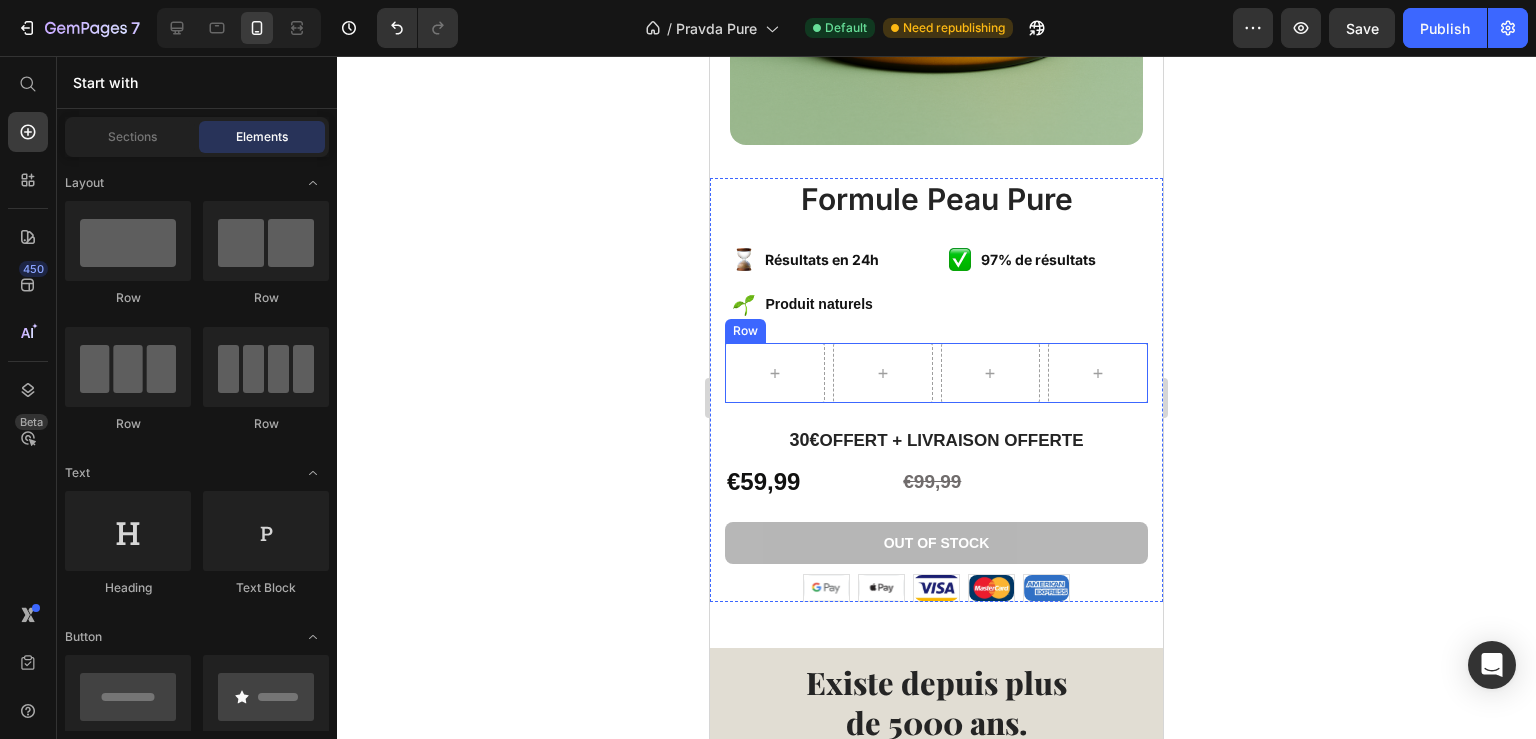 scroll, scrollTop: 648, scrollLeft: 0, axis: vertical 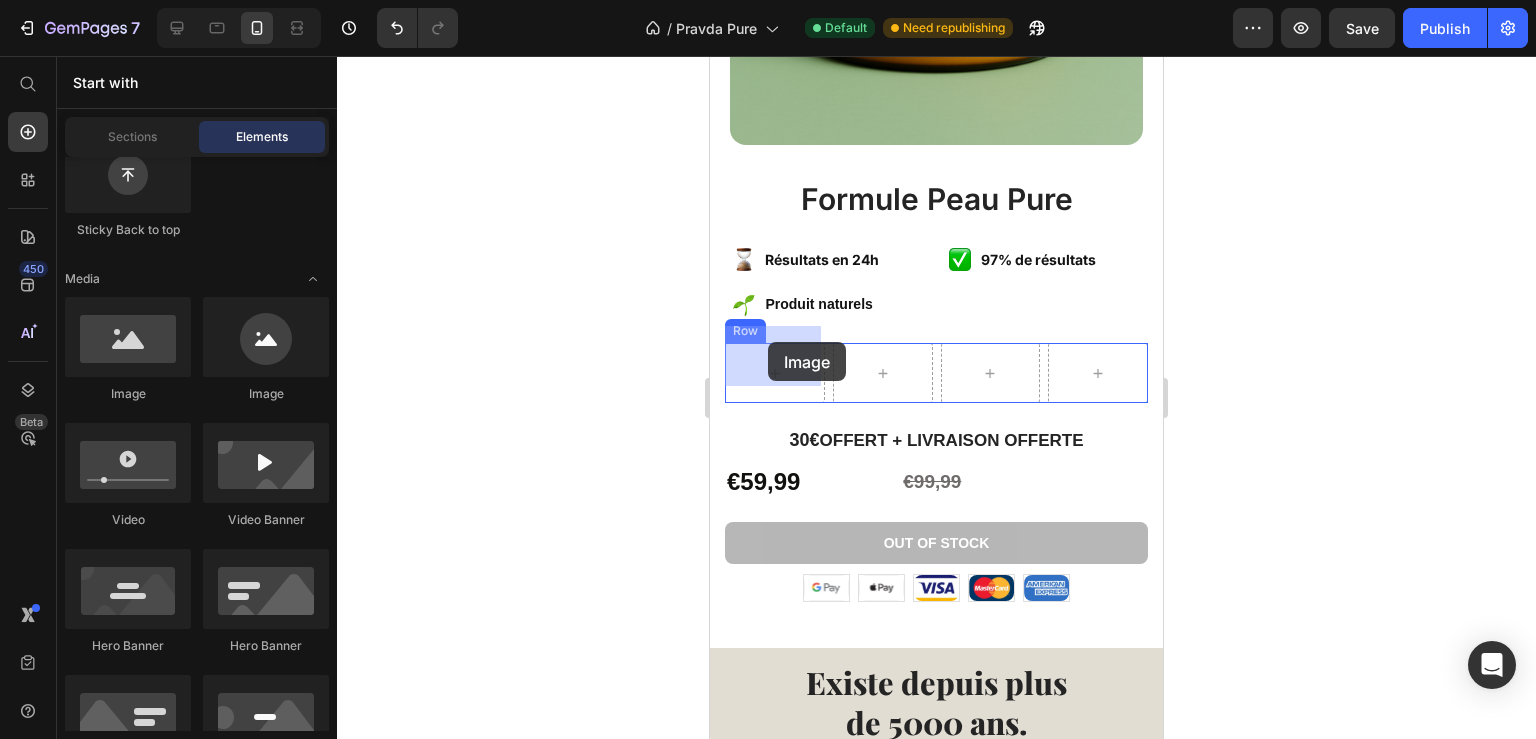 drag, startPoint x: 850, startPoint y: 400, endPoint x: 768, endPoint y: 342, distance: 100.43903 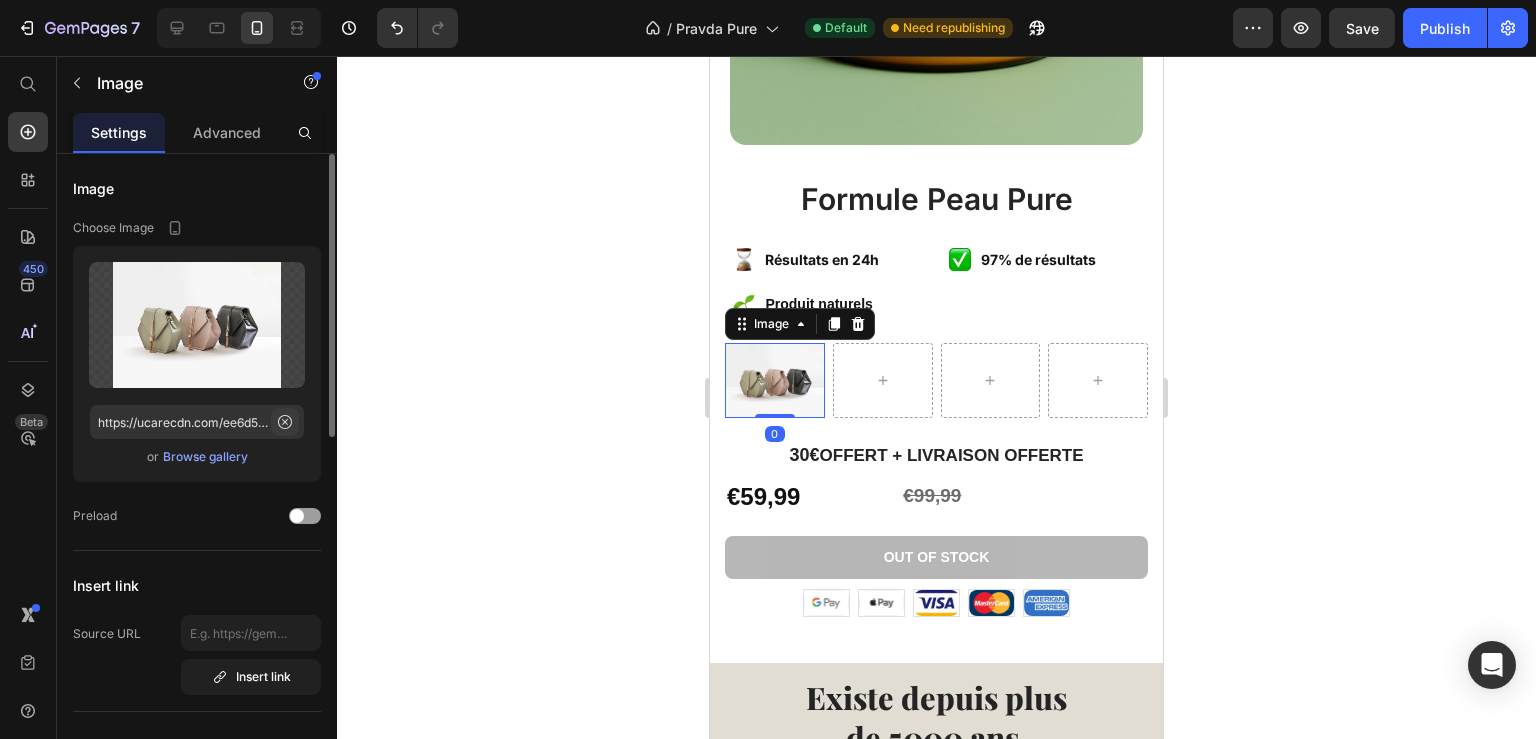 click 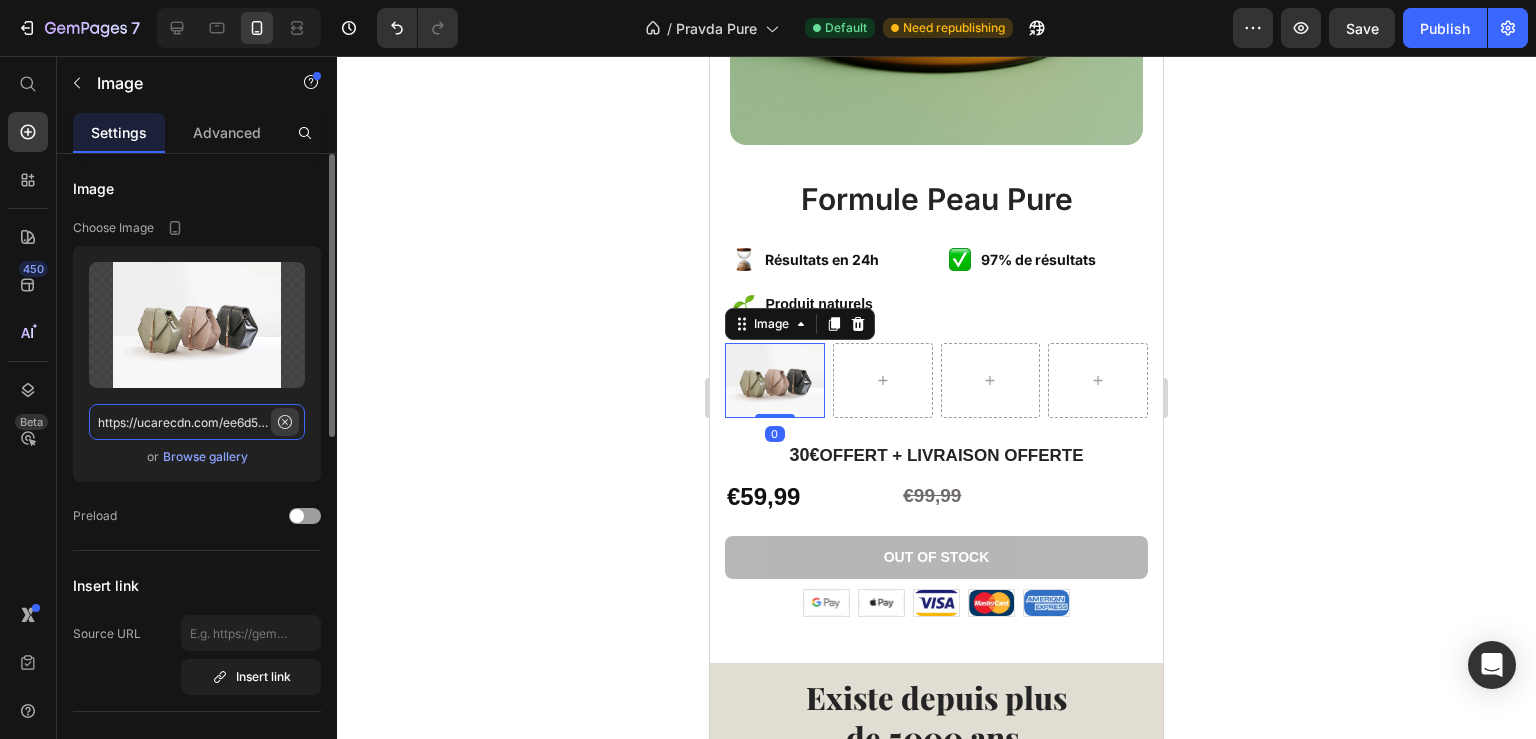 type 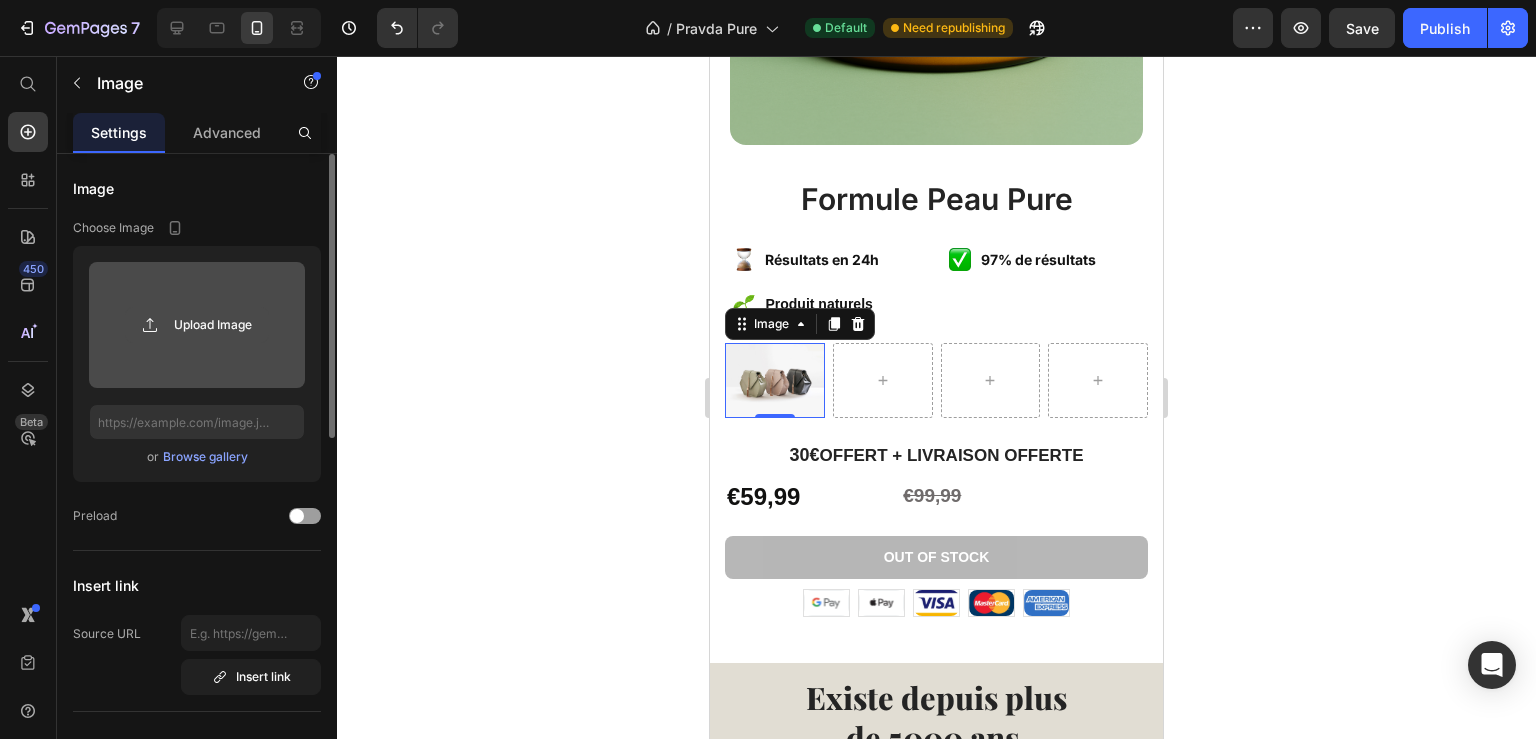 click 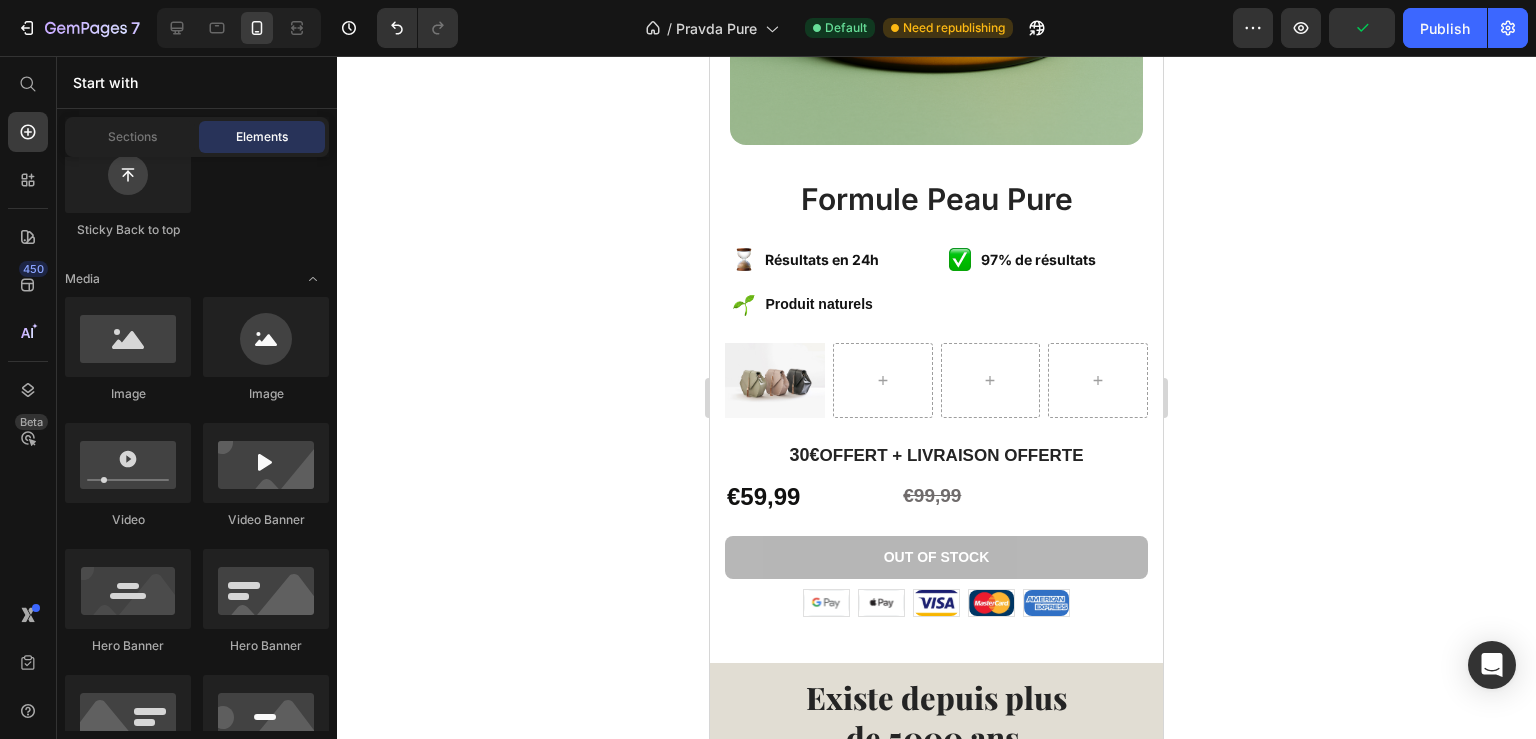 scroll, scrollTop: 497, scrollLeft: 0, axis: vertical 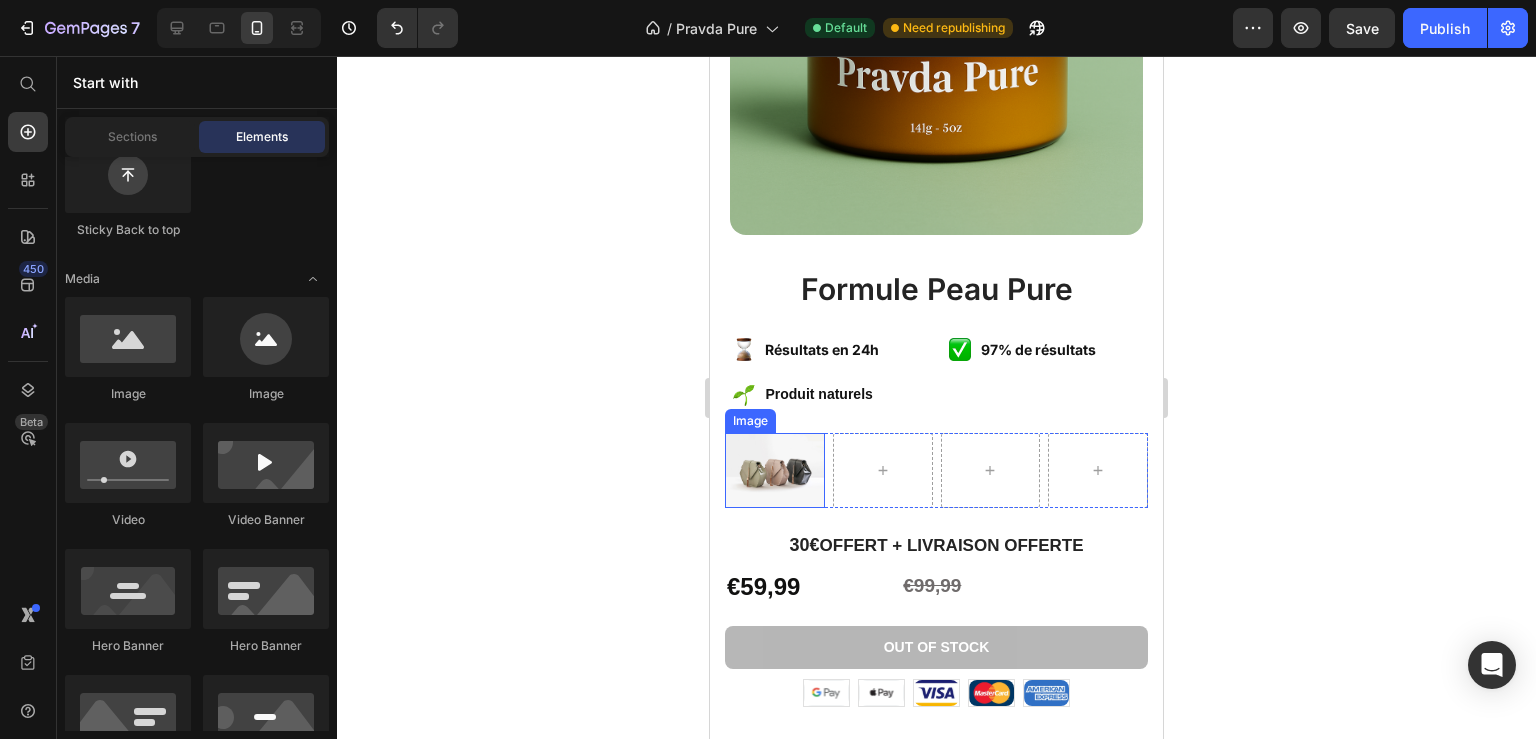 click at bounding box center (775, 470) 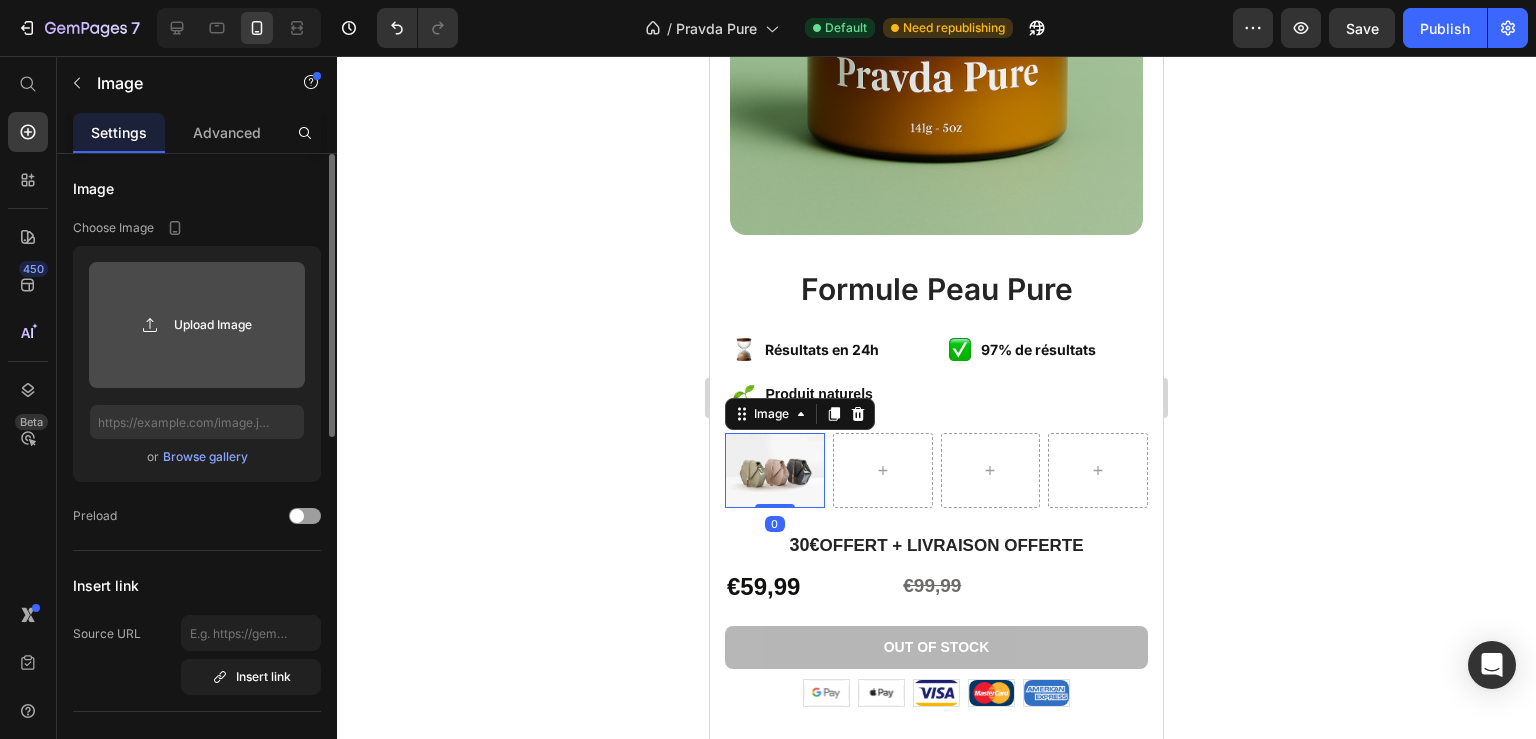 click 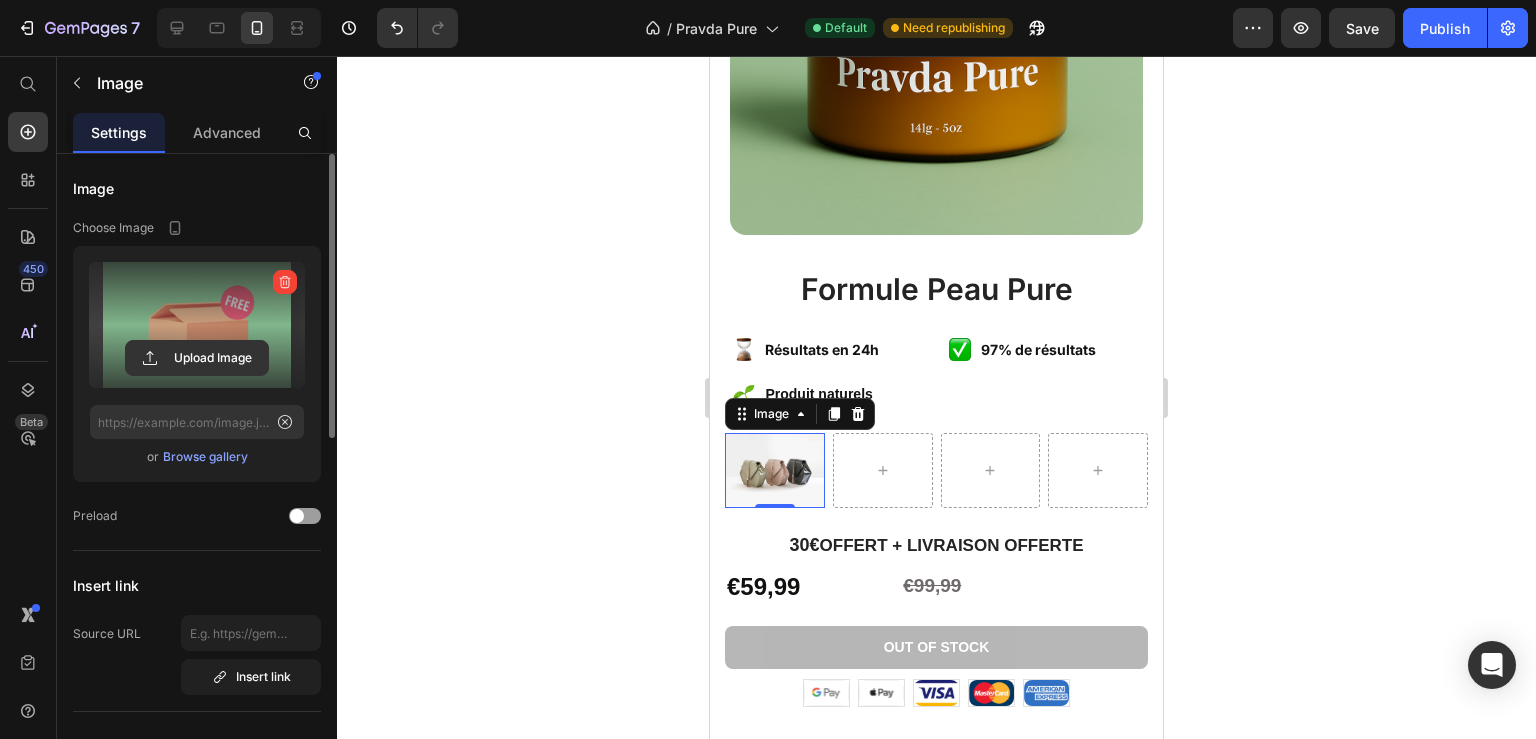 type on "https://cdn.shopify.com/s/files/1/0926/3225/2790/files/gempages_573375722391864070-35382b99-a9f8-47a0-97e3-0379831f09ea.png" 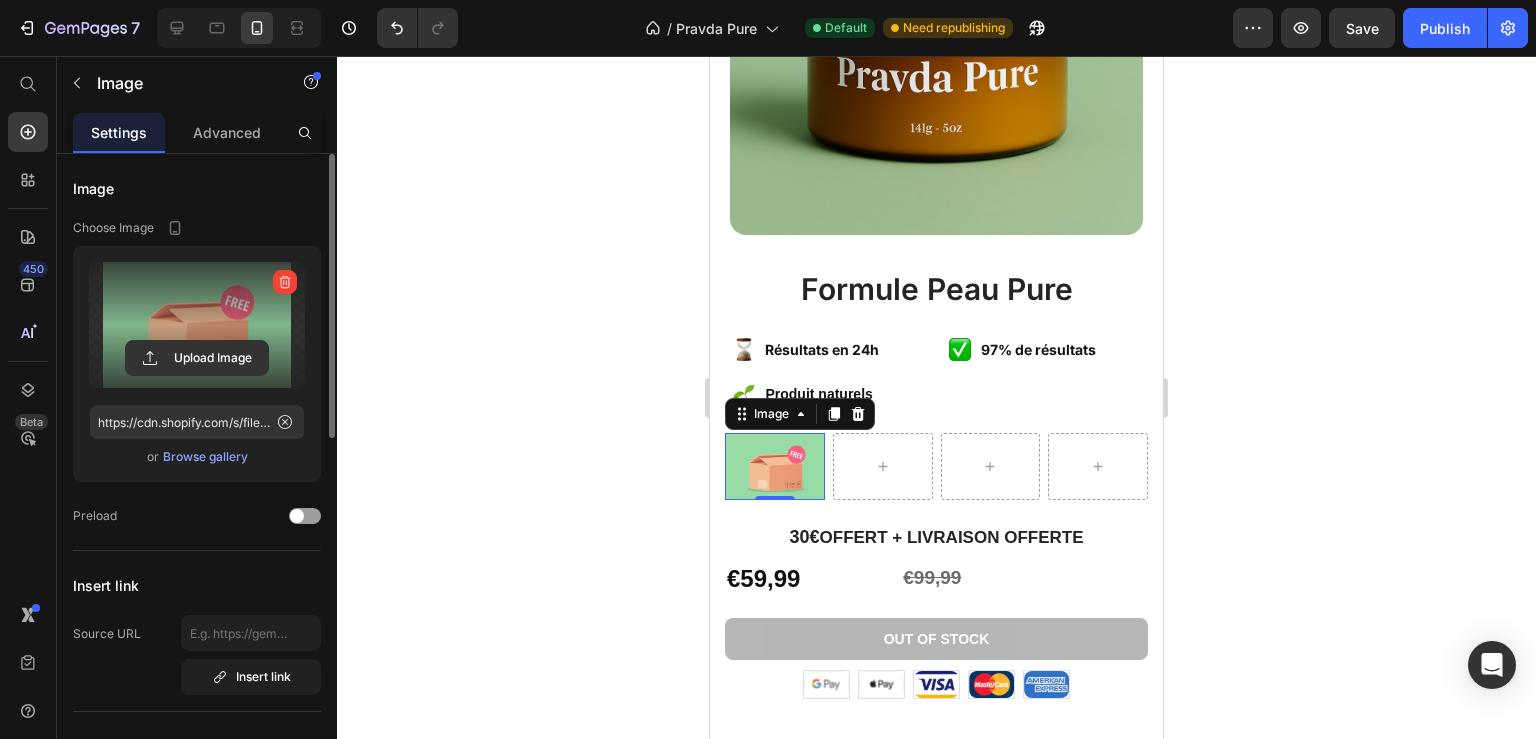 click 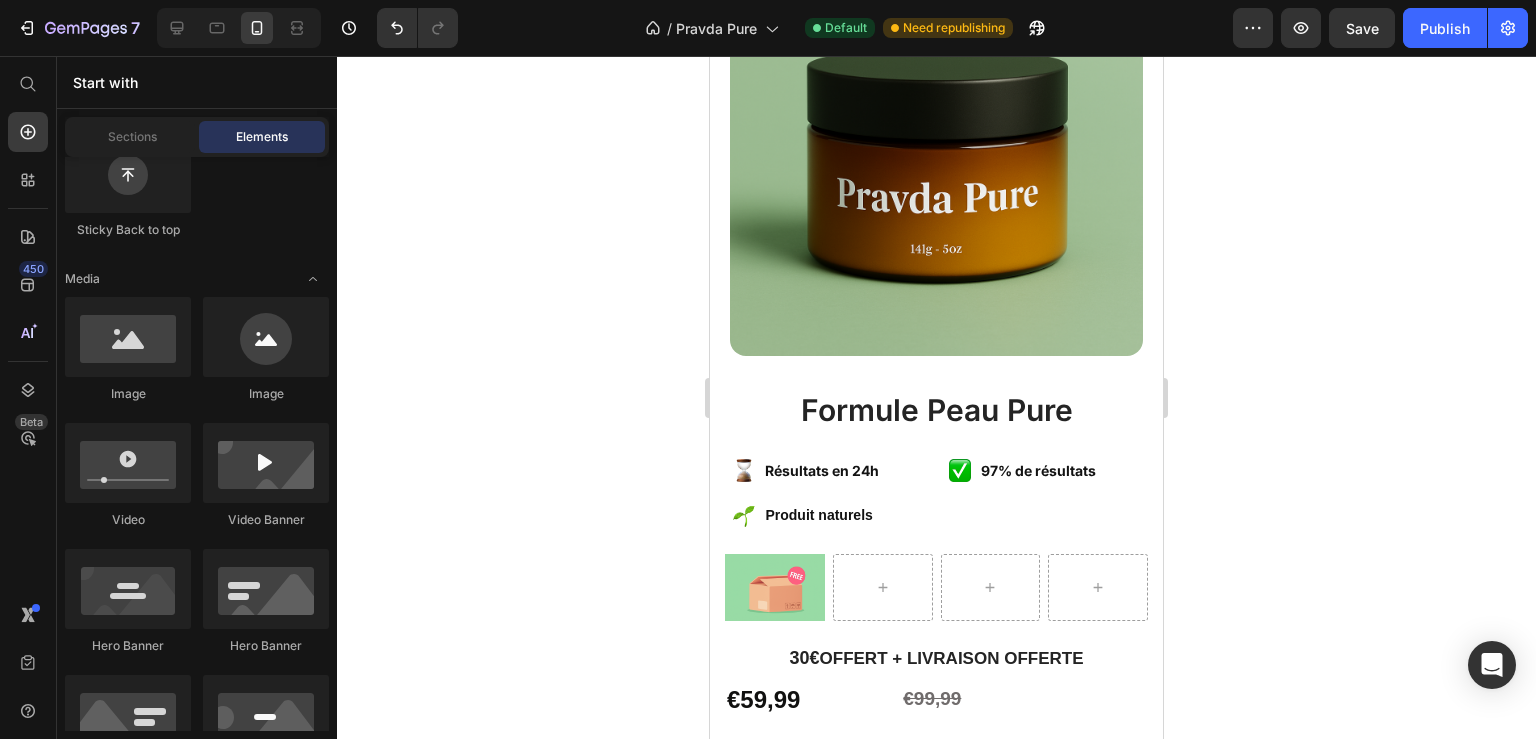 scroll, scrollTop: 356, scrollLeft: 0, axis: vertical 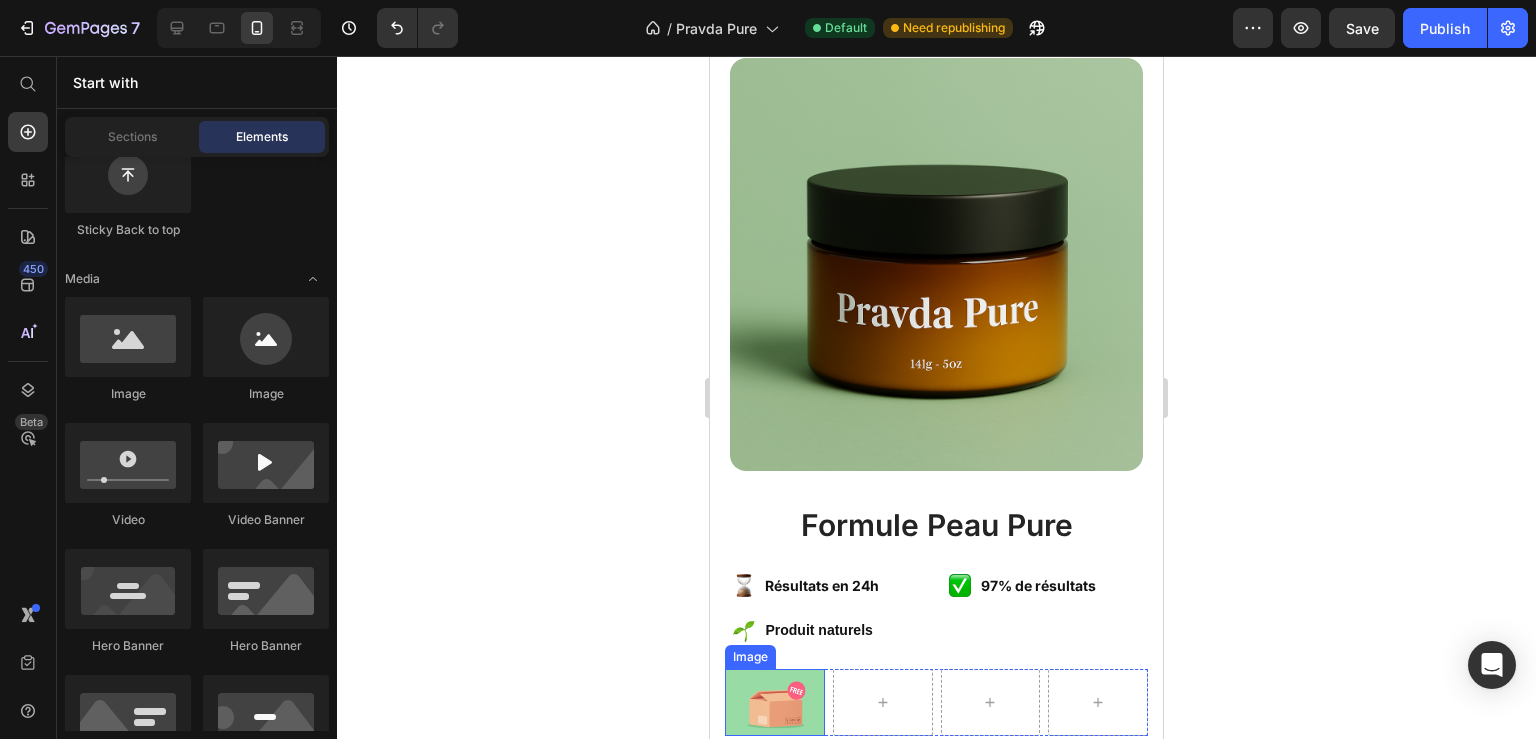click at bounding box center [775, 702] 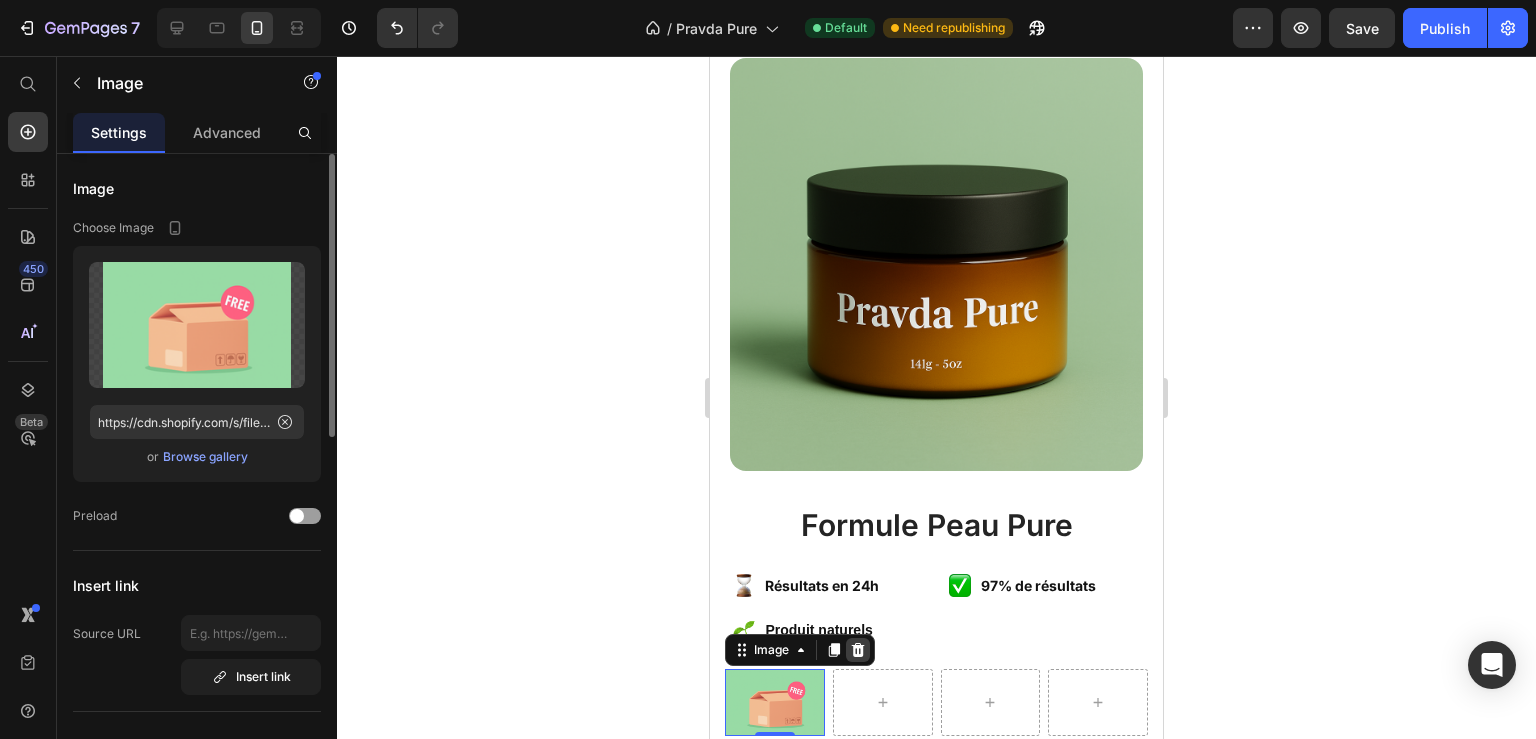 click at bounding box center (858, 650) 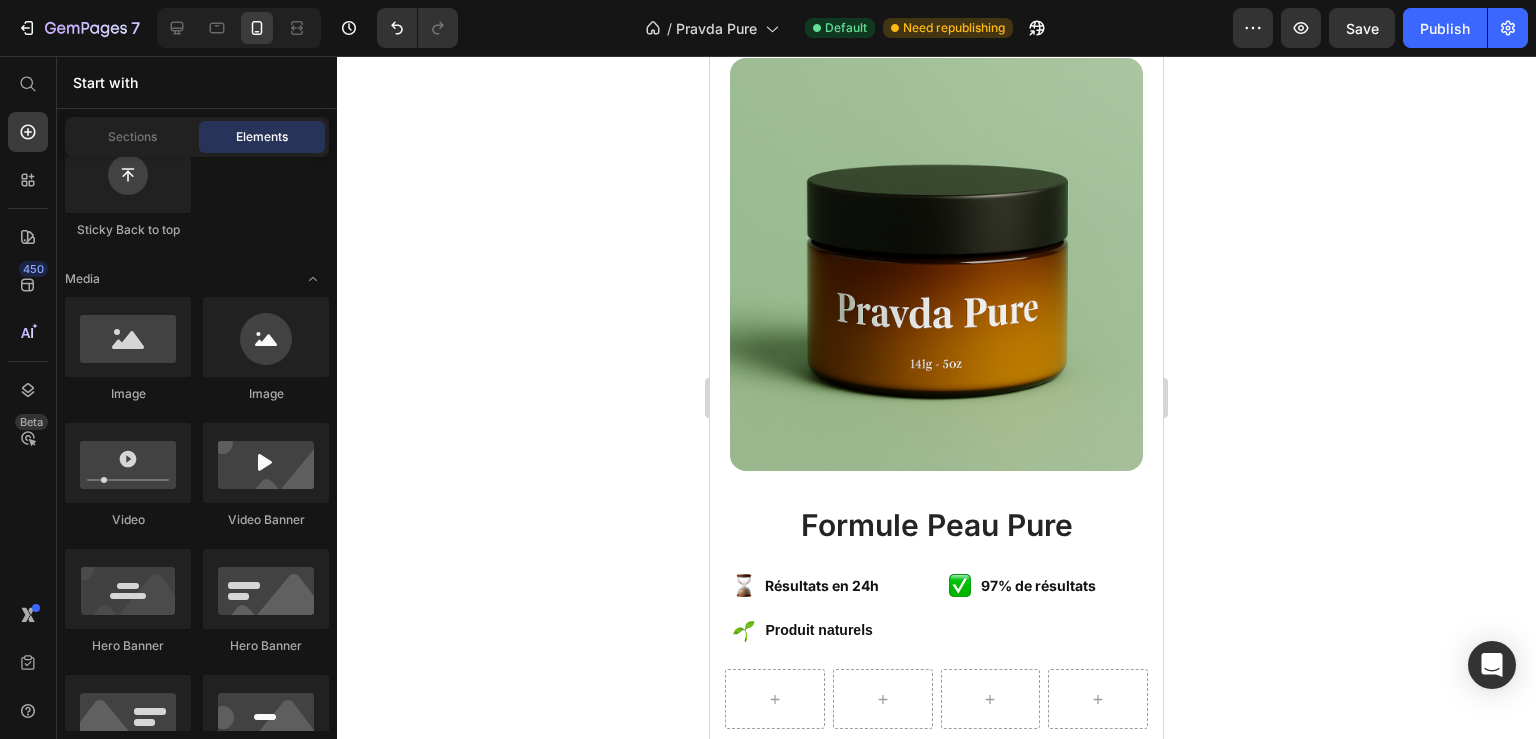 scroll, scrollTop: 648, scrollLeft: 0, axis: vertical 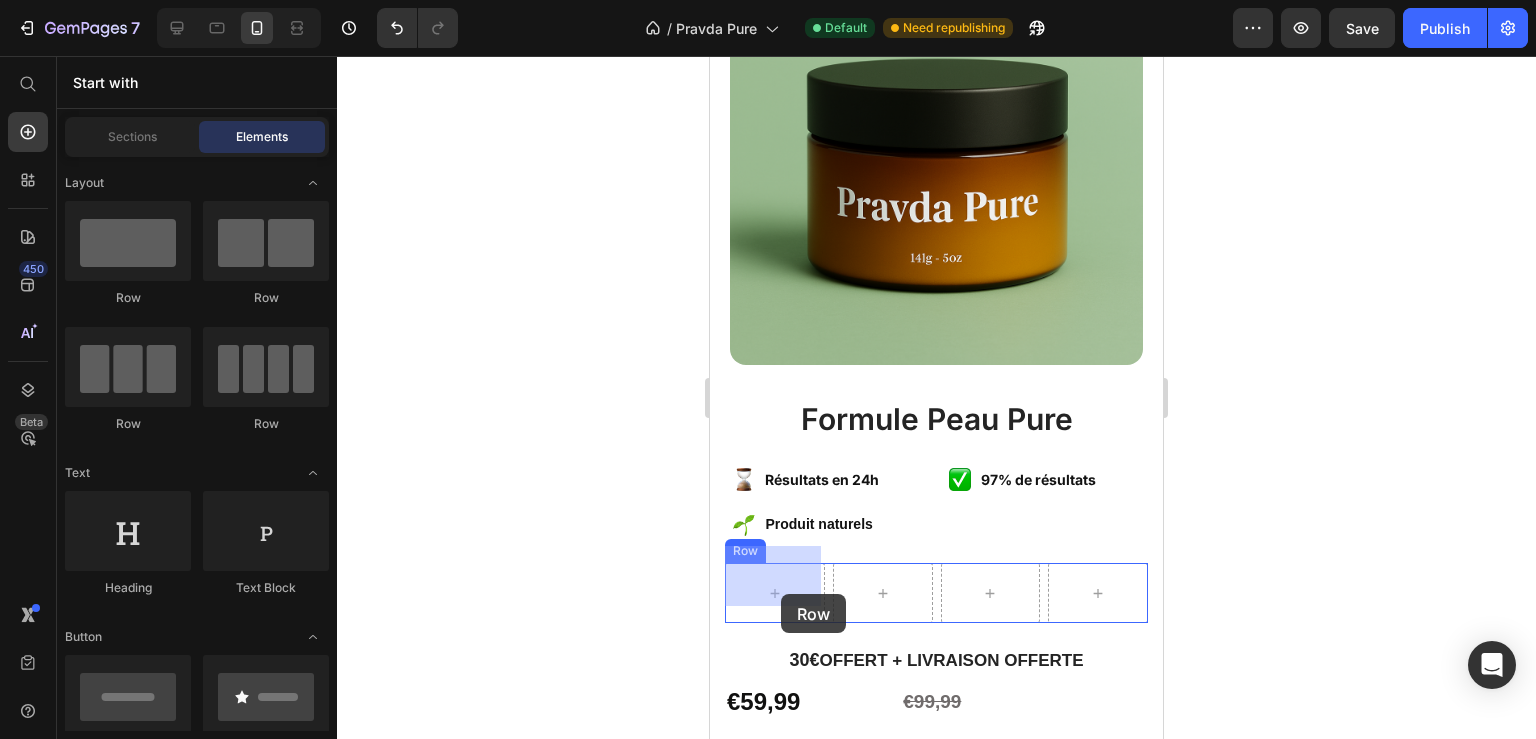 drag, startPoint x: 955, startPoint y: 286, endPoint x: 774, endPoint y: 586, distance: 350.37265 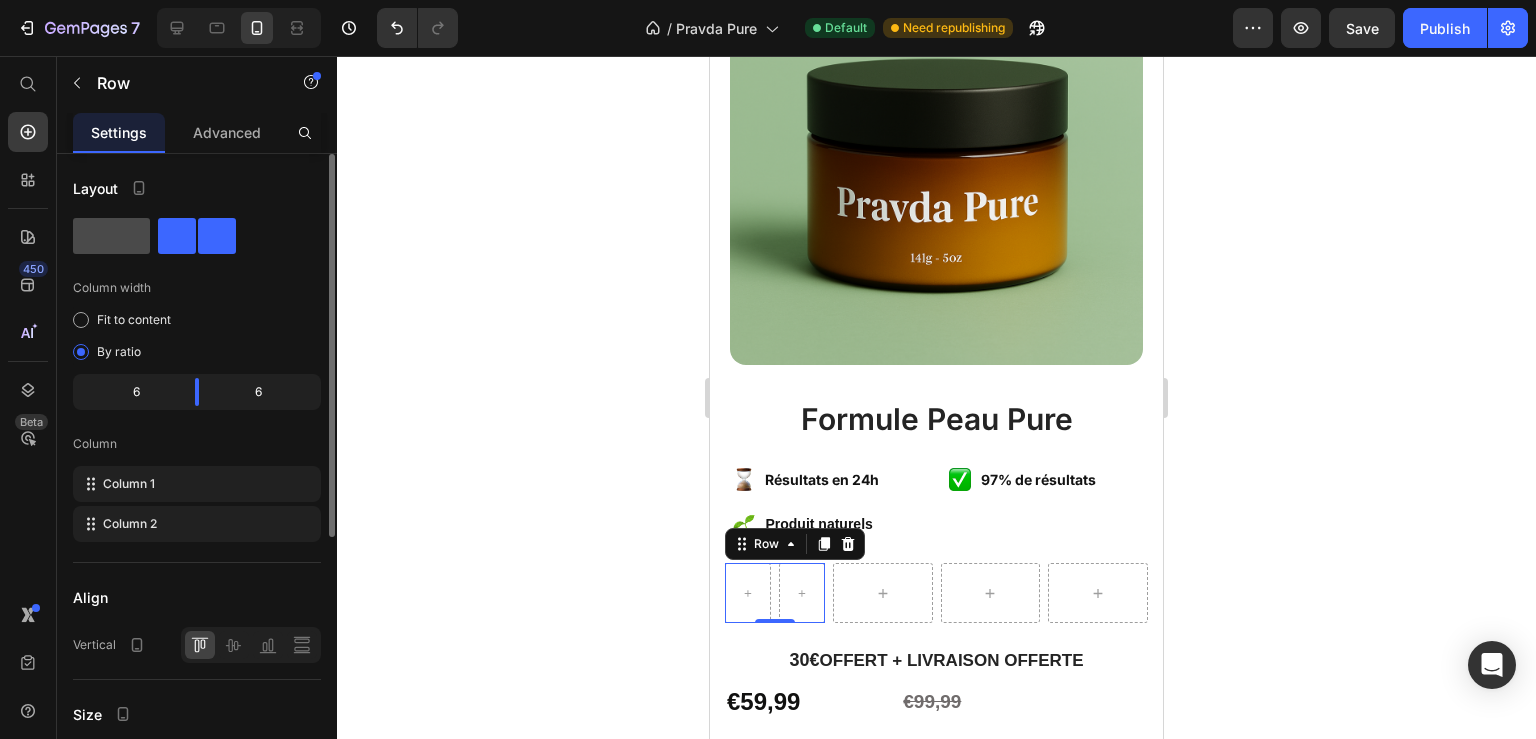click 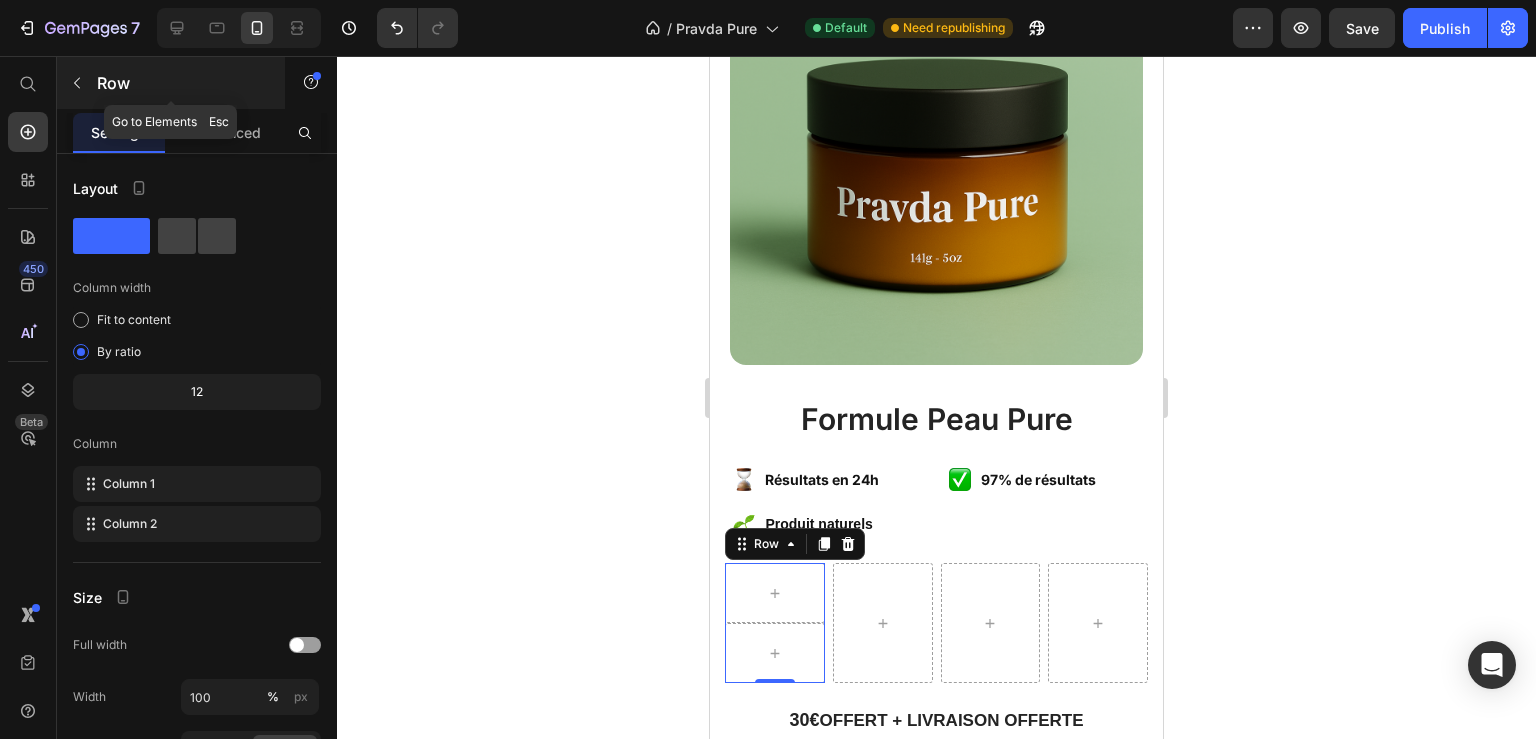 click at bounding box center (77, 83) 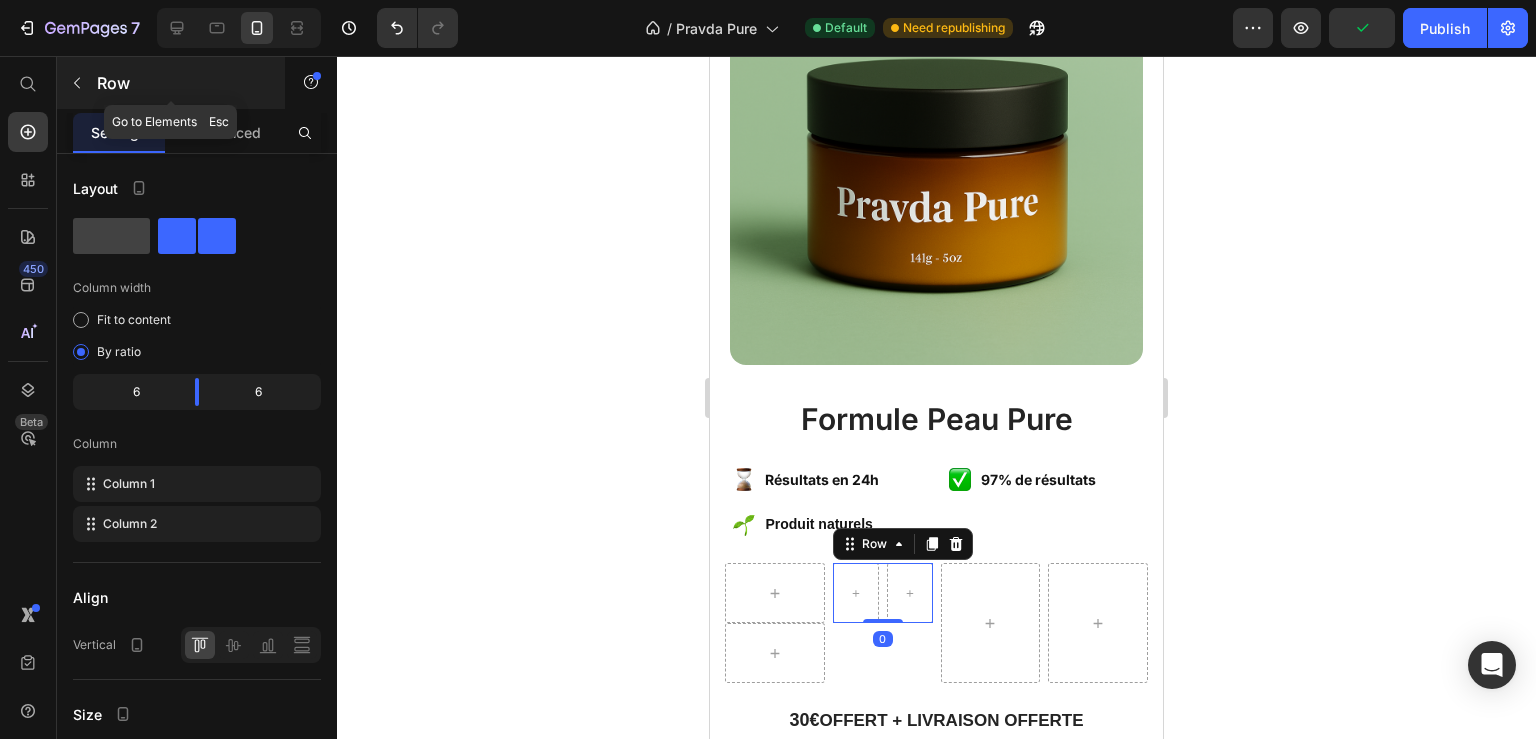 click at bounding box center (77, 83) 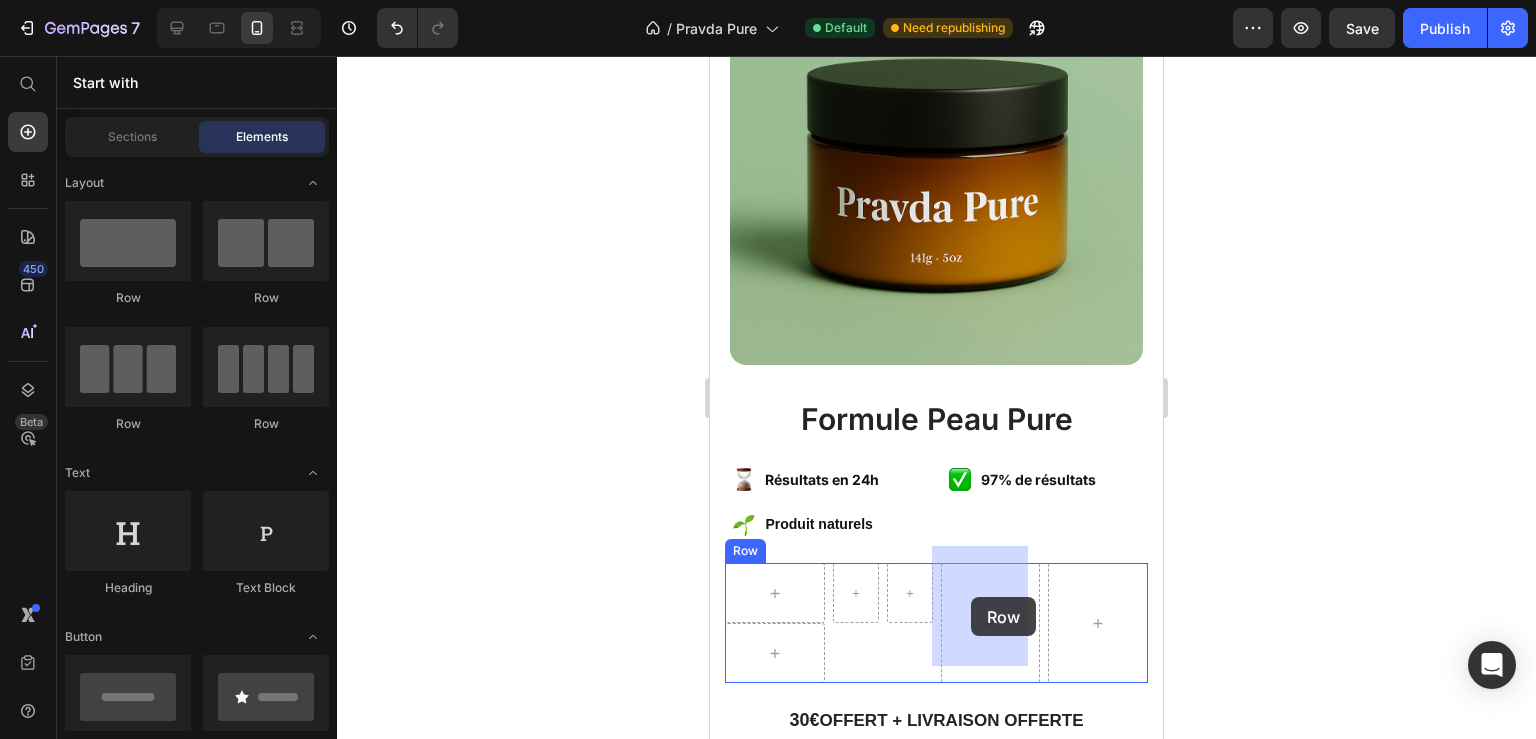 drag, startPoint x: 967, startPoint y: 294, endPoint x: 971, endPoint y: 597, distance: 303.0264 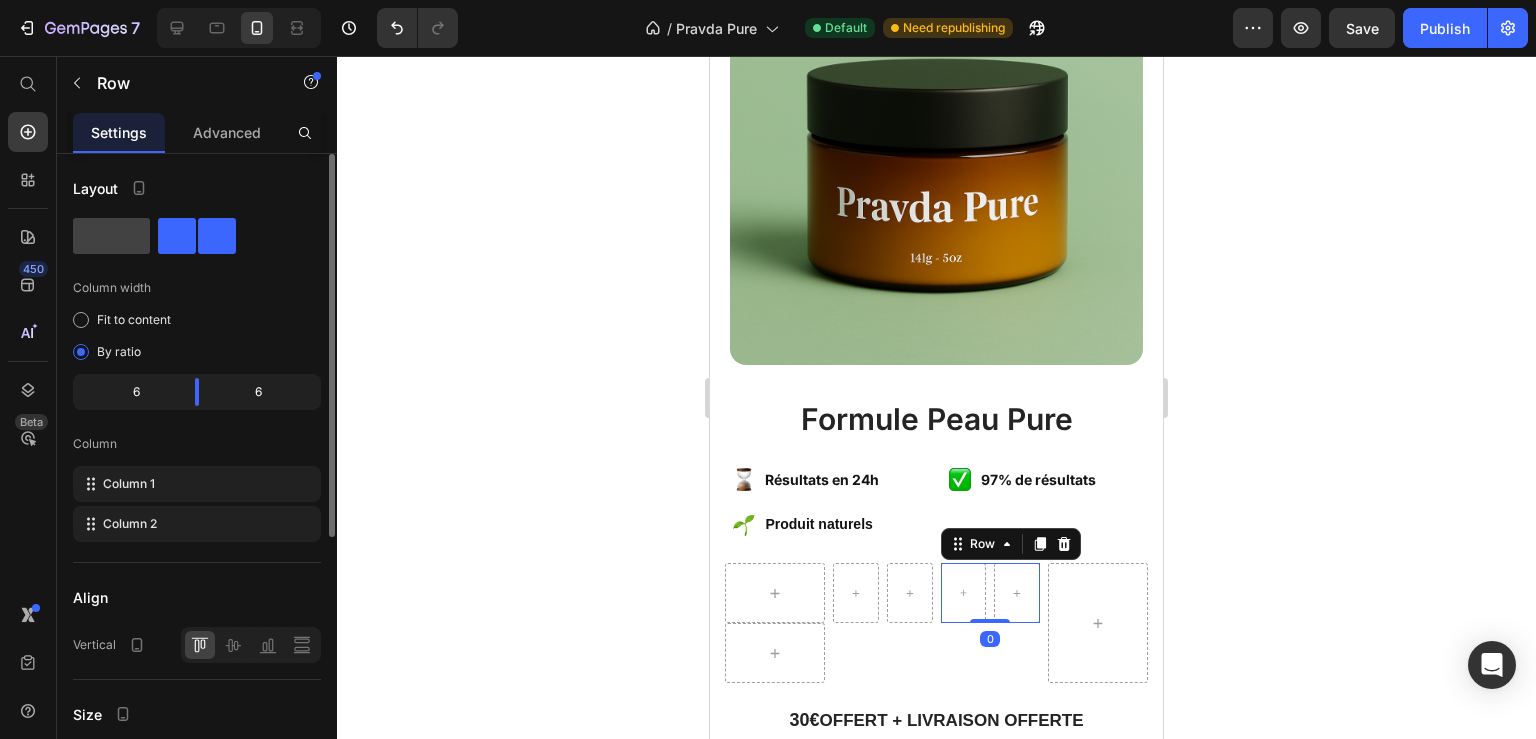 drag, startPoint x: 116, startPoint y: 258, endPoint x: 103, endPoint y: 217, distance: 43.011627 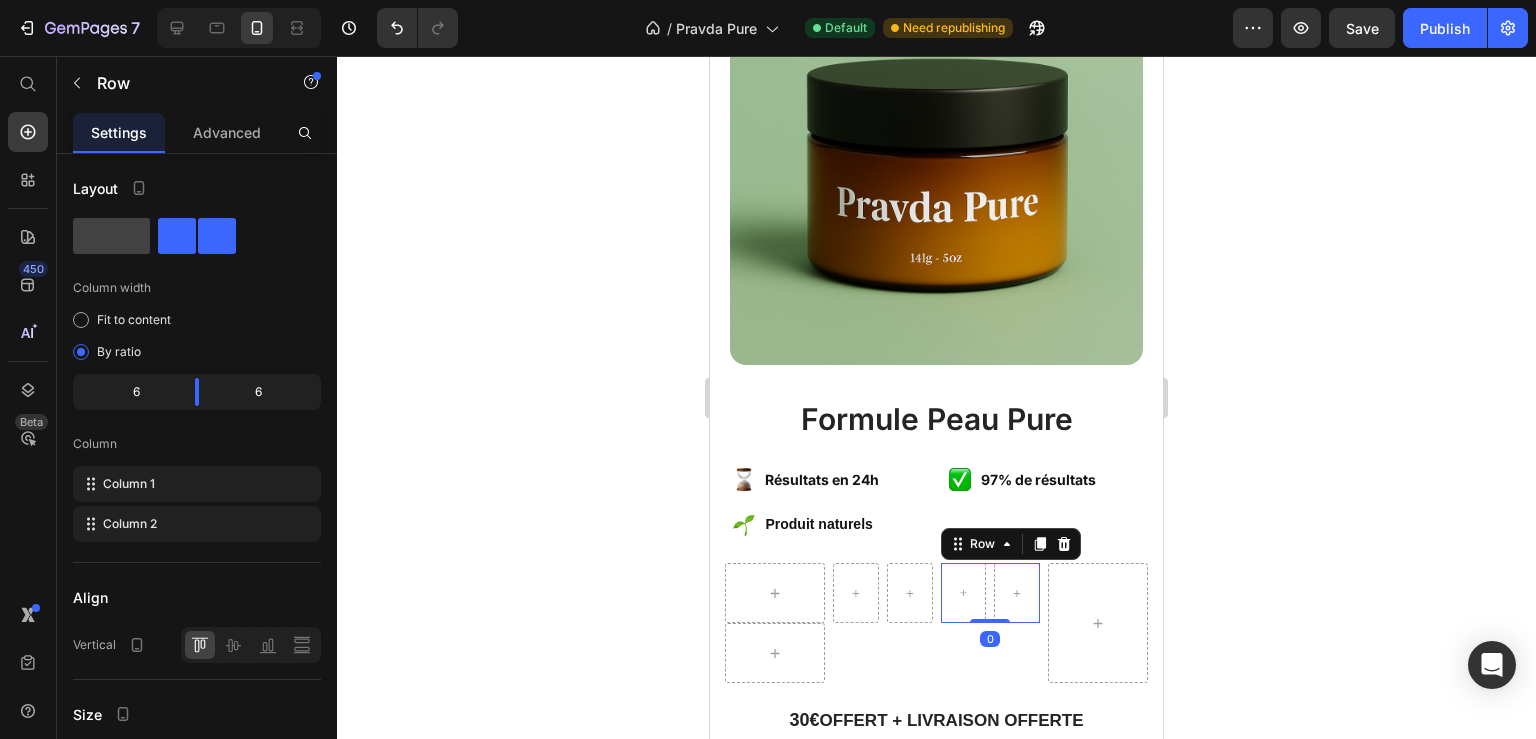 click 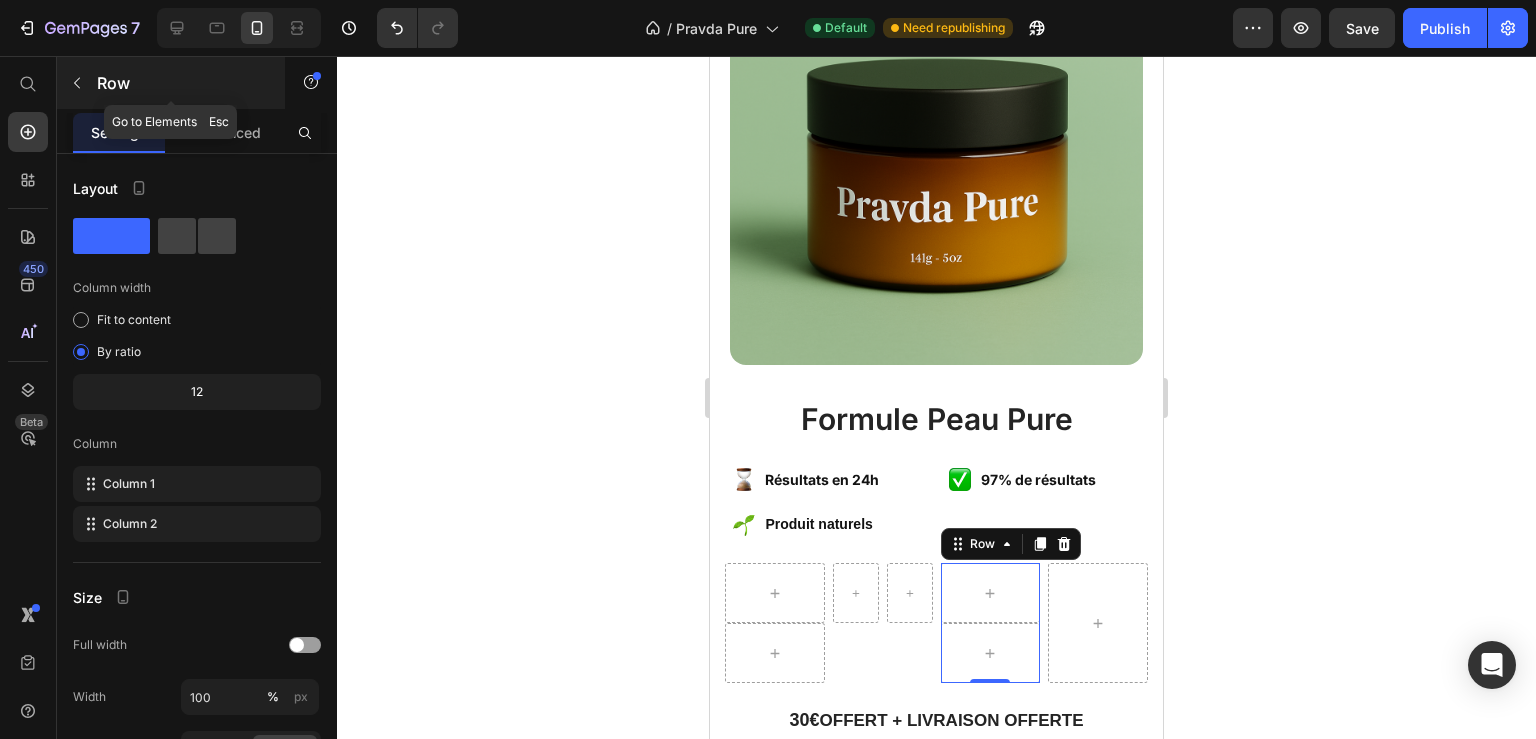 click 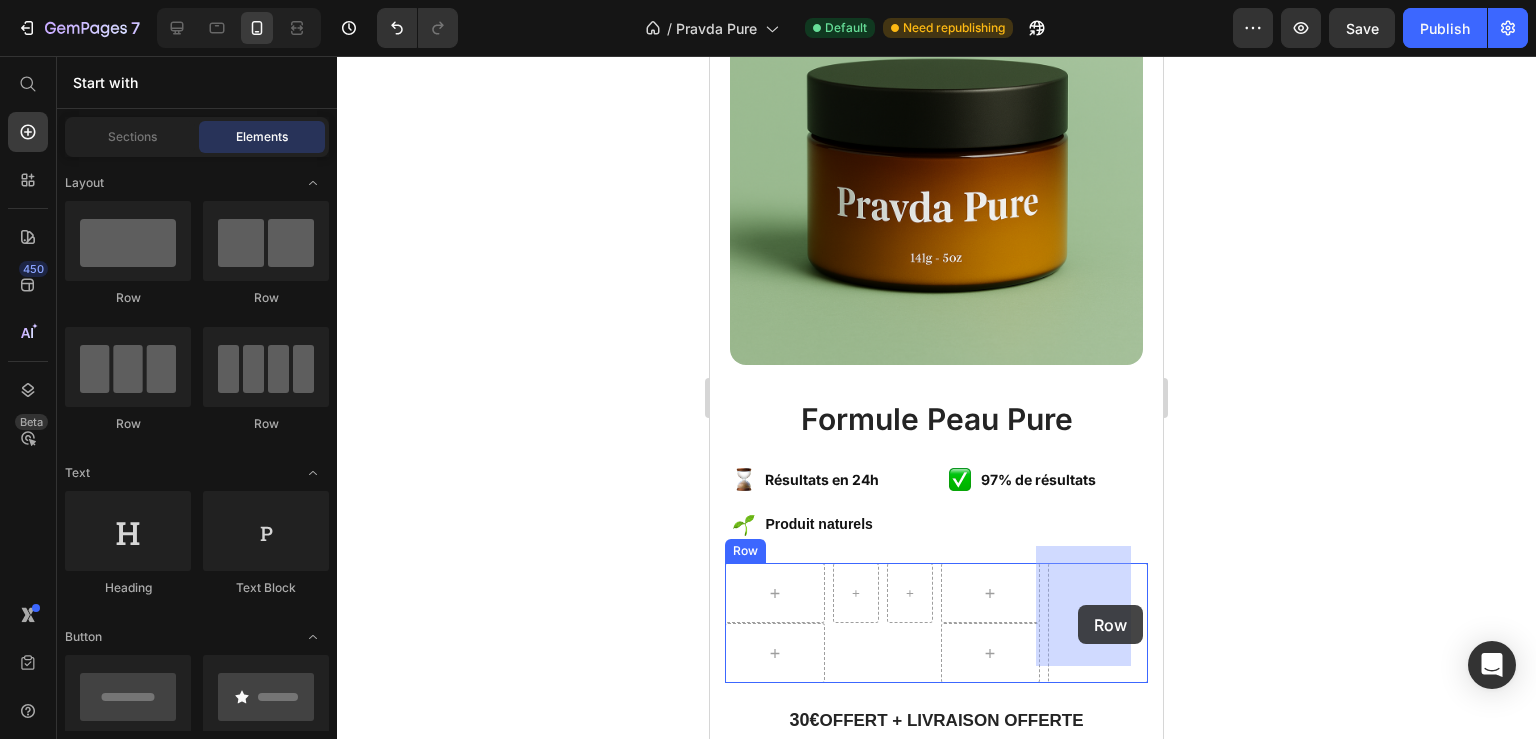 drag, startPoint x: 964, startPoint y: 314, endPoint x: 1078, endPoint y: 605, distance: 312.5332 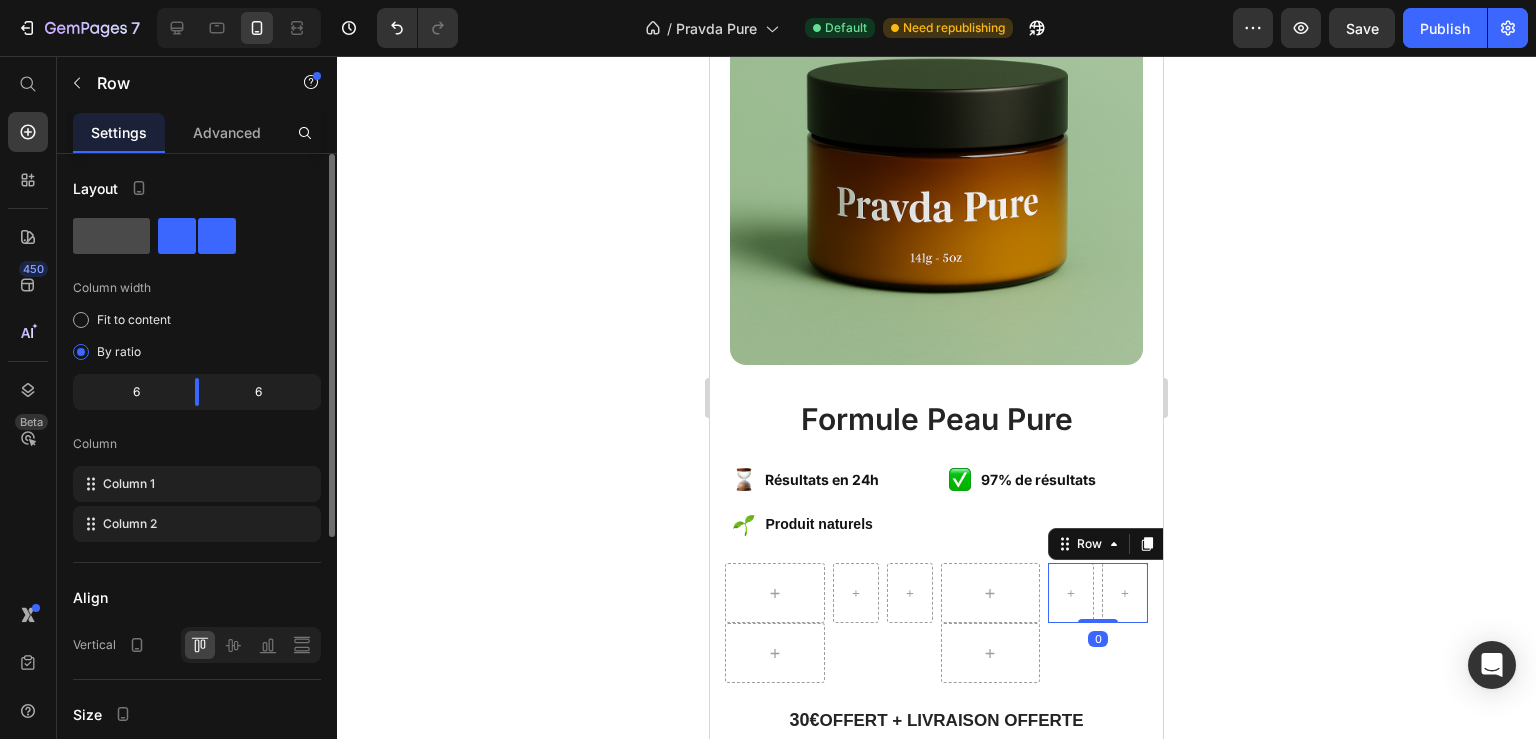 click 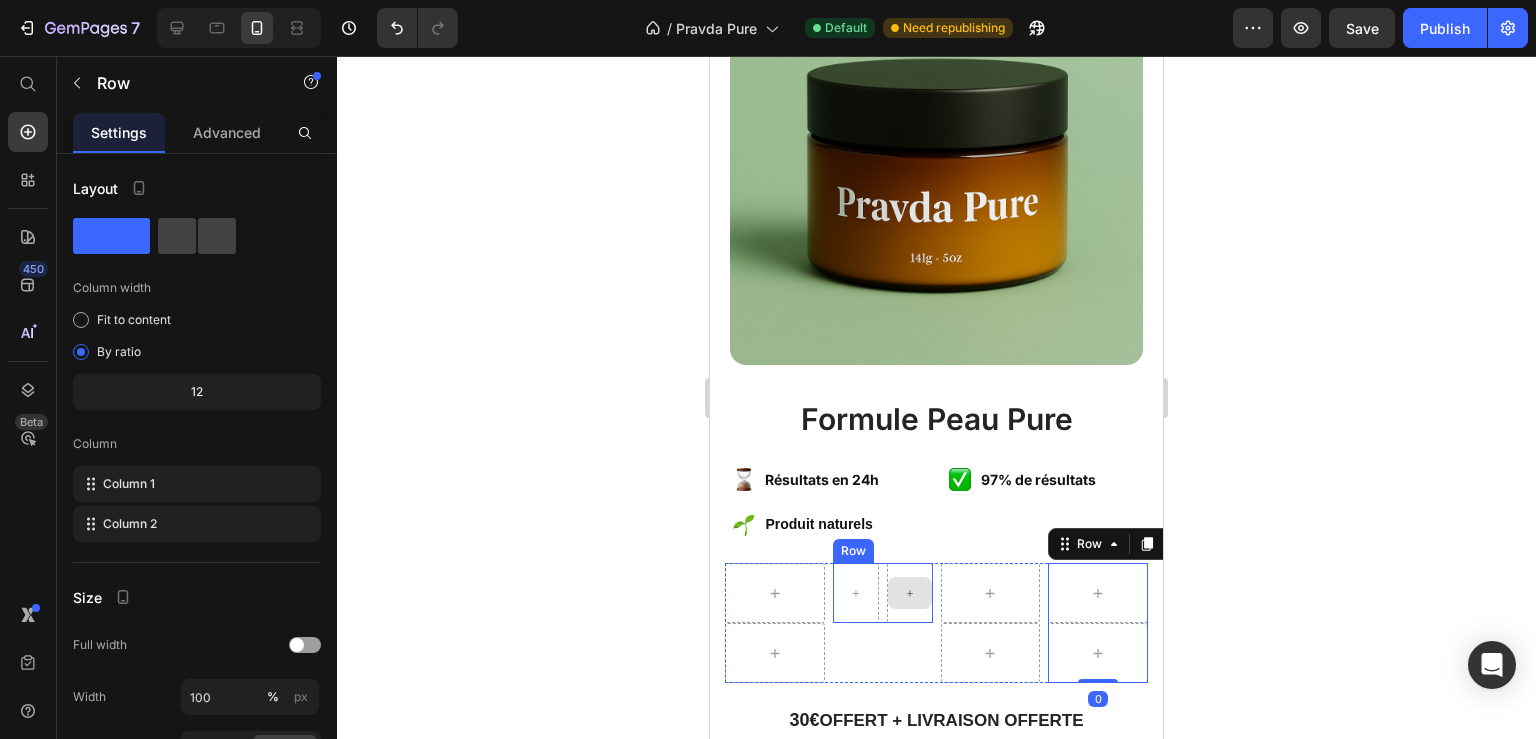 click at bounding box center (910, 593) 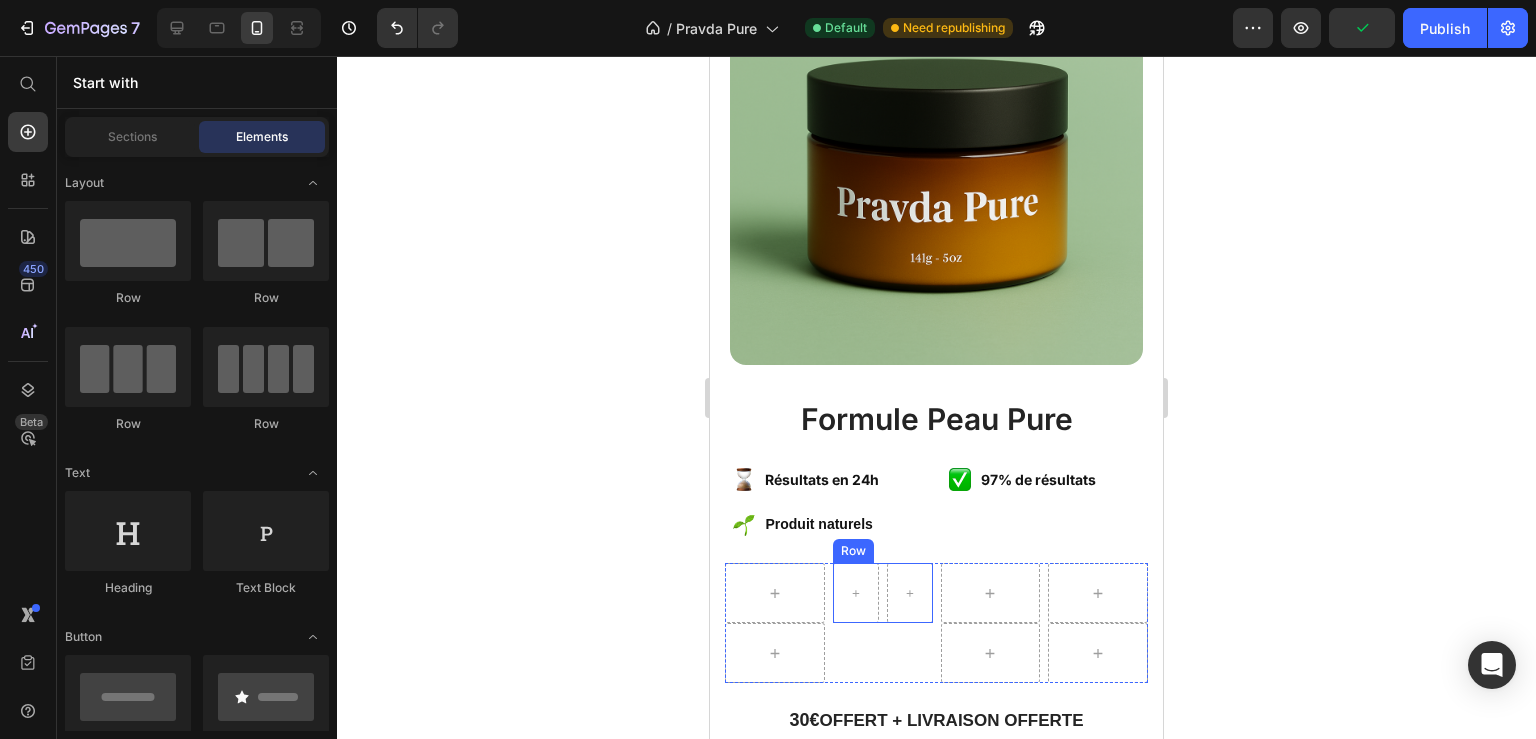 click on "Row" at bounding box center (883, 593) 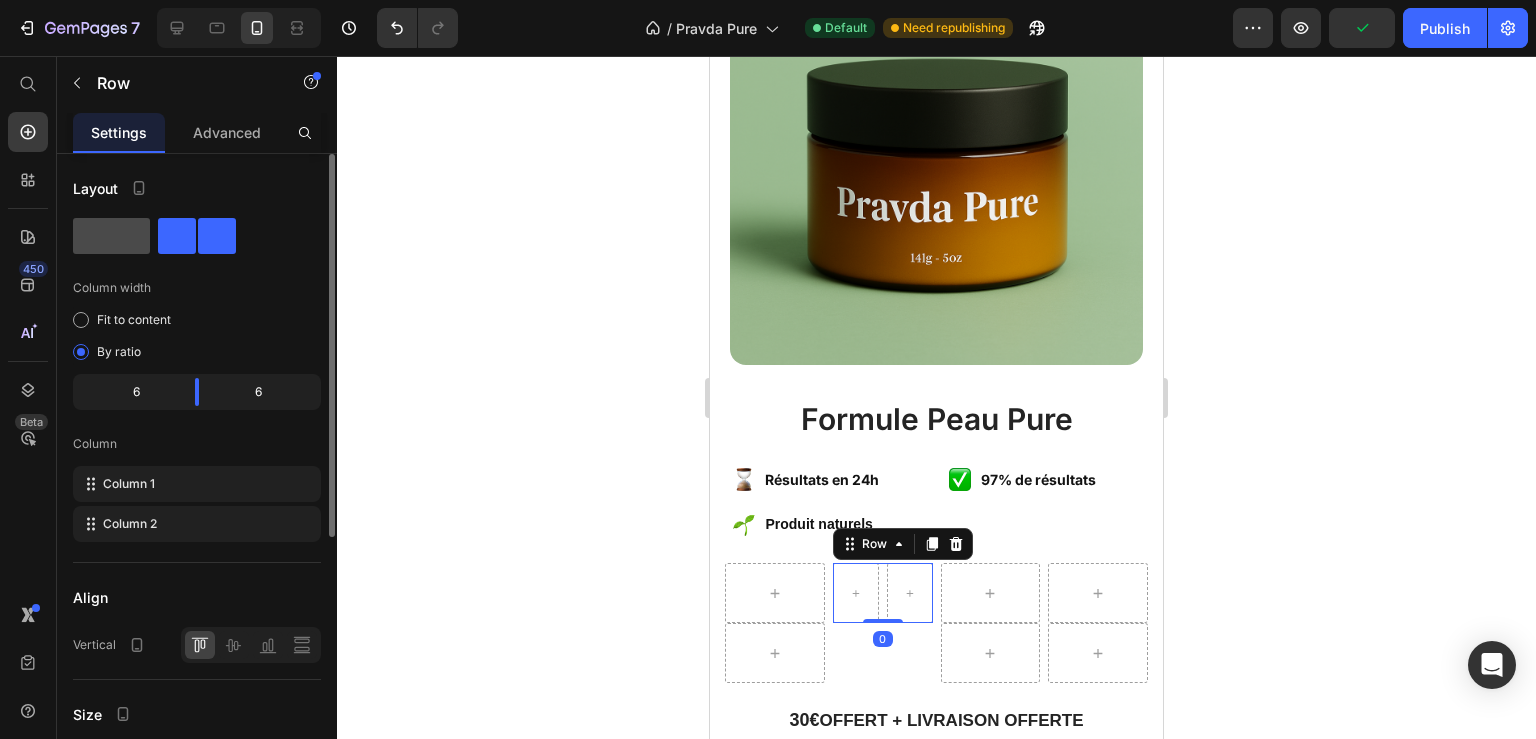 click 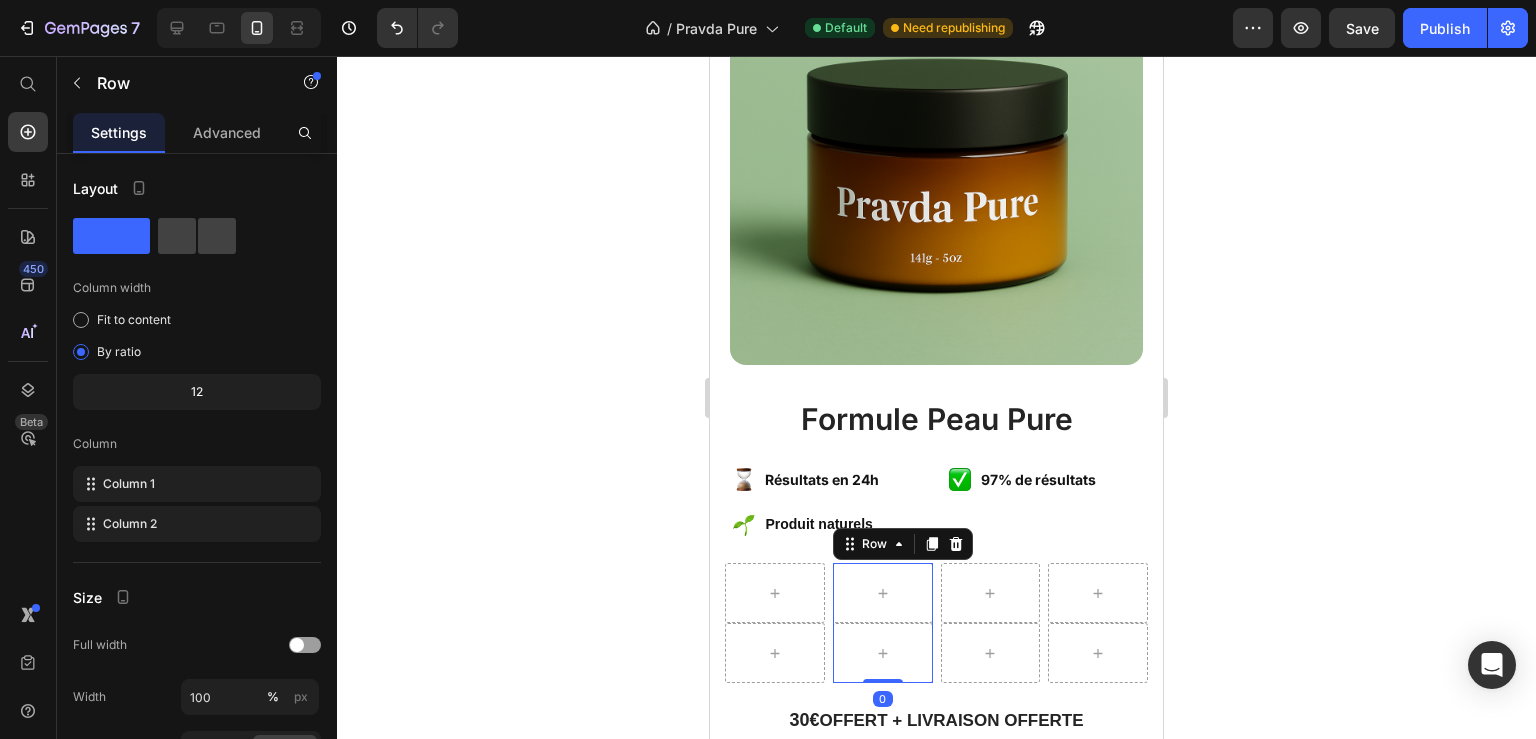 click 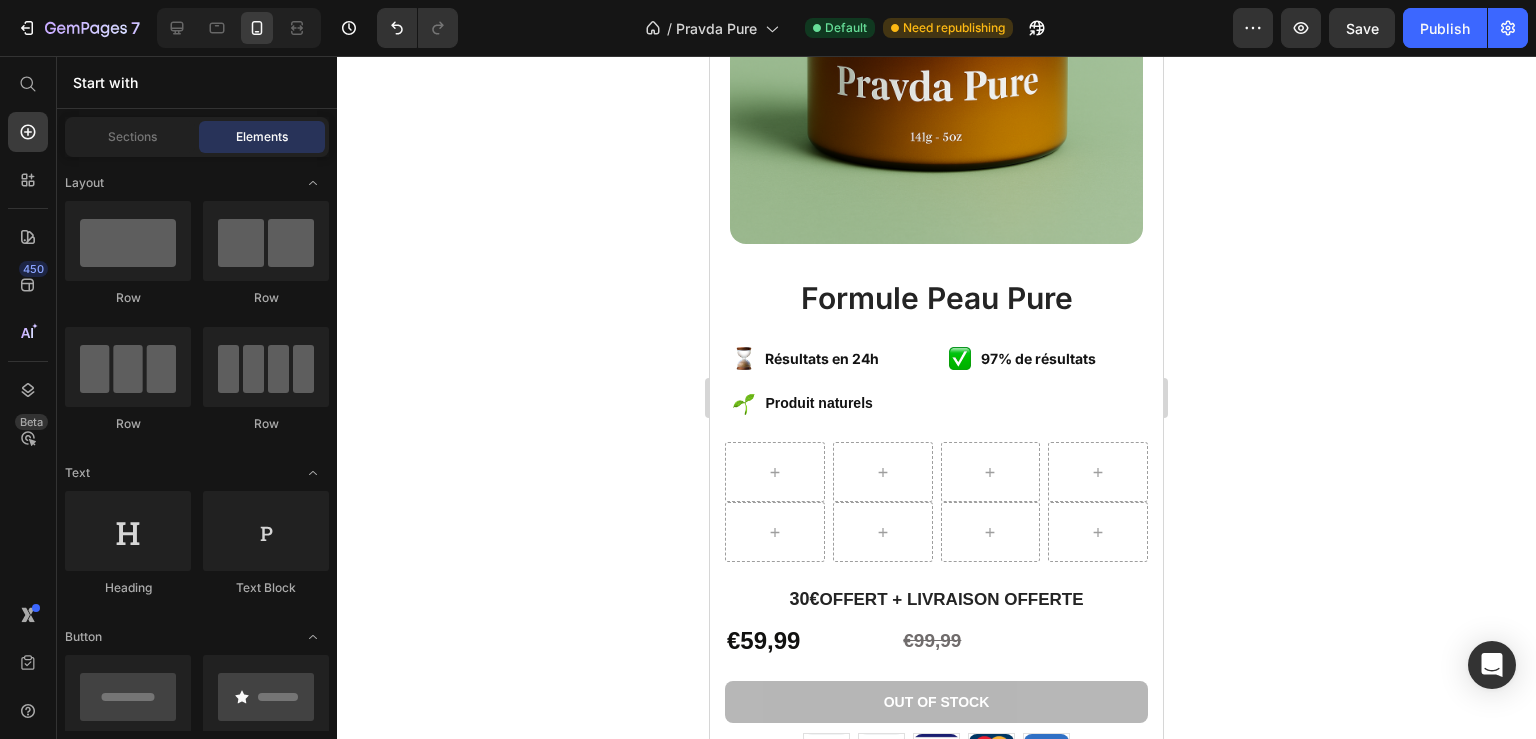 scroll, scrollTop: 495, scrollLeft: 0, axis: vertical 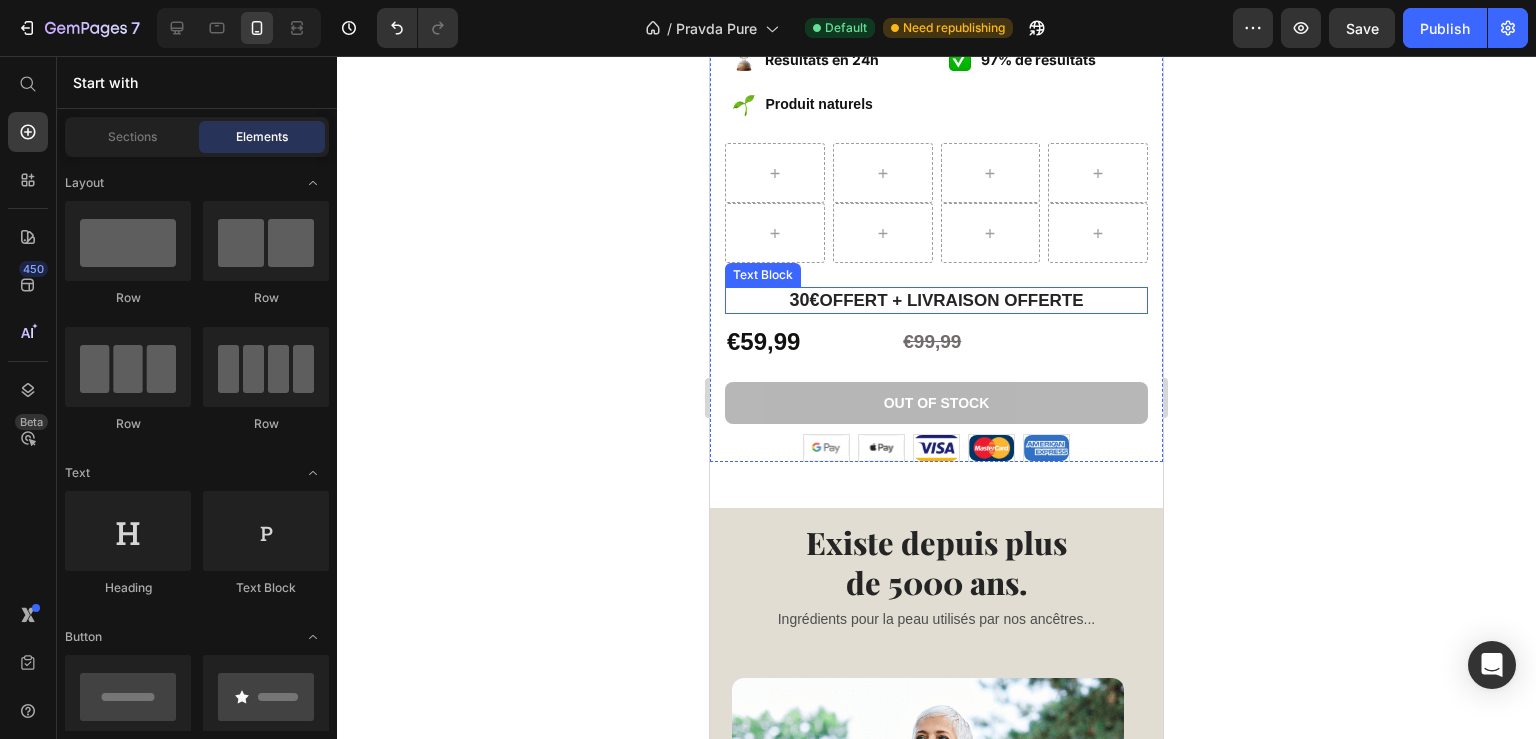 click on "30€  offert + livraison offerte" at bounding box center [936, 300] 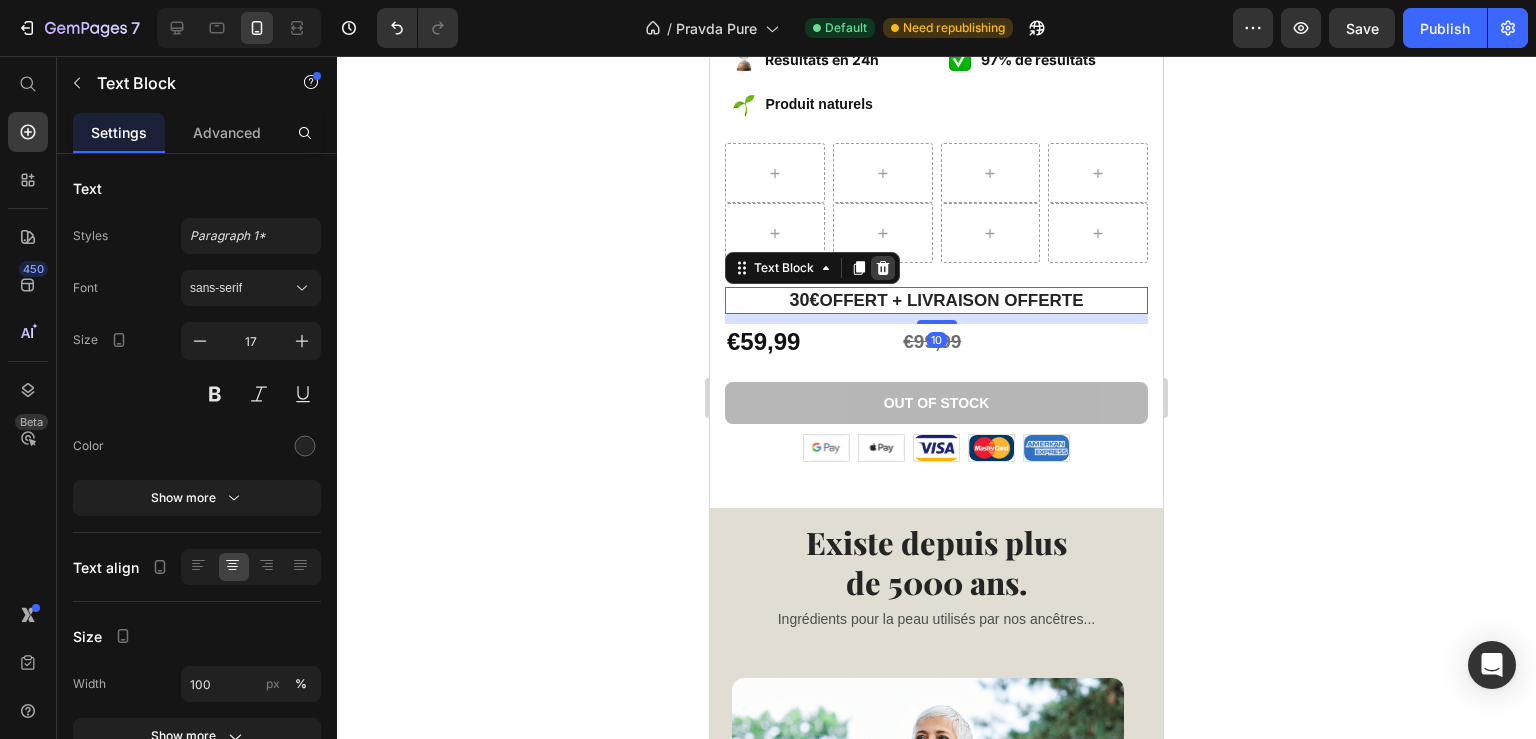 click 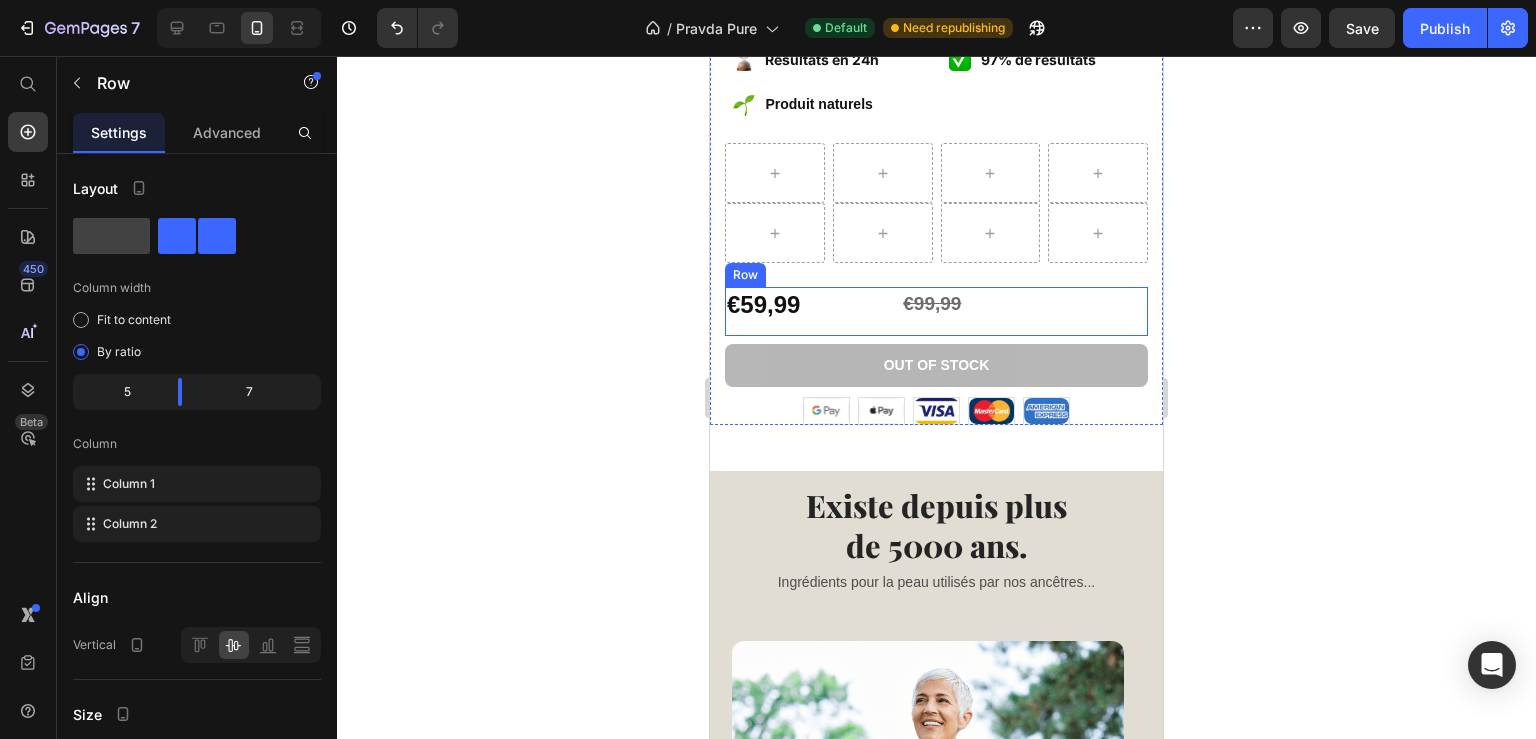 click on "€99,99 Product Price" at bounding box center (1024, 311) 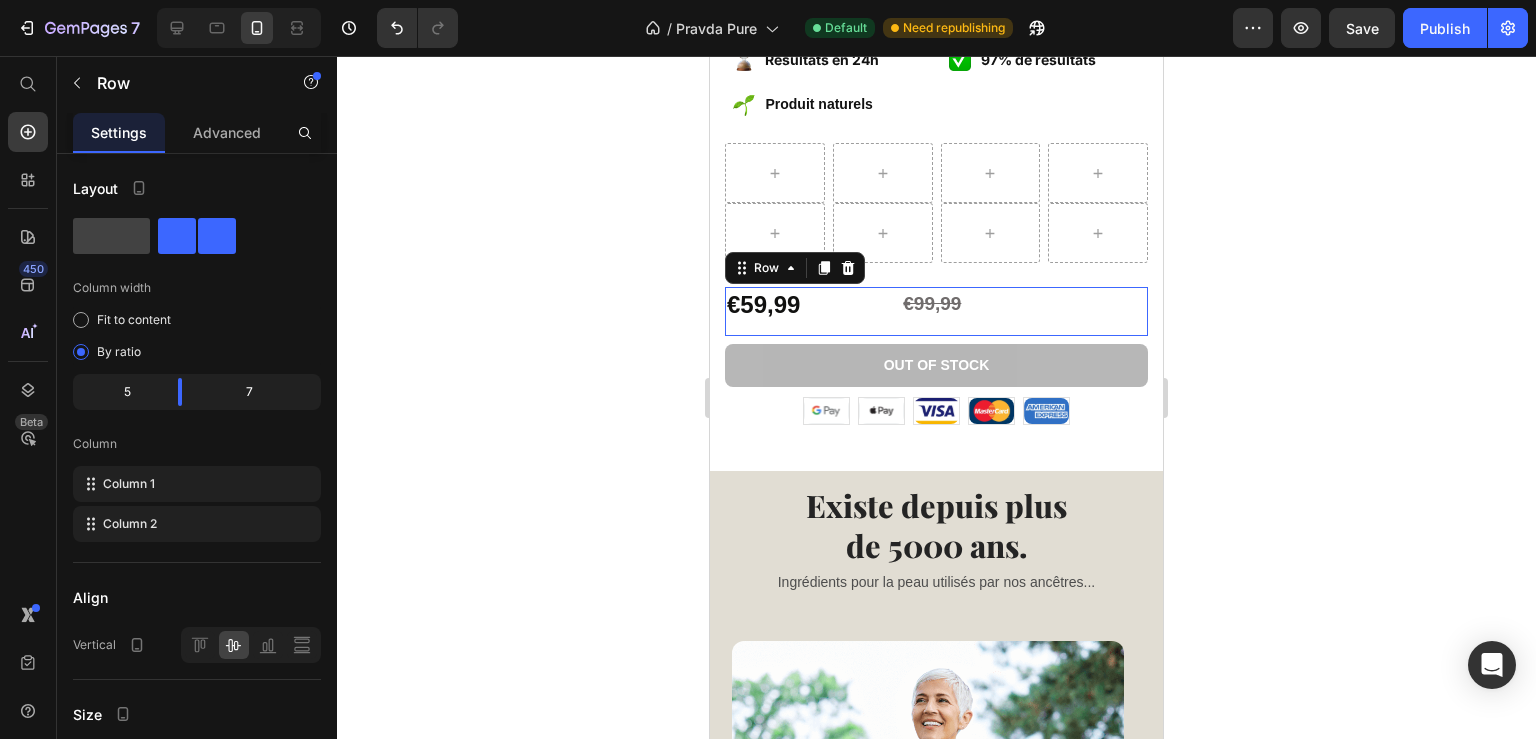 scroll, scrollTop: 786, scrollLeft: 0, axis: vertical 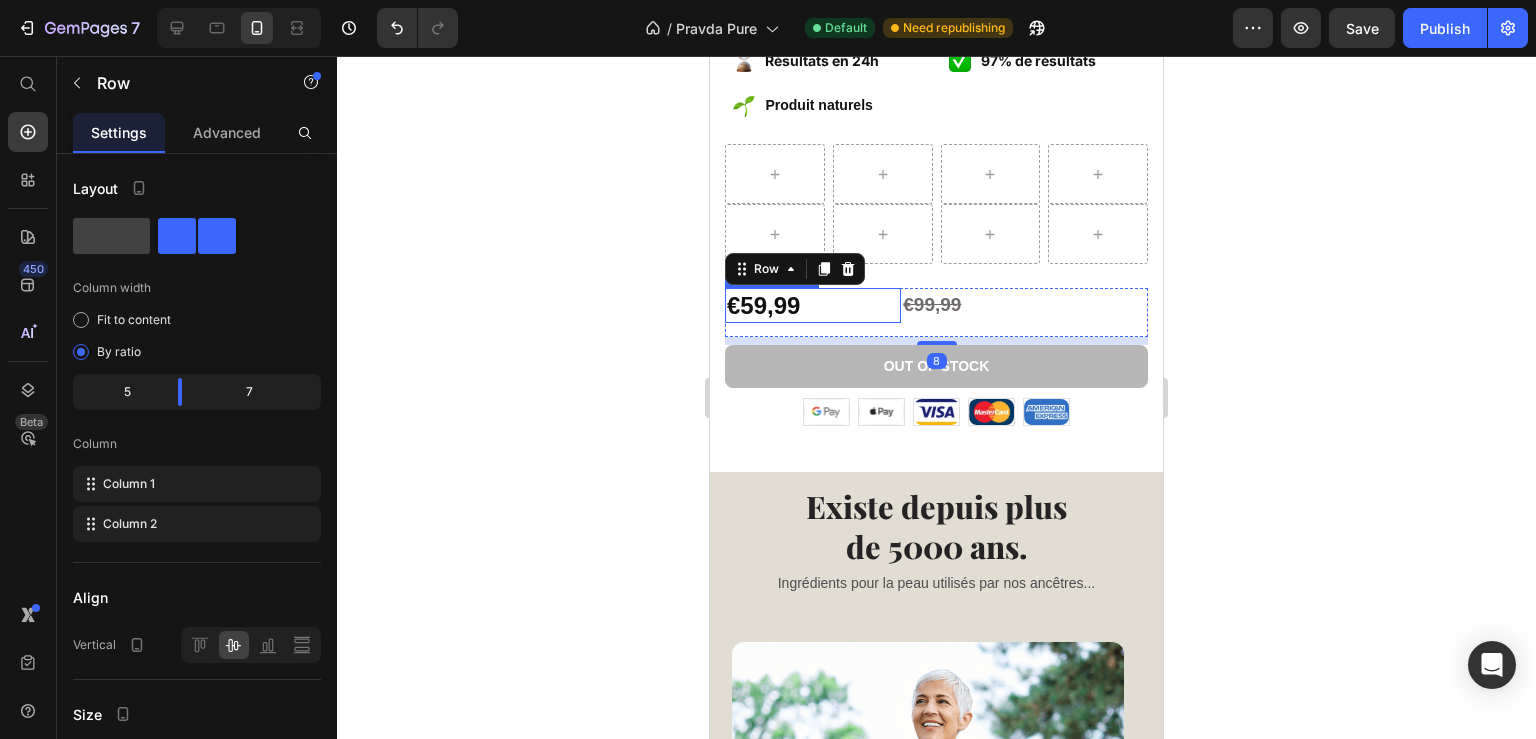 click on "€59,99" at bounding box center [813, 305] 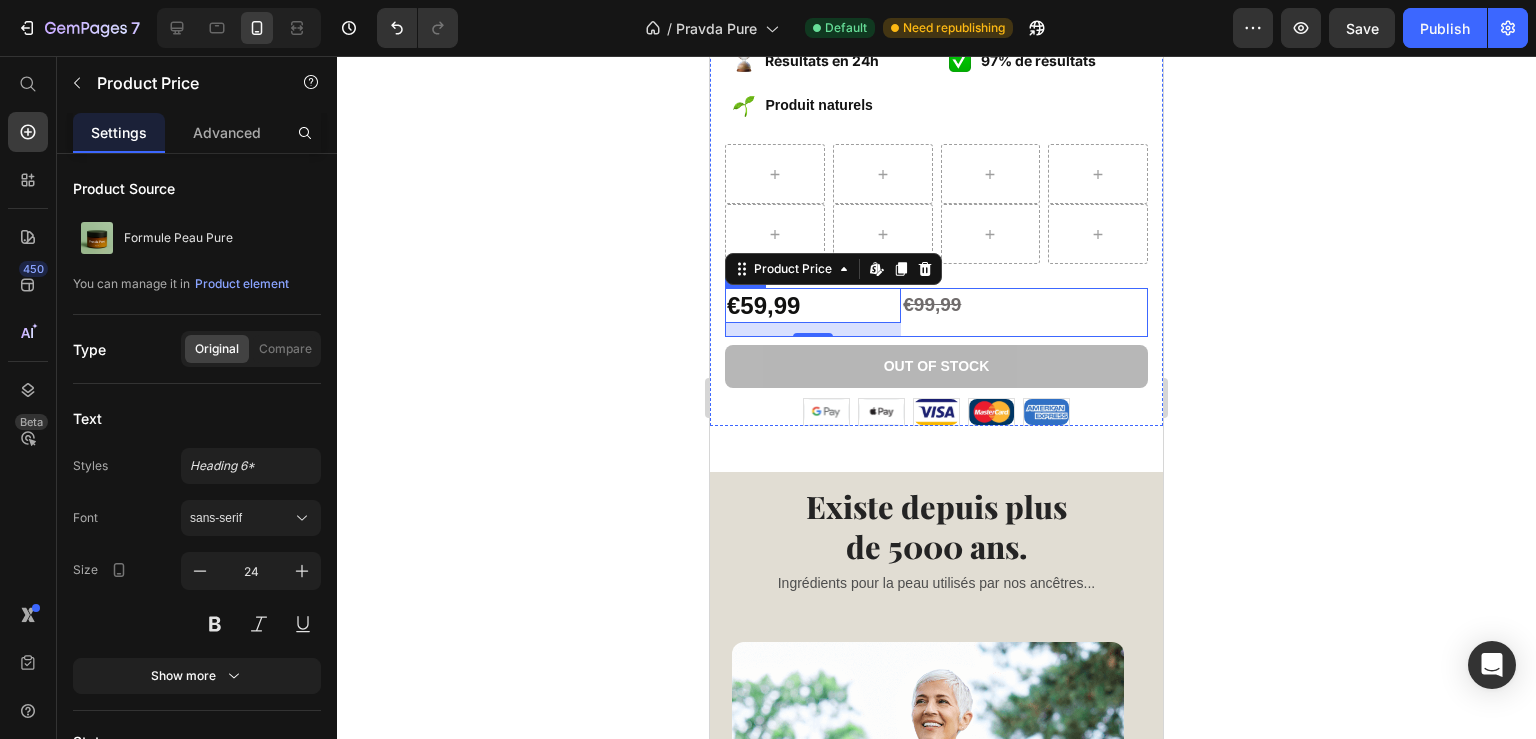 click on "€99,99 Product Price" at bounding box center (1024, 312) 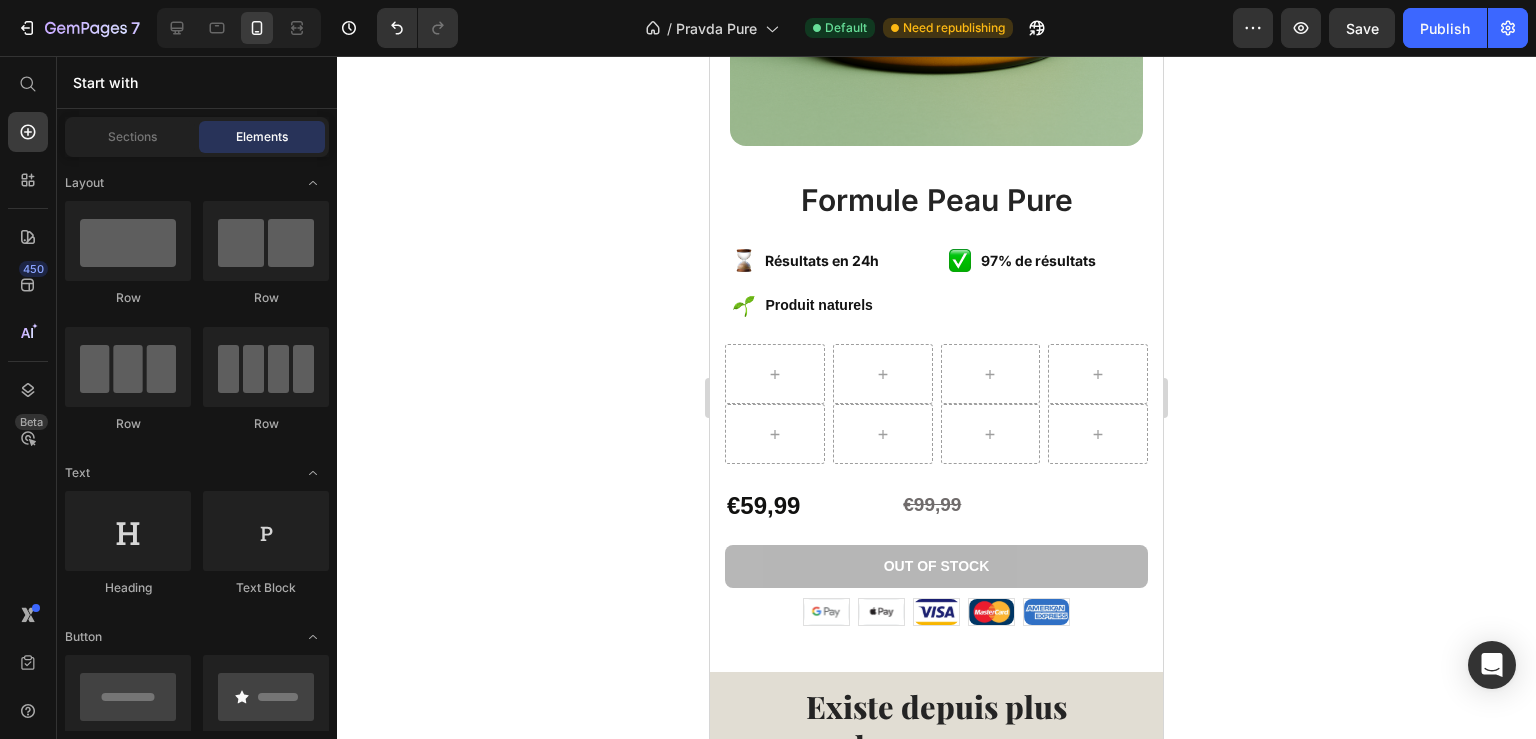 scroll, scrollTop: 580, scrollLeft: 0, axis: vertical 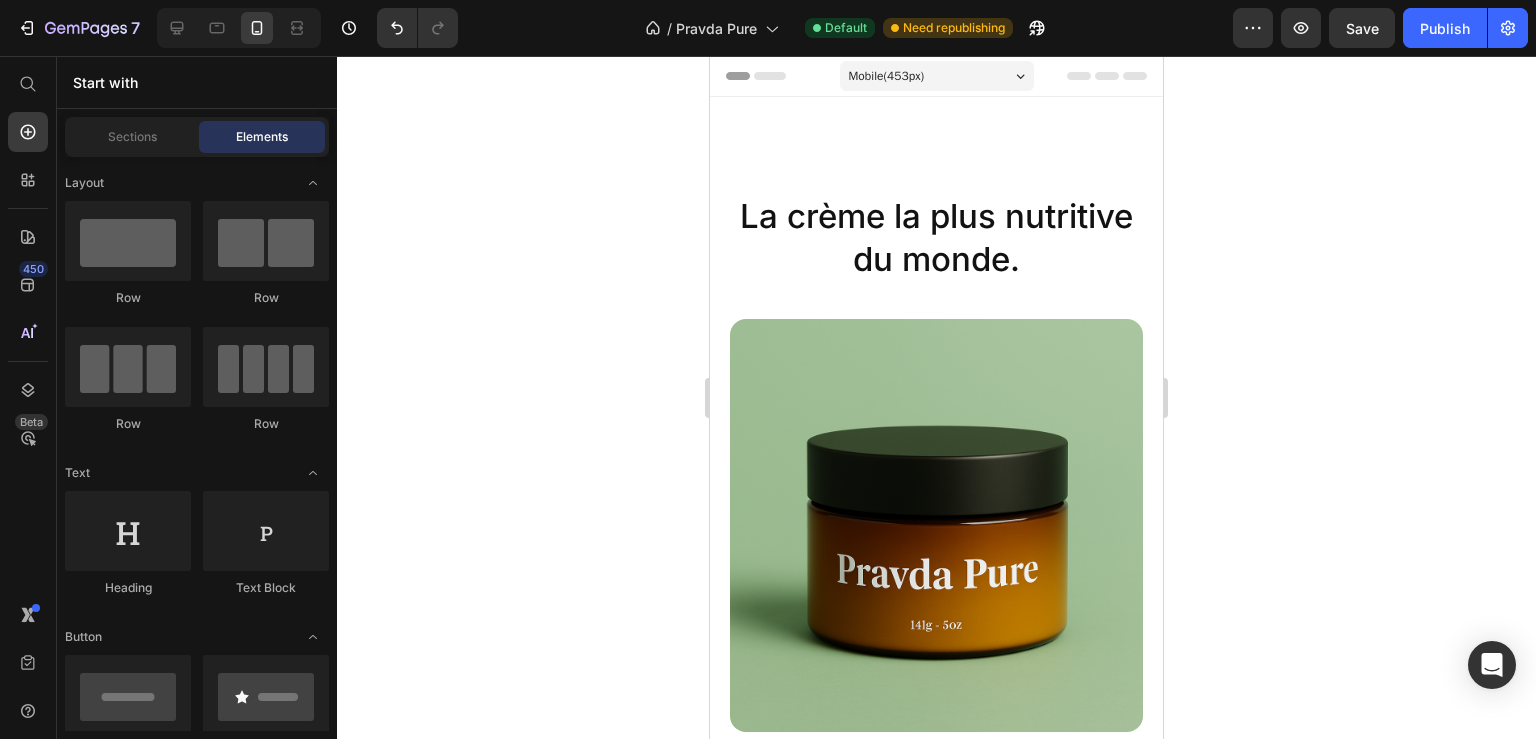 drag, startPoint x: 1150, startPoint y: 174, endPoint x: 1937, endPoint y: 67, distance: 794.24054 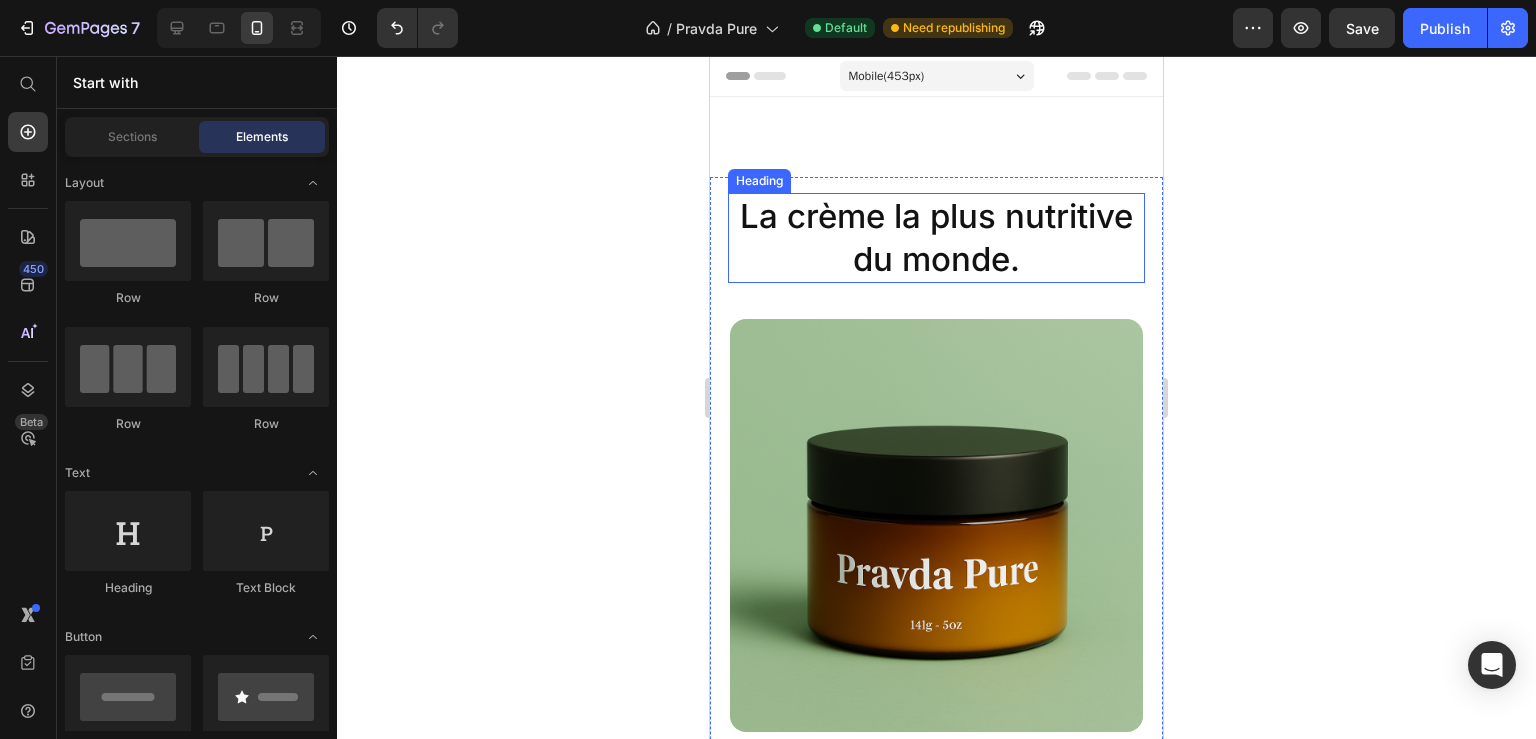 click on "La crème la plus nutritive du monde." at bounding box center [936, 238] 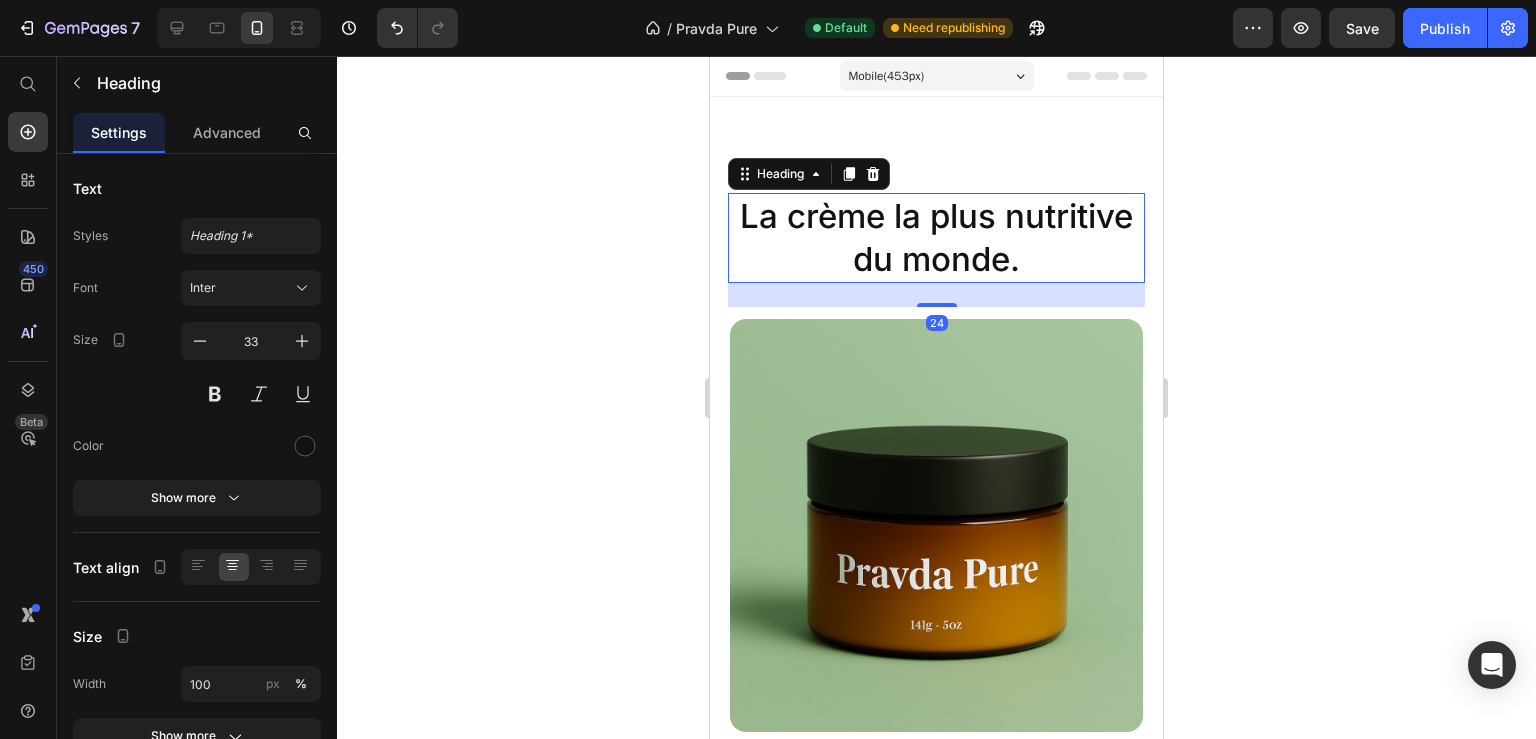 click on "La crème la plus nutritive du monde." at bounding box center (936, 238) 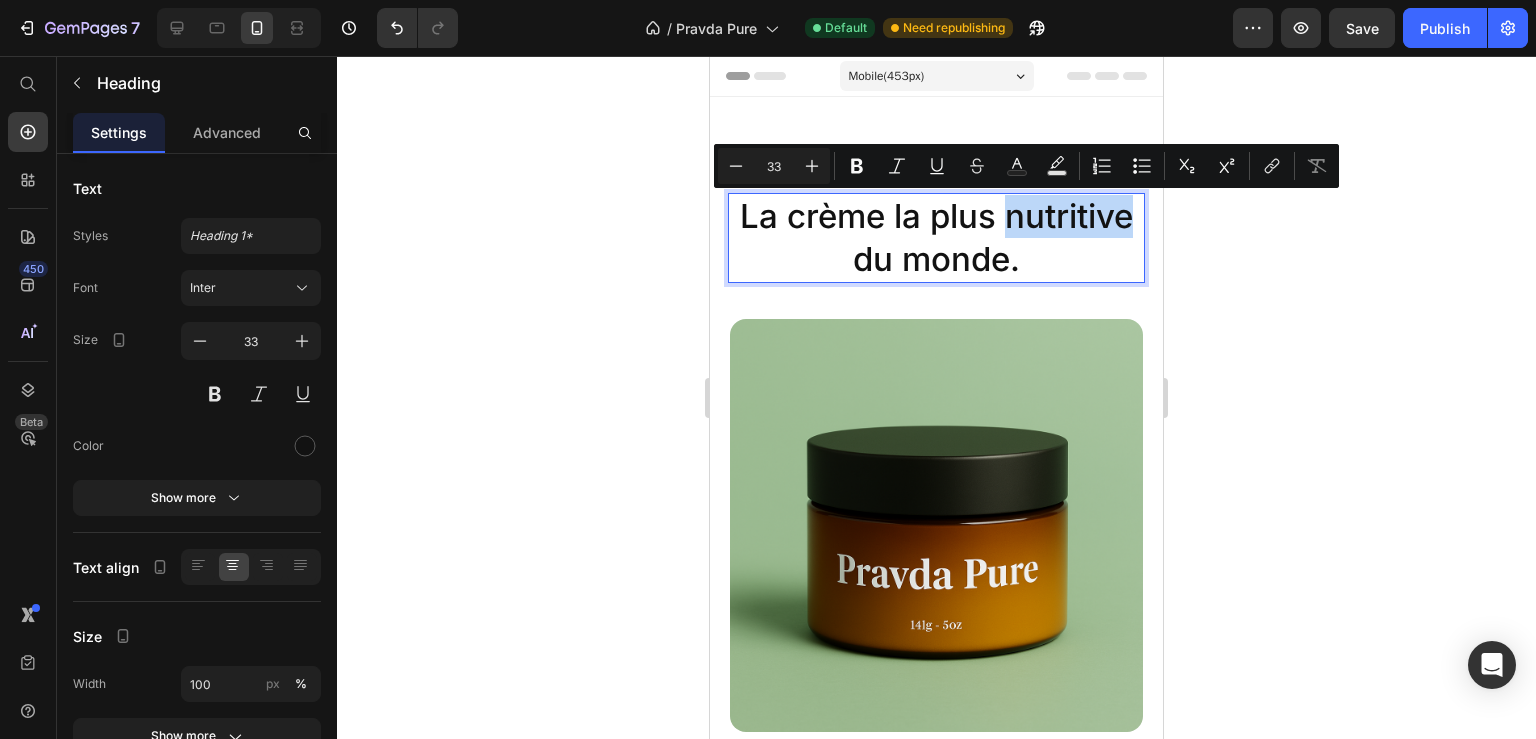 drag, startPoint x: 998, startPoint y: 218, endPoint x: 1127, endPoint y: 222, distance: 129.062 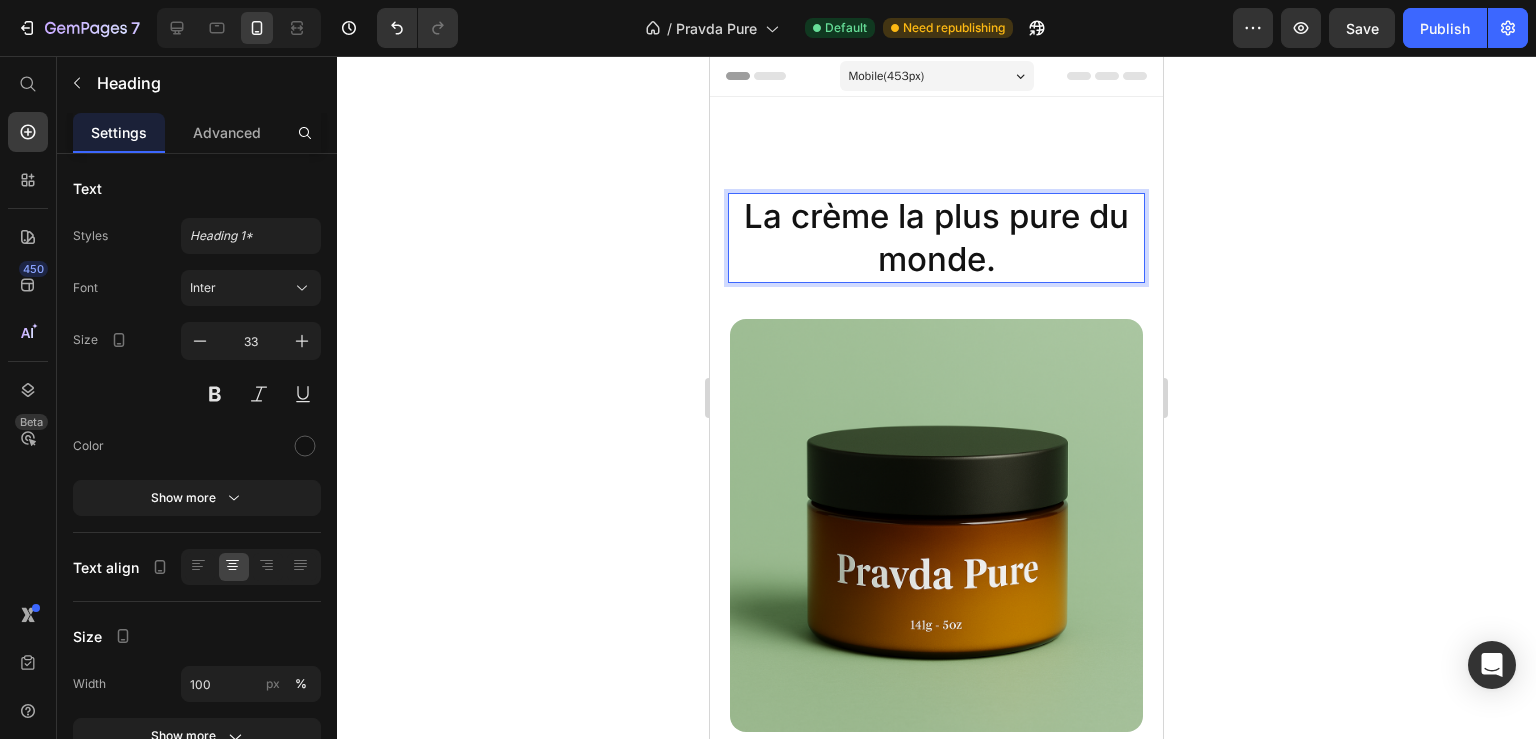 click on "La crème la plus pure du monde." at bounding box center [936, 238] 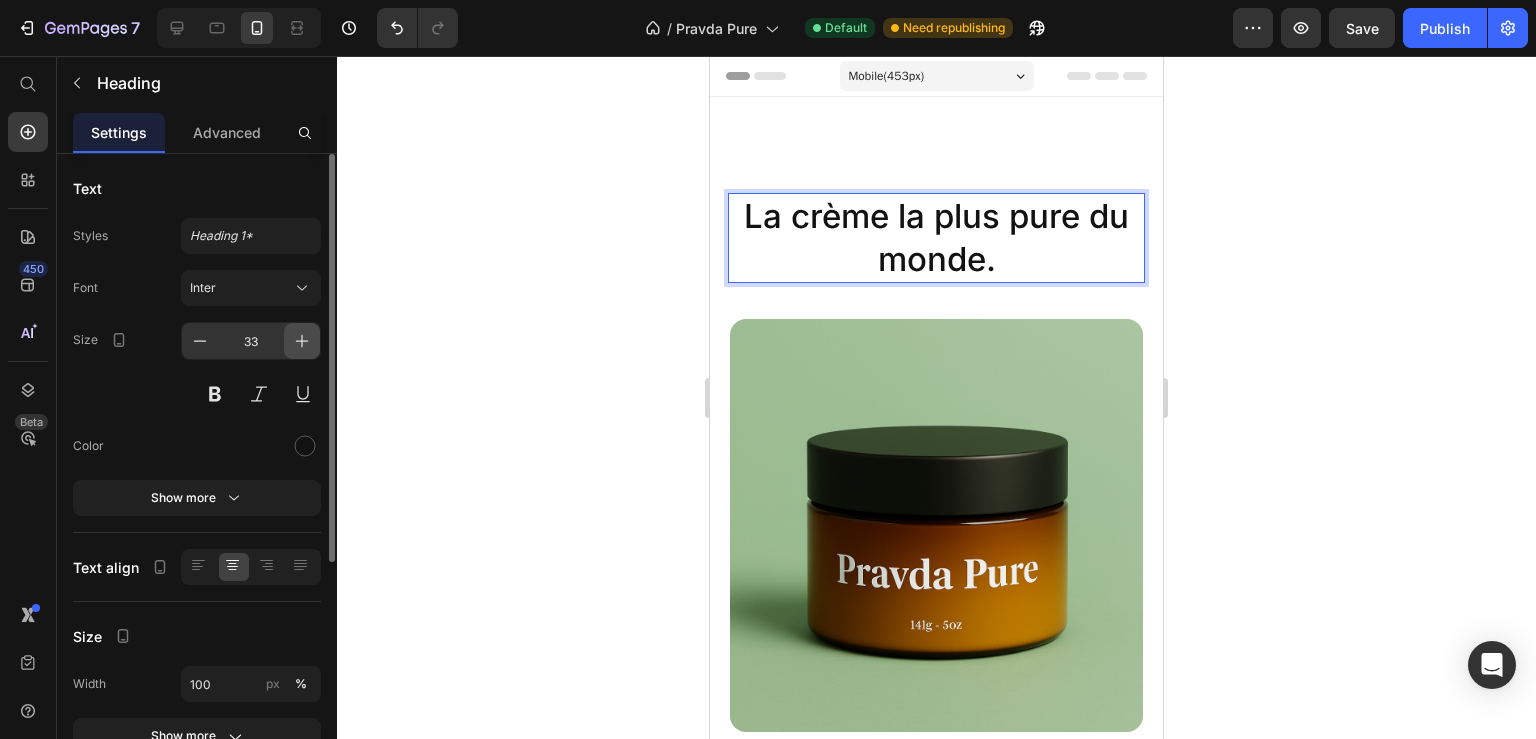 click 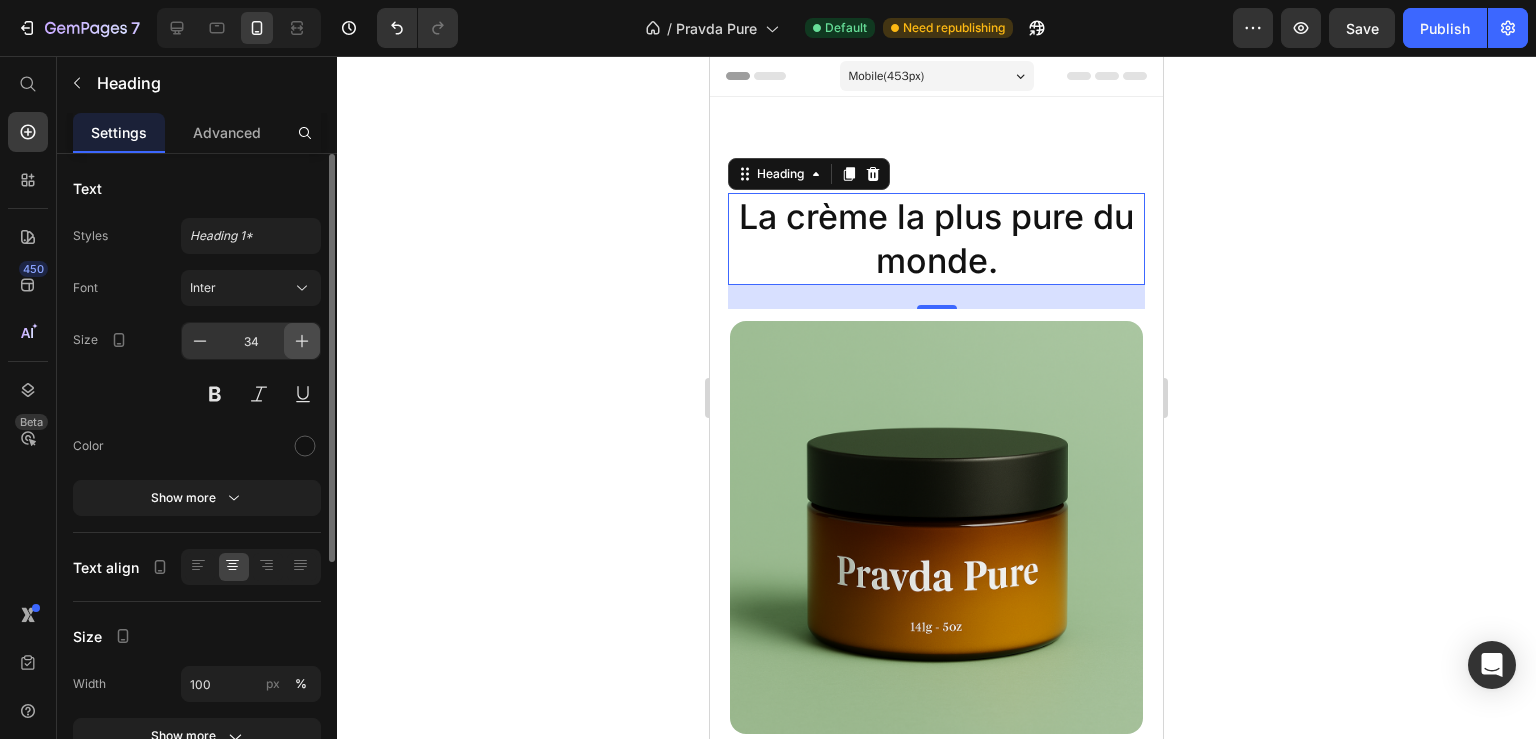 click 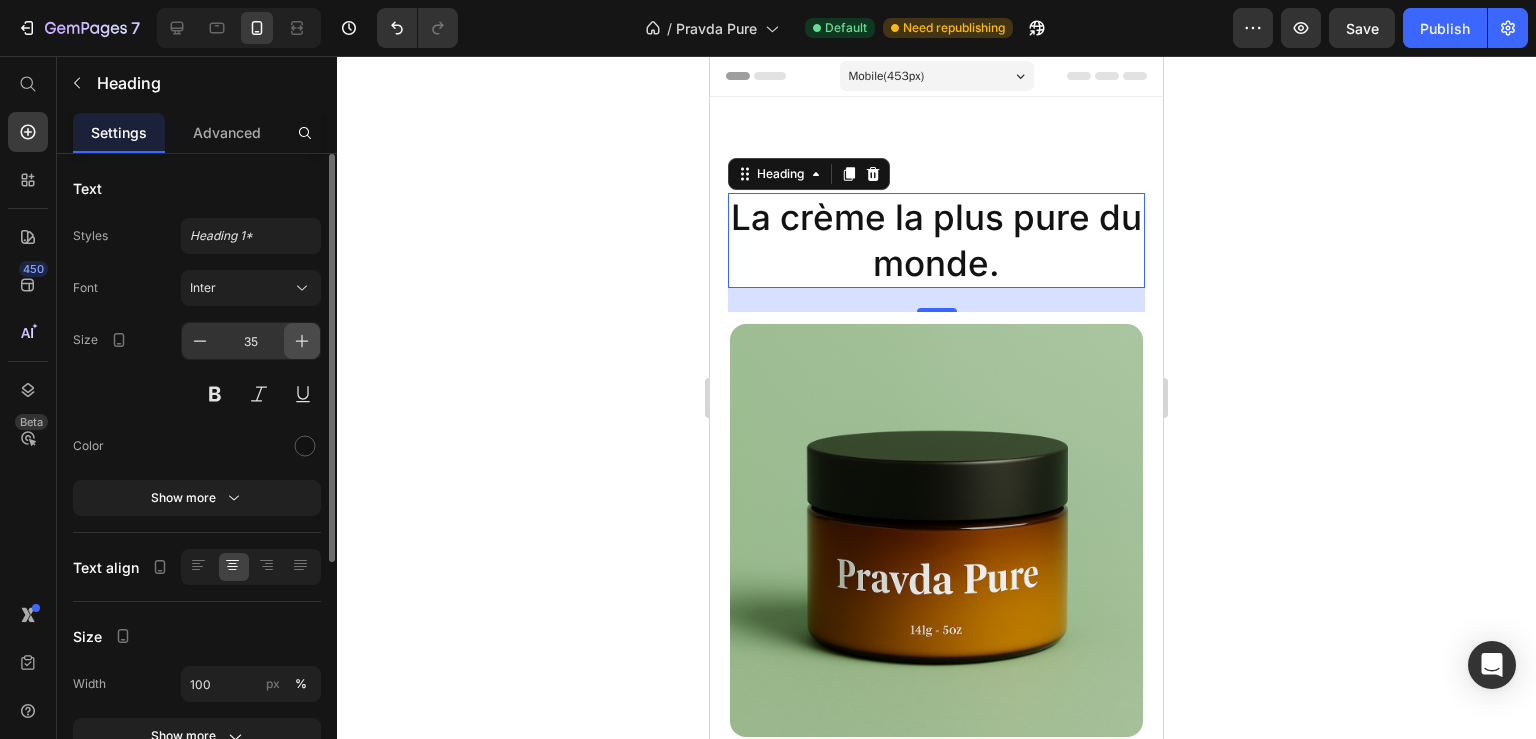 click 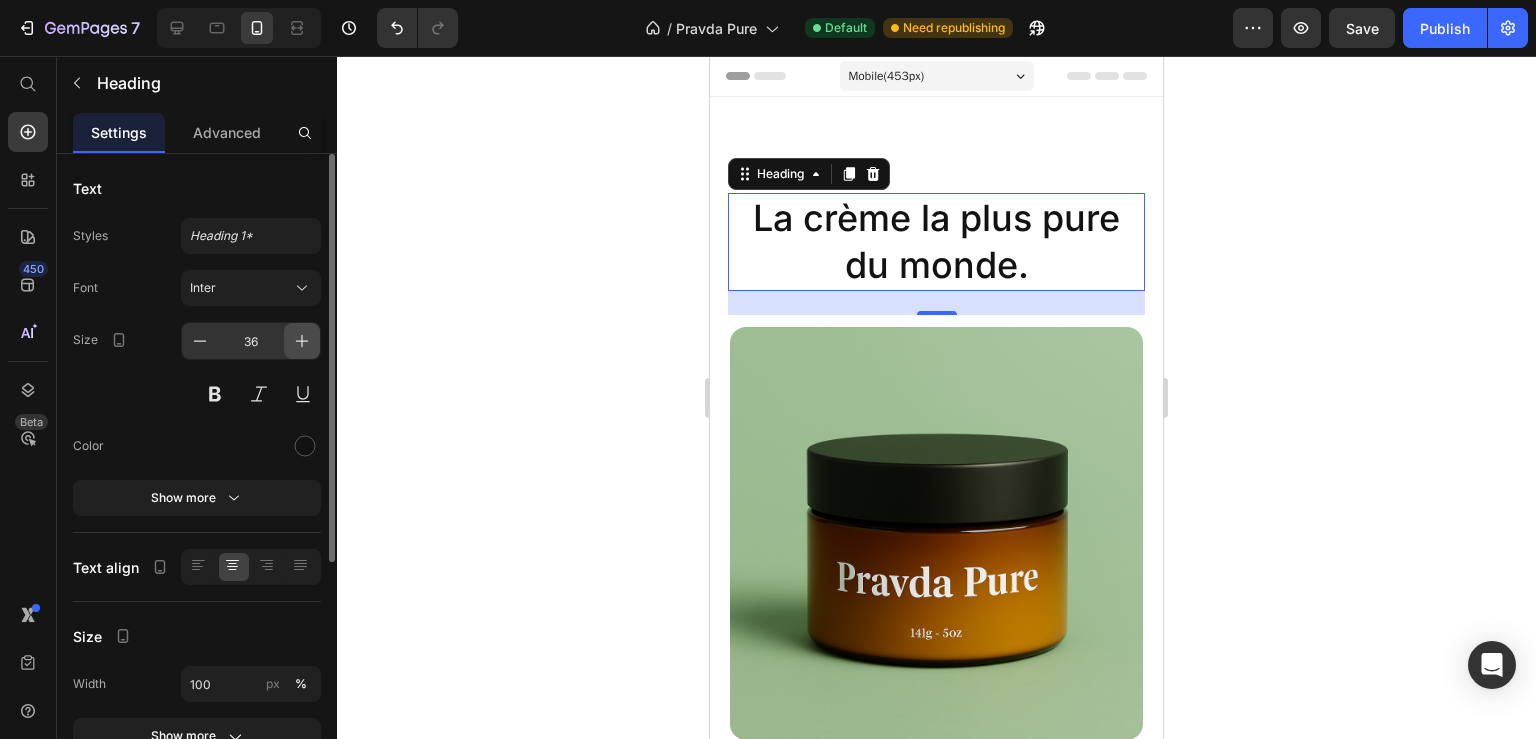 click 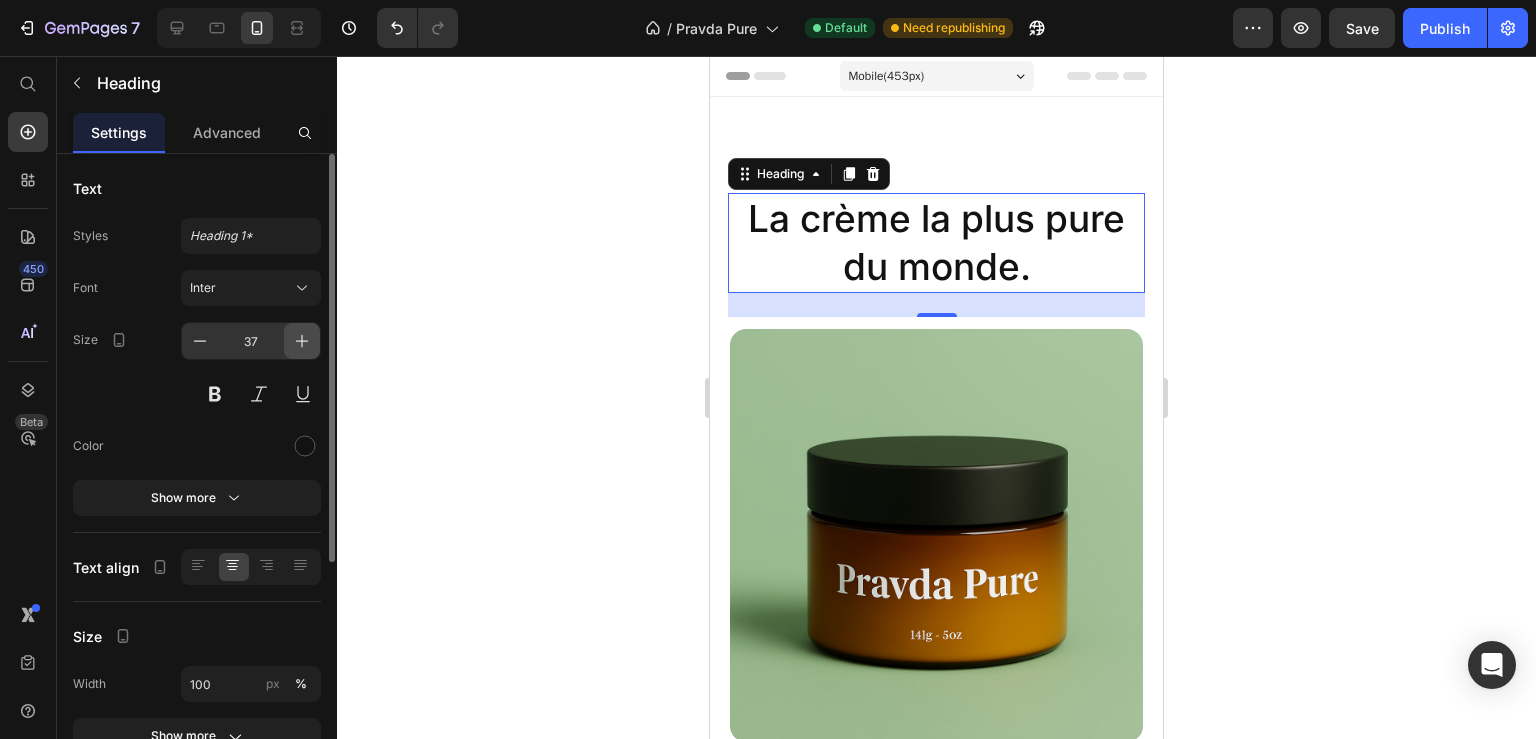 click 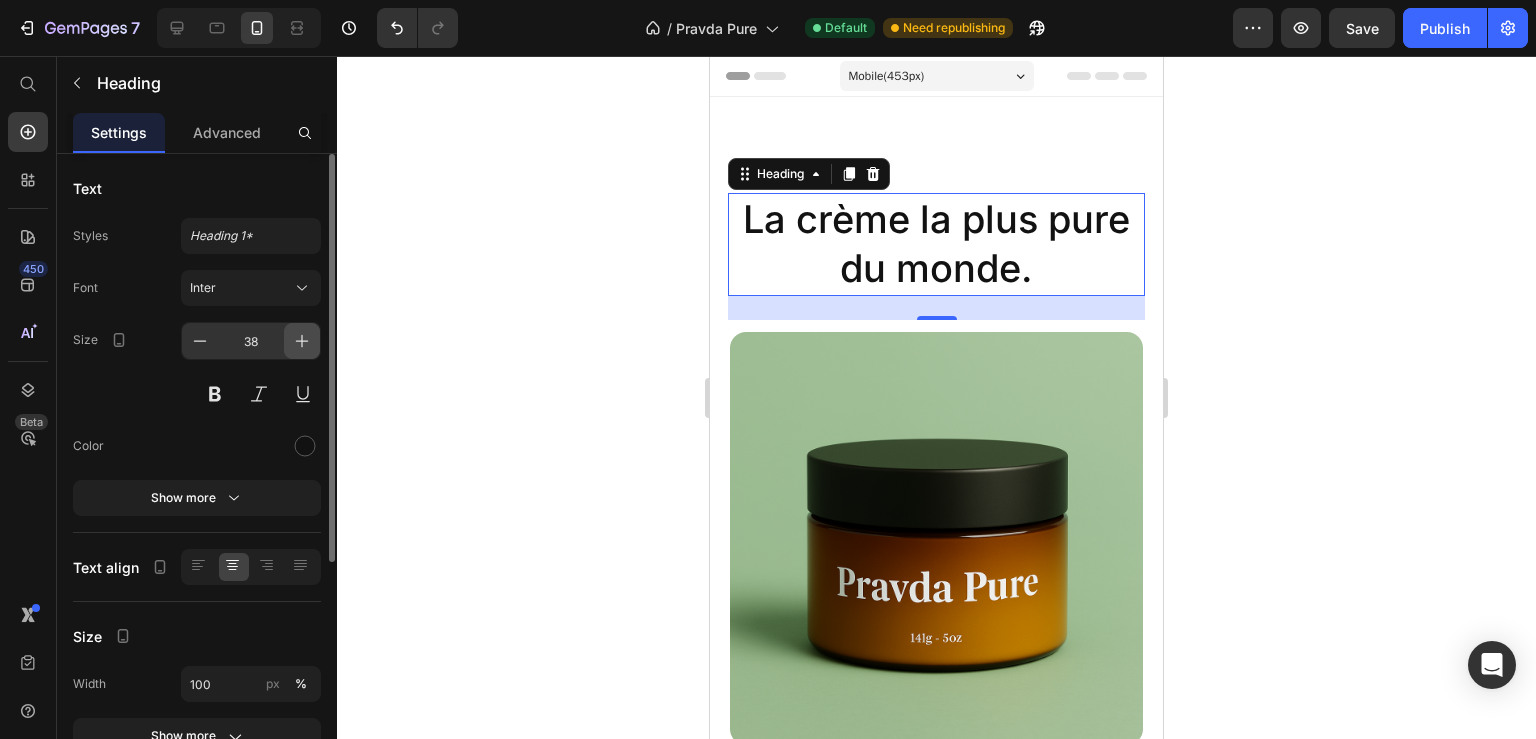 click 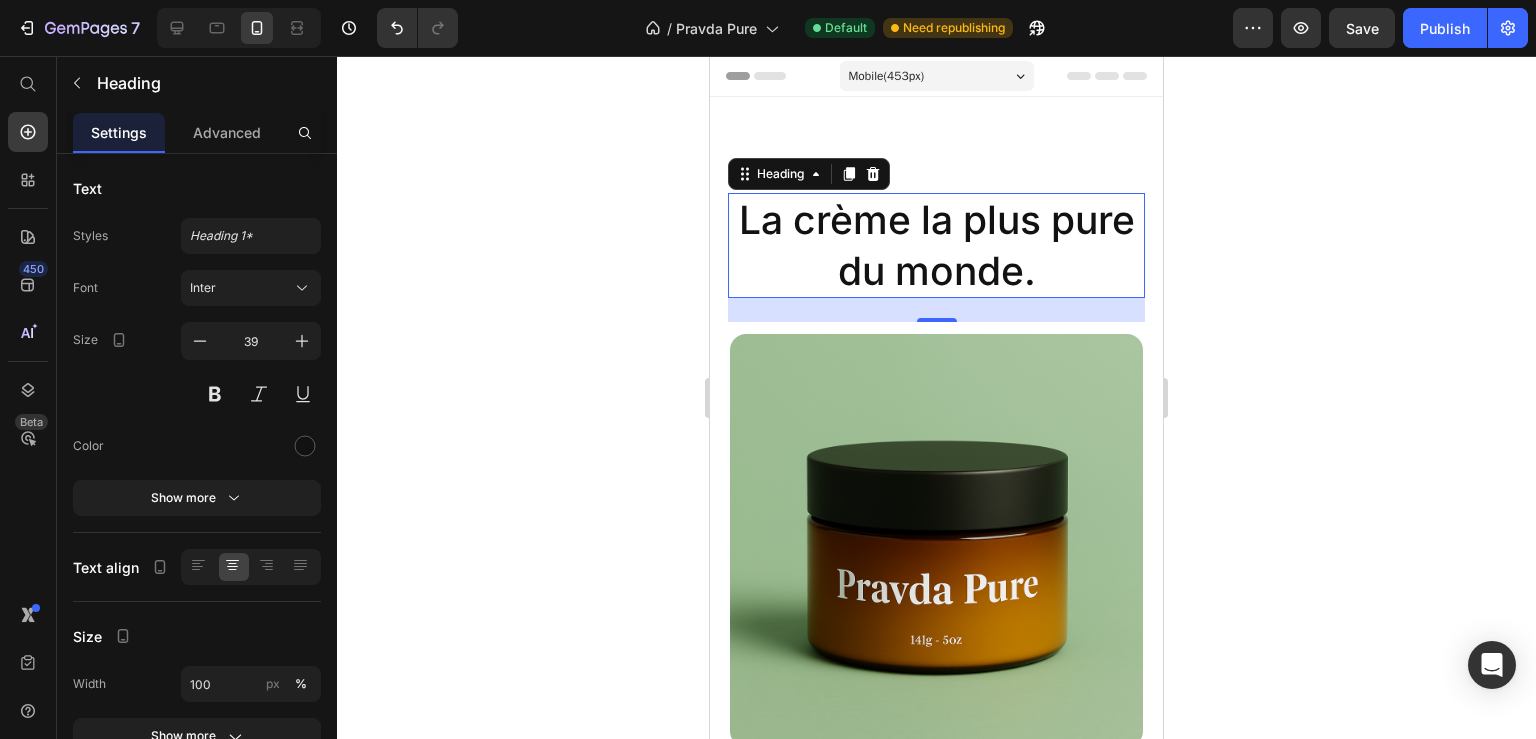 click 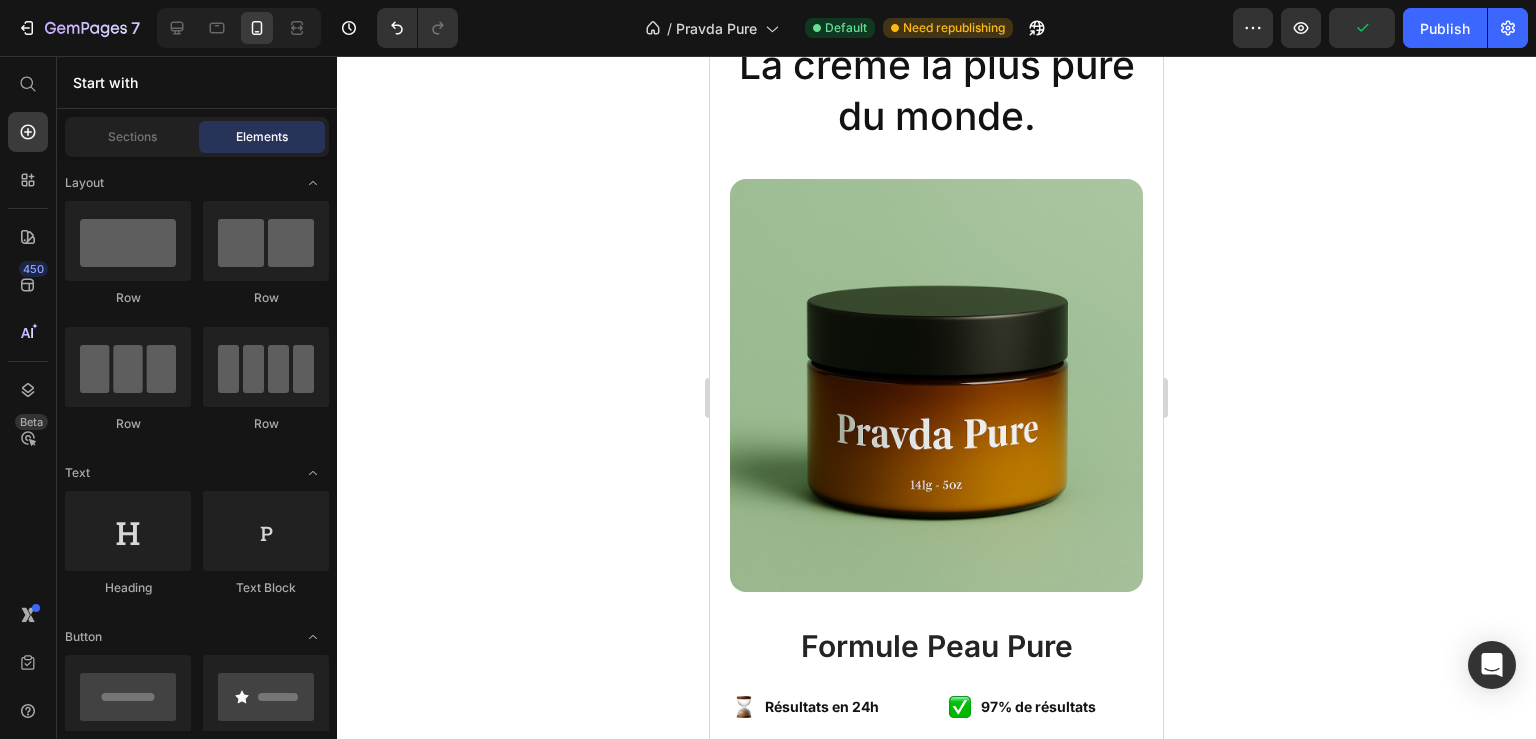 scroll, scrollTop: 561, scrollLeft: 0, axis: vertical 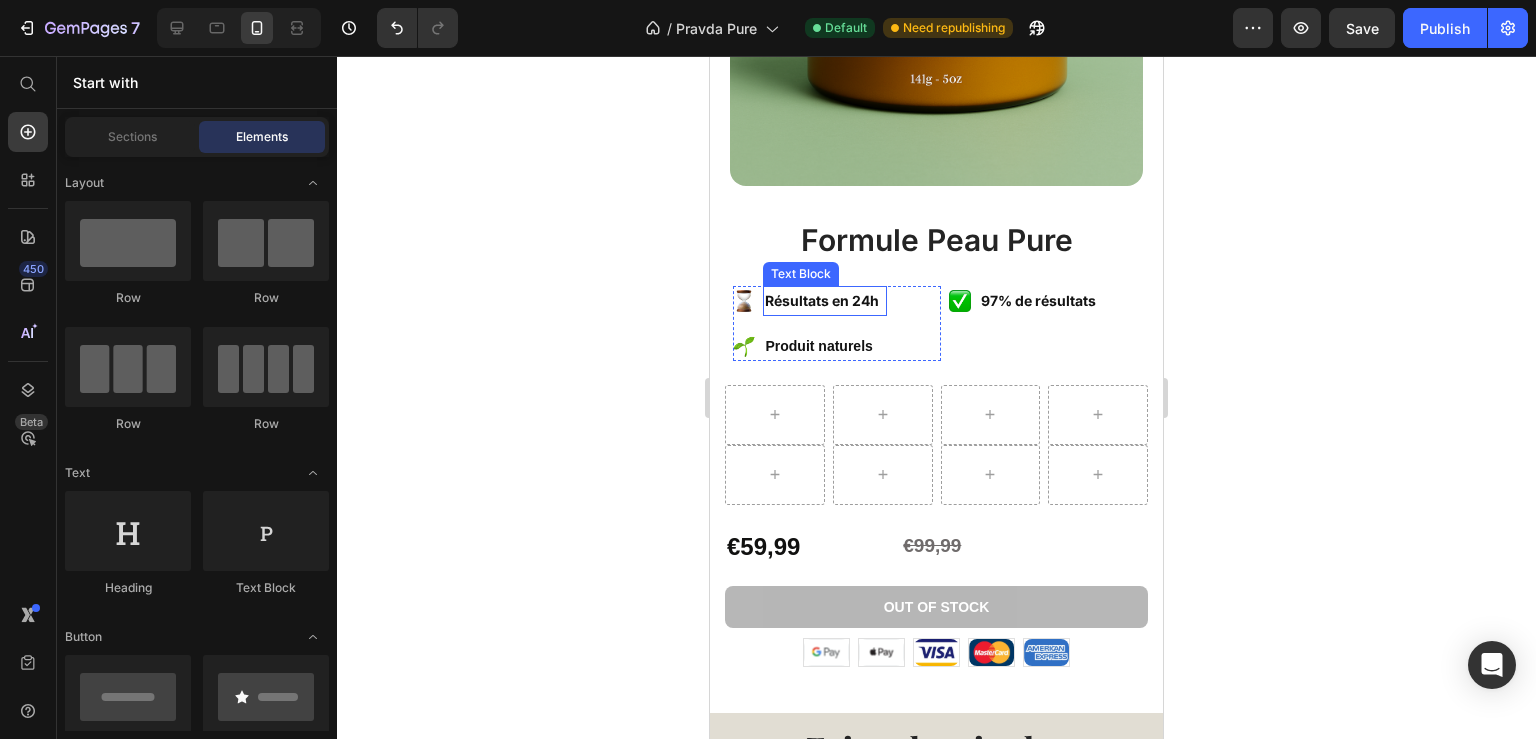 click on "Résultats en 24h" at bounding box center (825, 300) 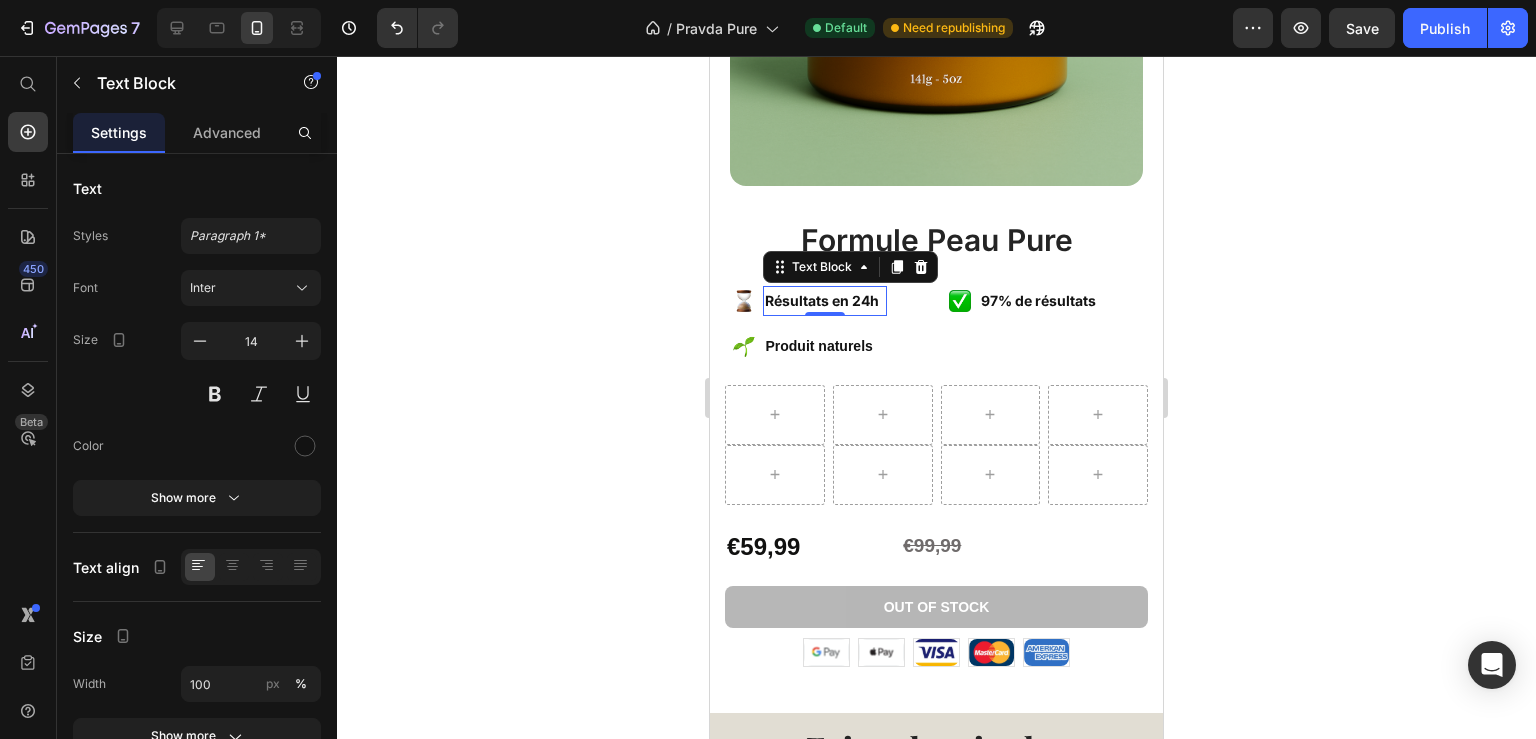 click 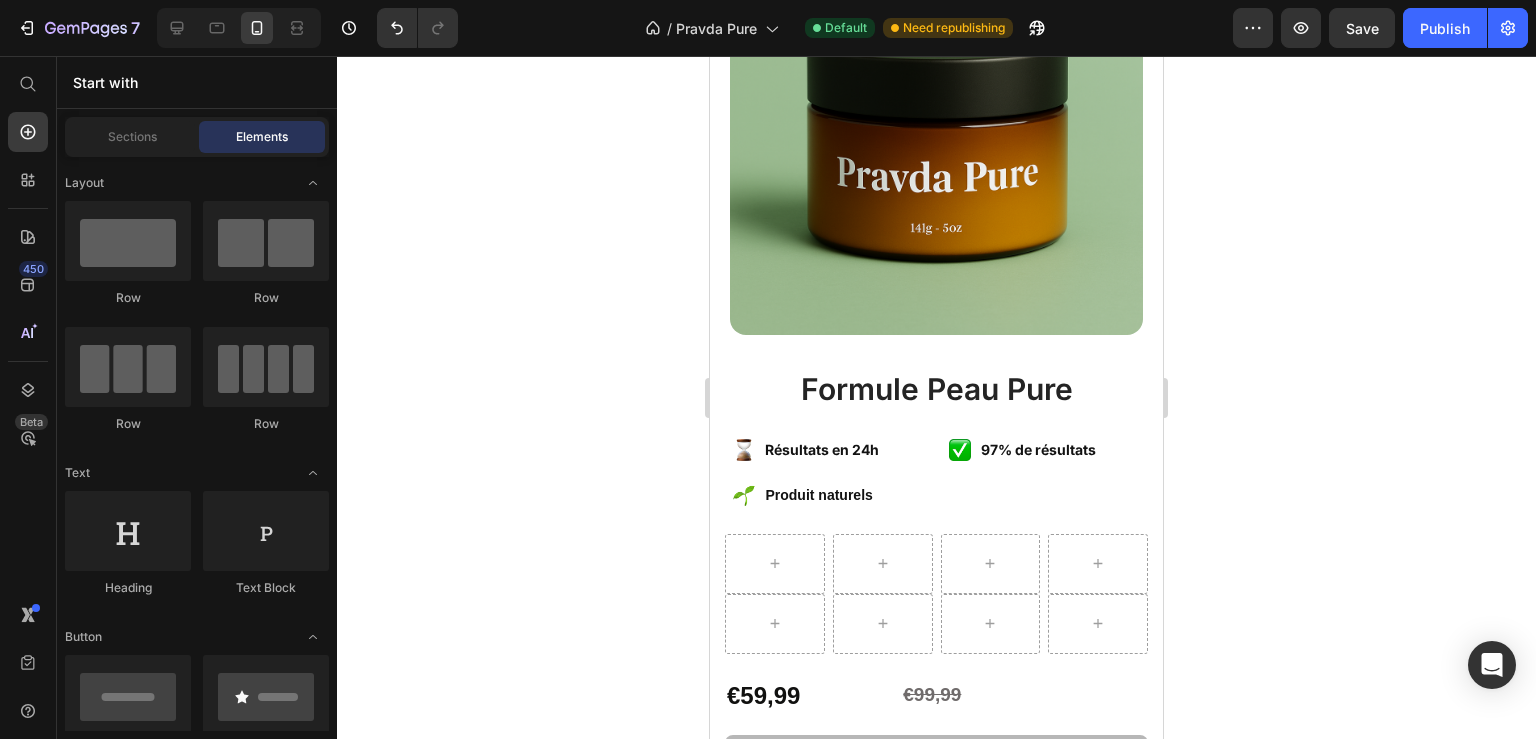 scroll, scrollTop: 331, scrollLeft: 0, axis: vertical 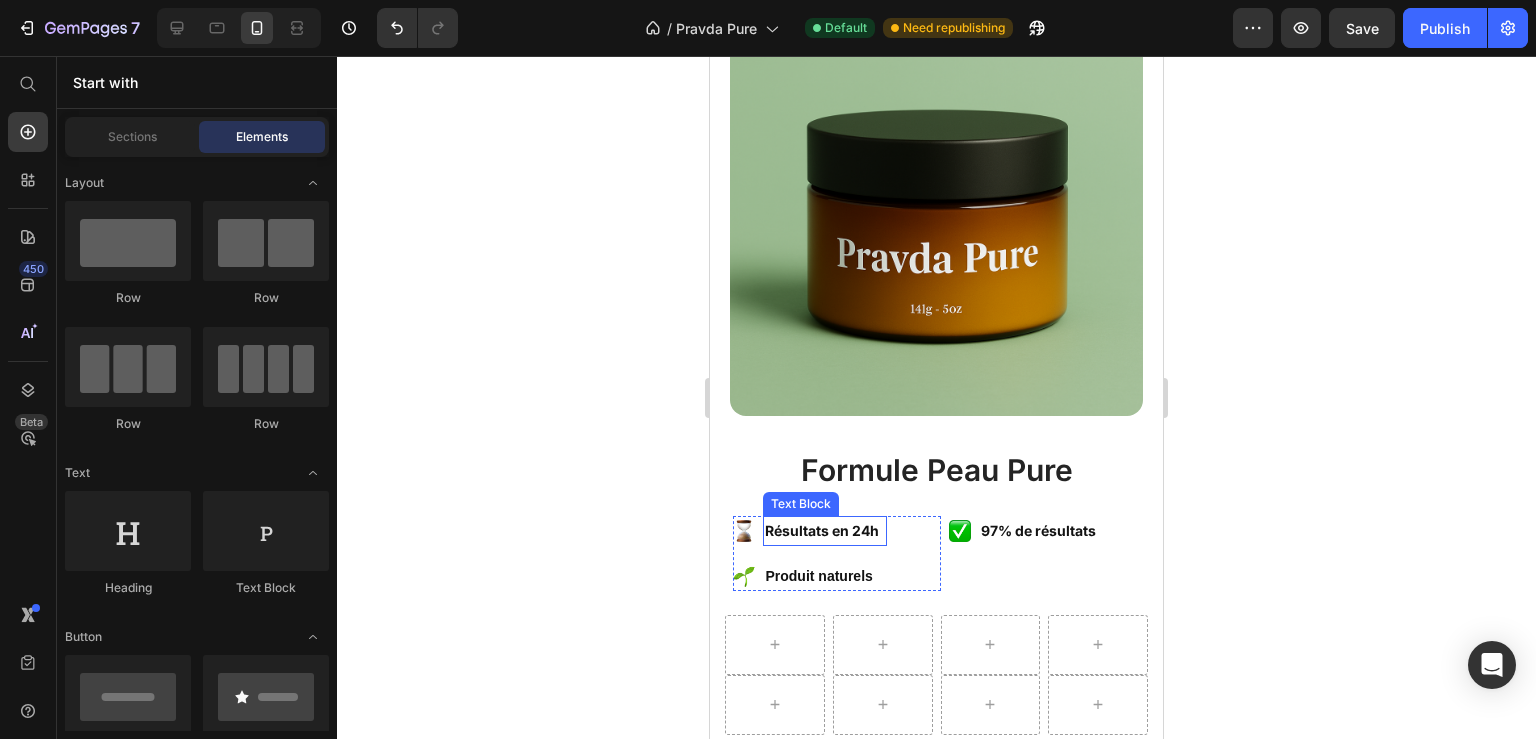 click on "Résultats en 24h" at bounding box center [825, 530] 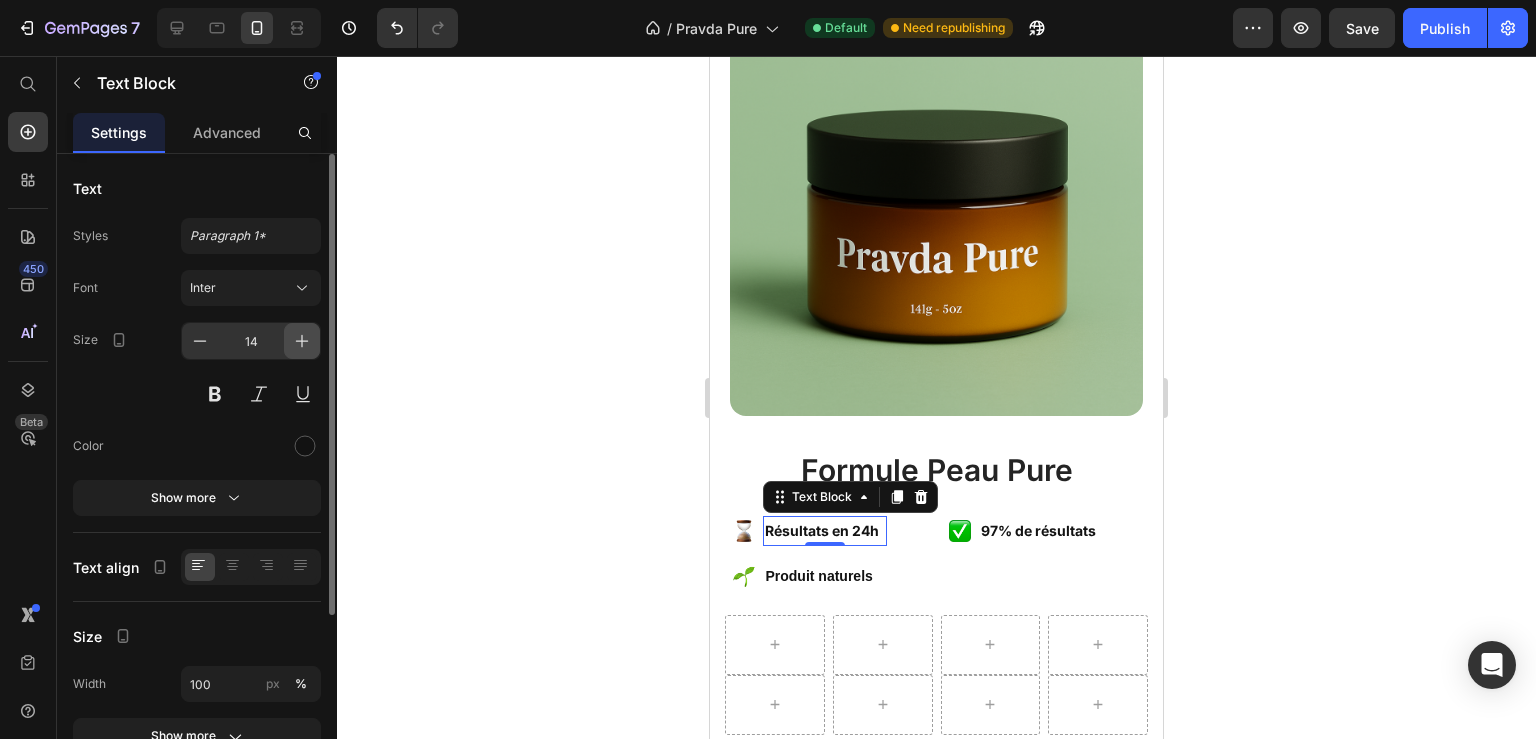 click 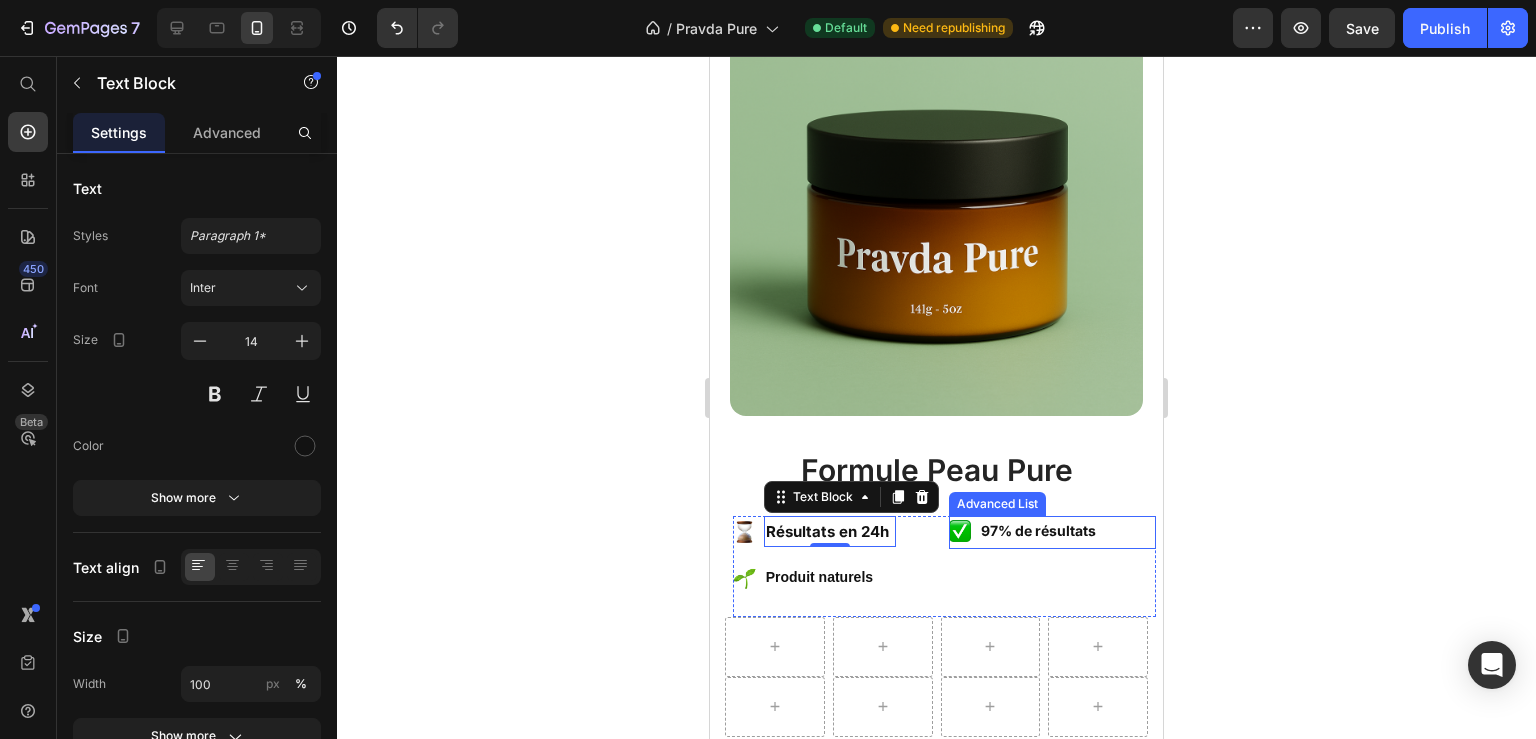 type on "15" 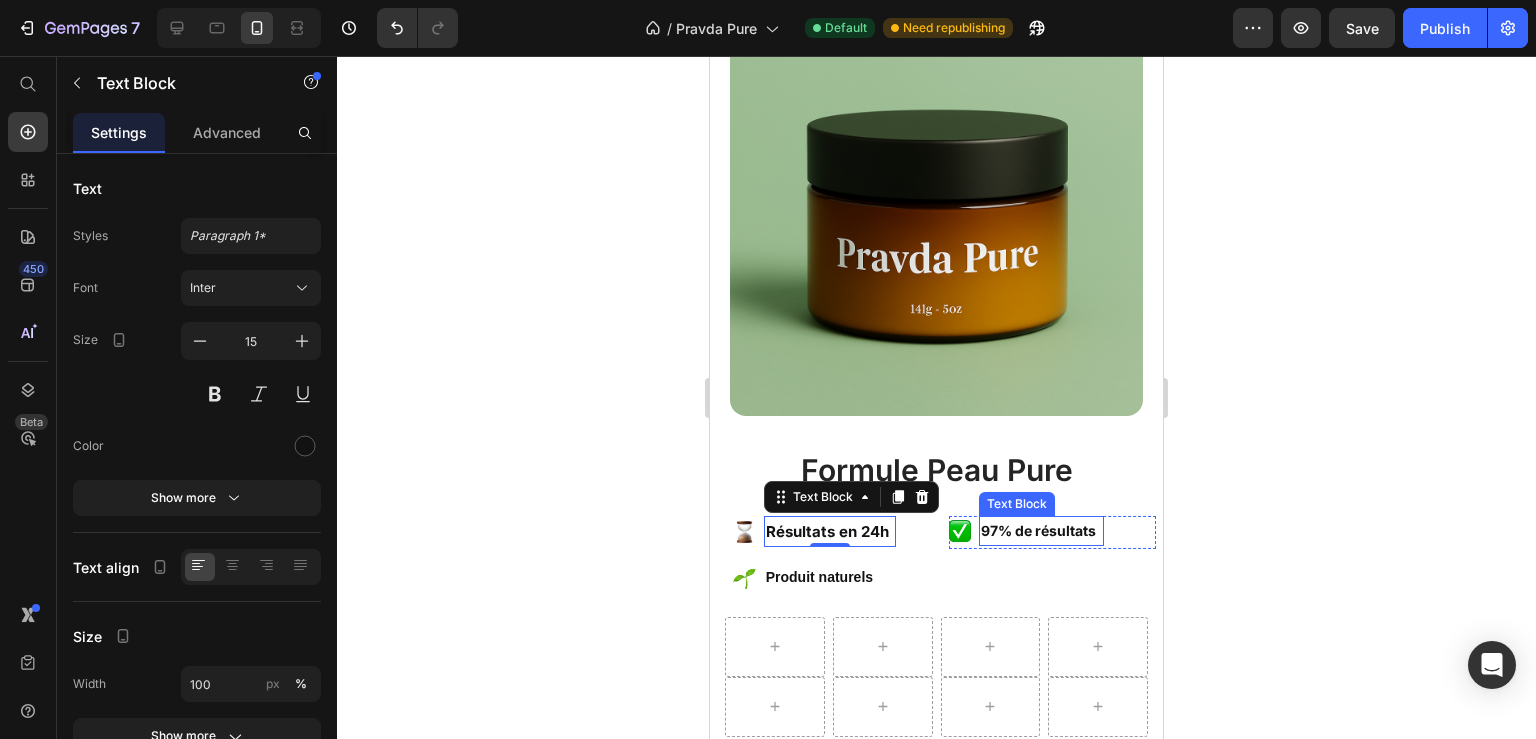 click on "97% de résultats" at bounding box center [1041, 530] 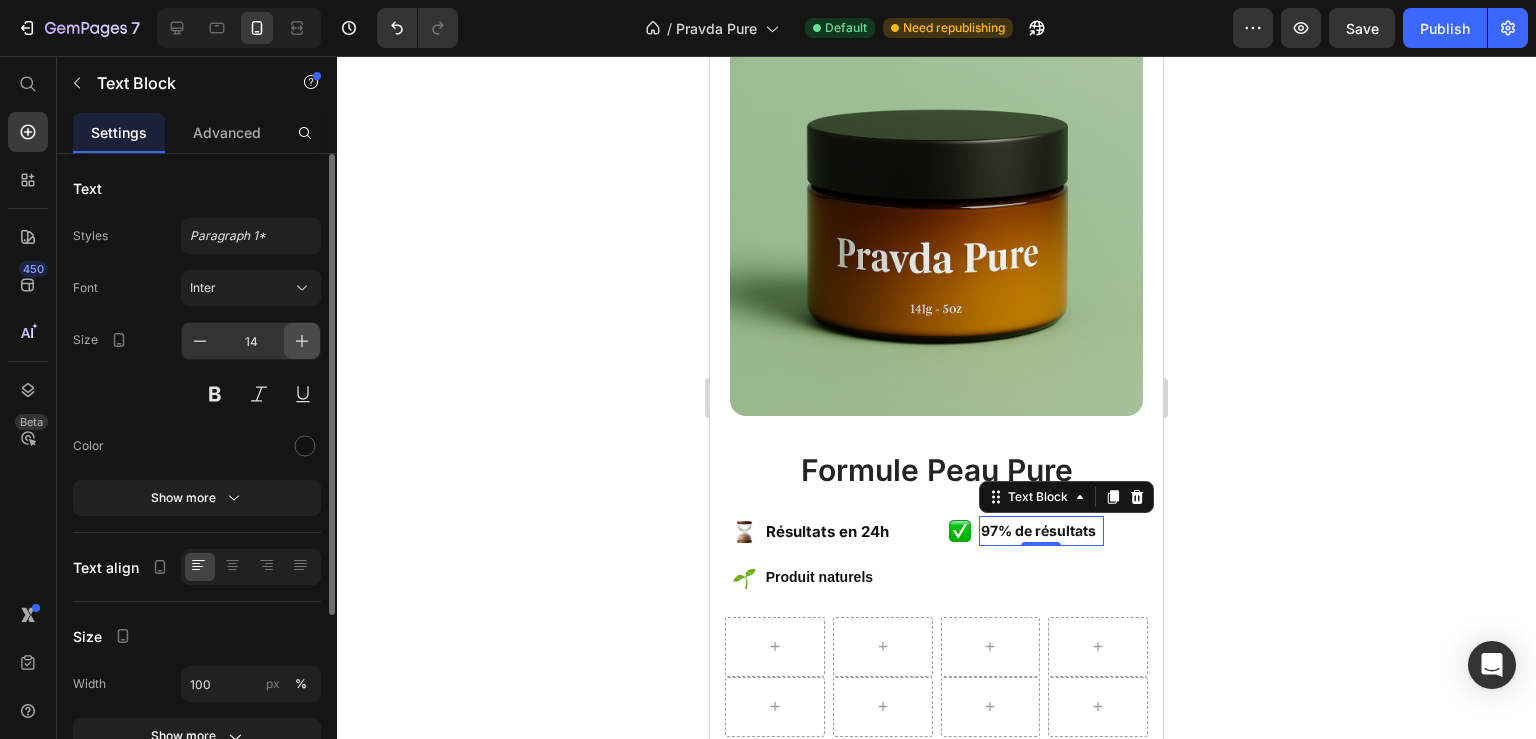 click 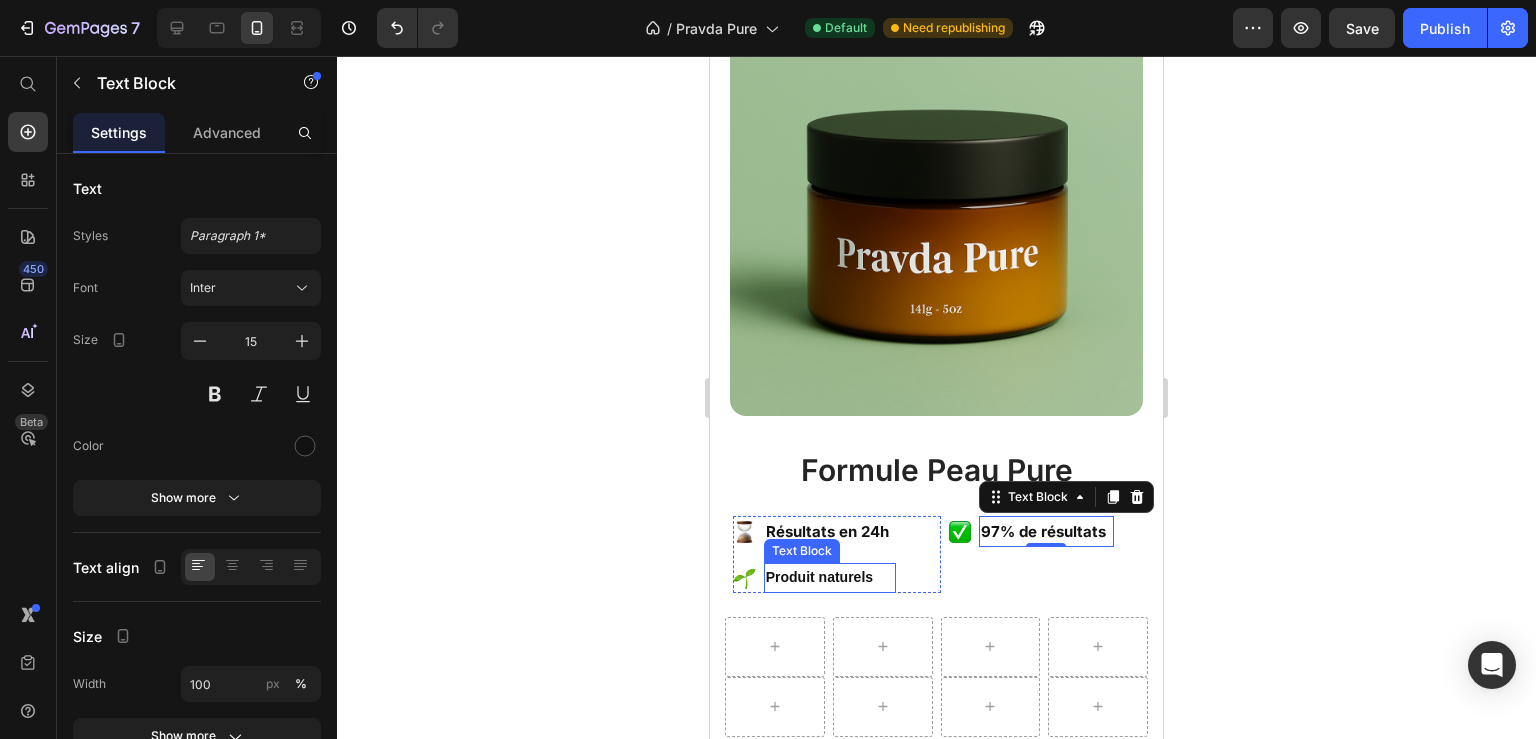 click on "Produit naturels" at bounding box center [830, 577] 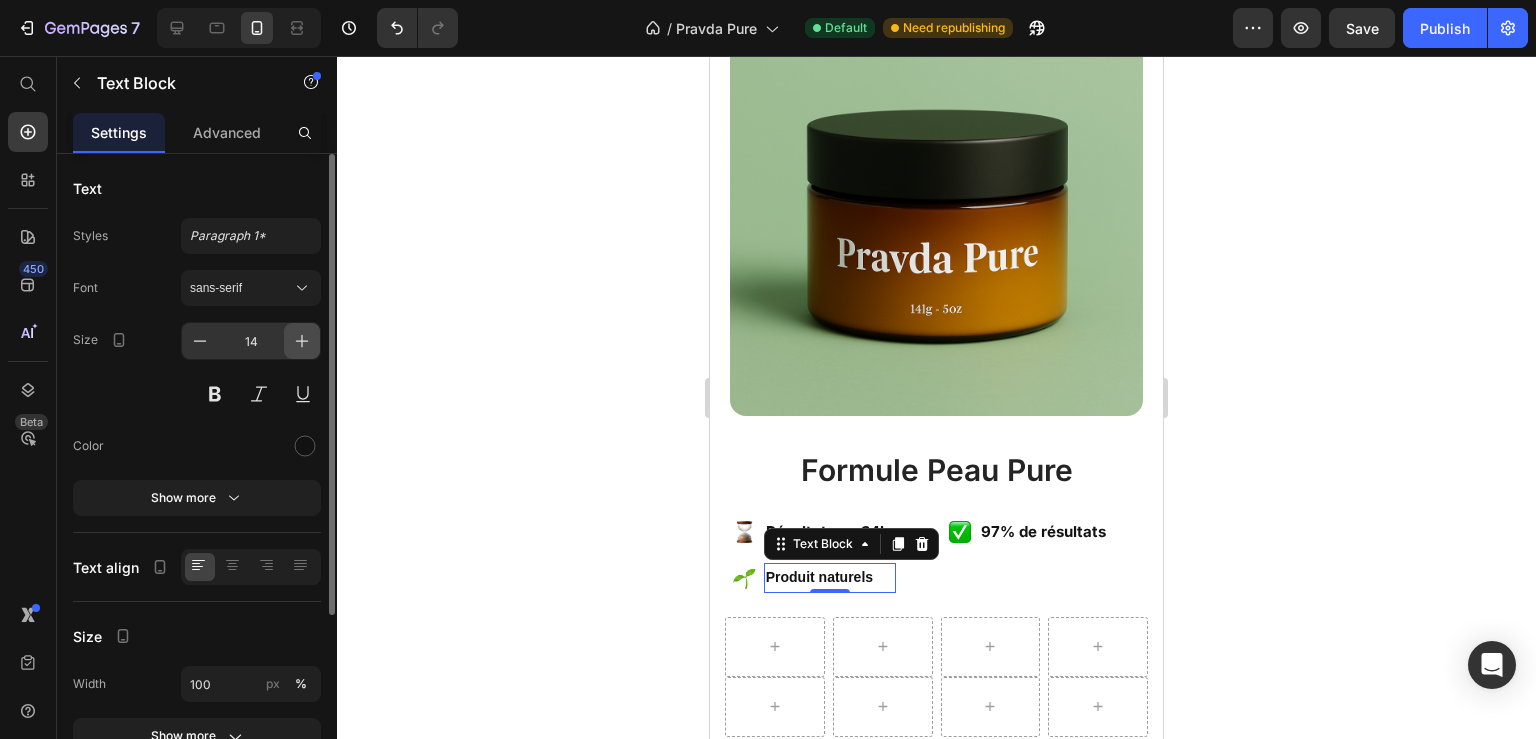 click 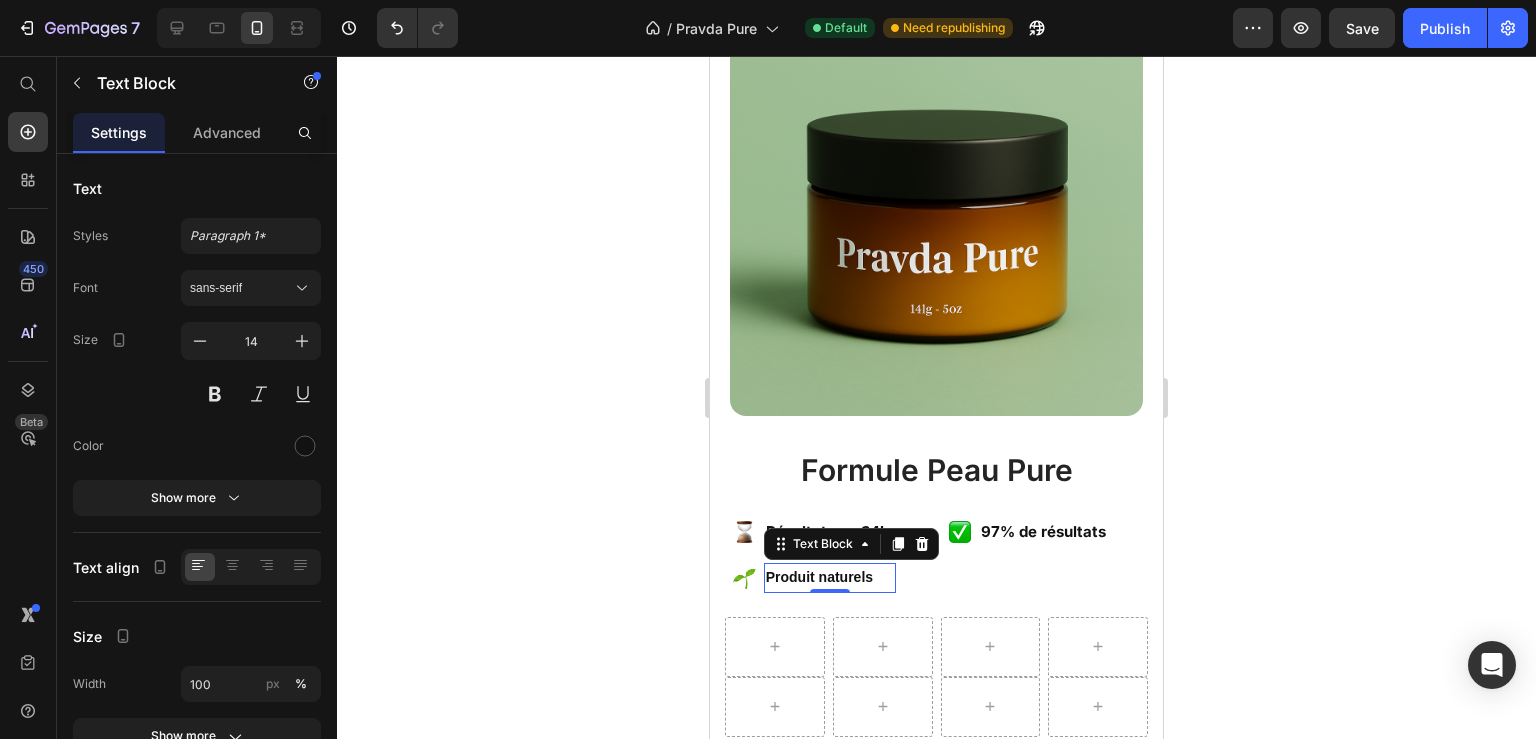 type on "15" 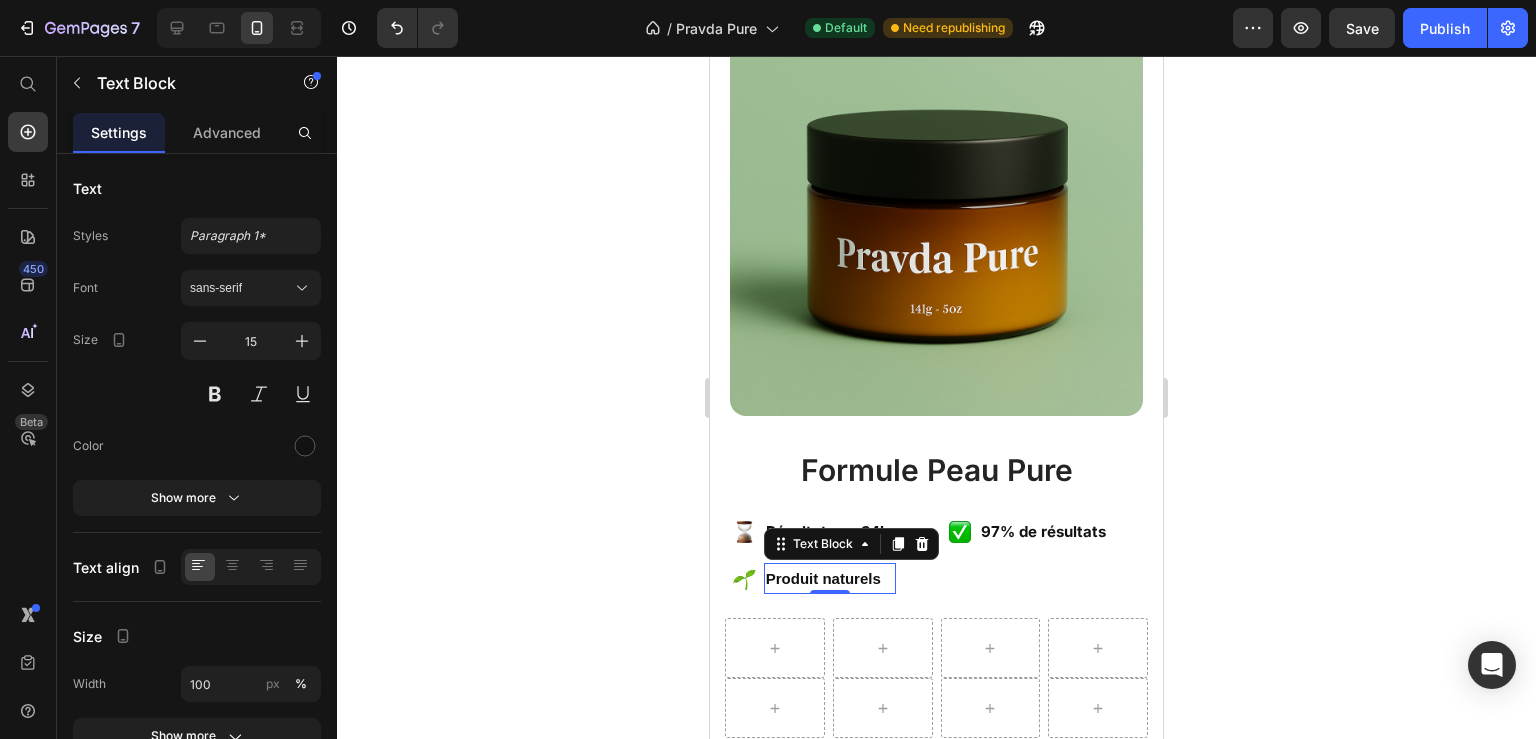 click 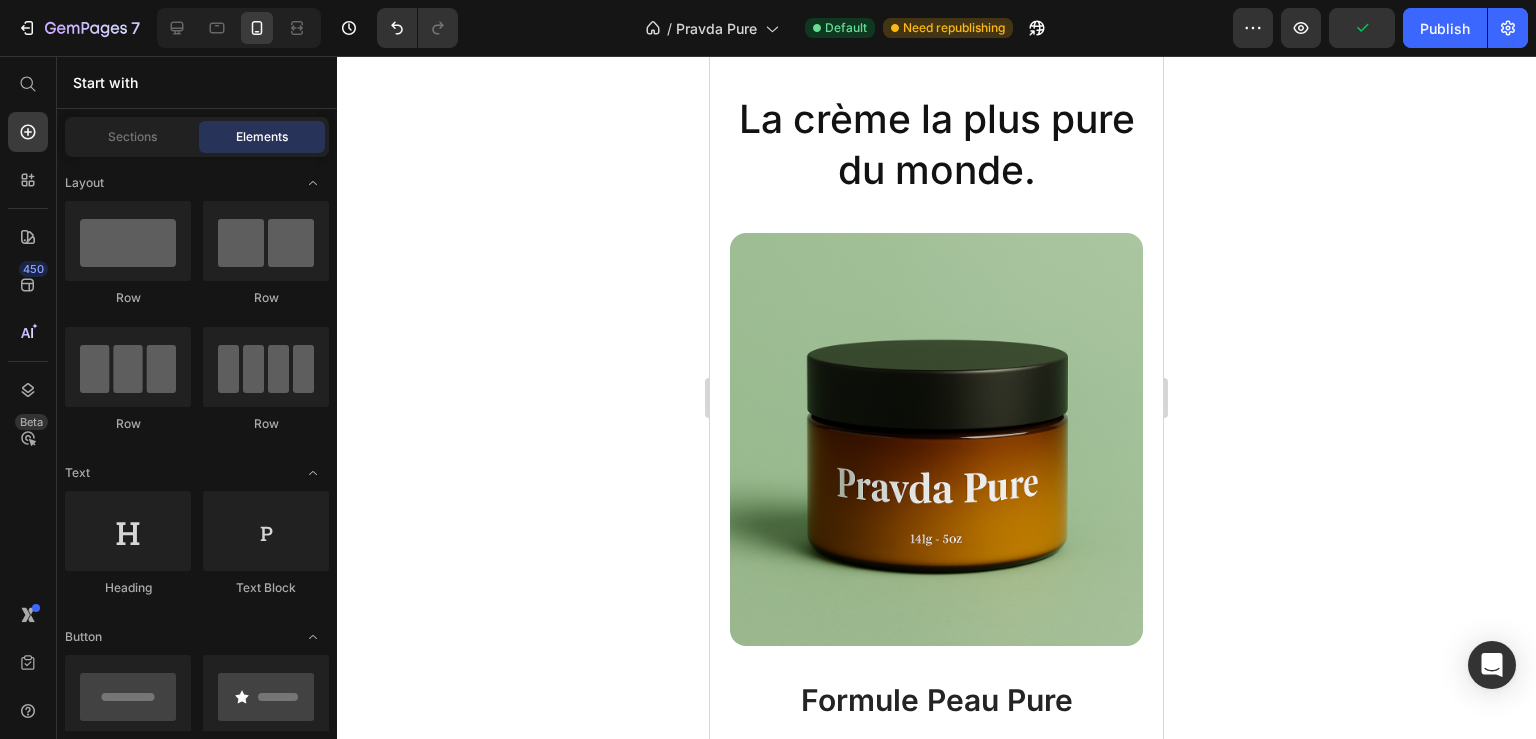 scroll, scrollTop: 141, scrollLeft: 0, axis: vertical 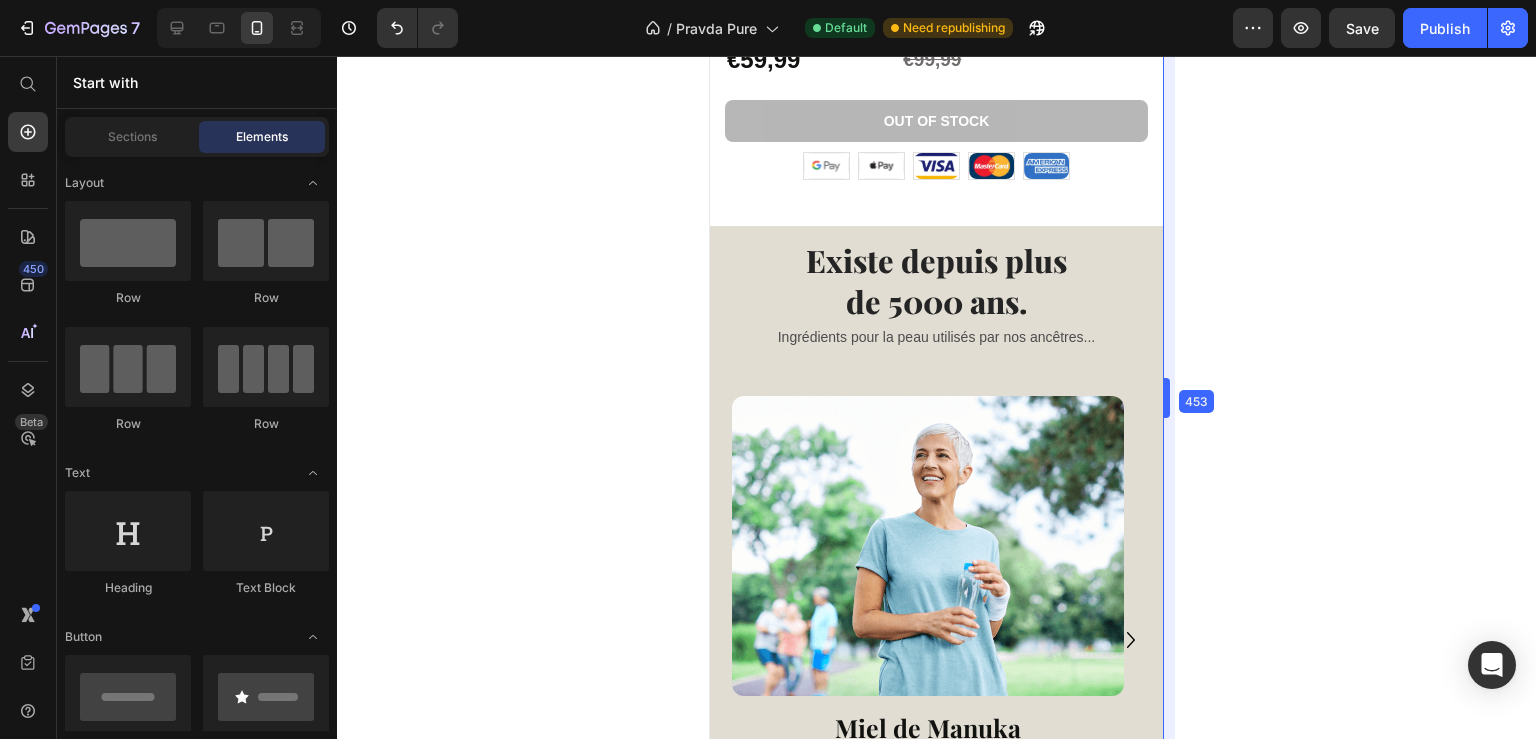click on "7   /  Pravda Pure Default Need republishing Preview  Save   Publish  450 Beta Start with Sections Elements Hero Section Product Detail Brands Trusted Badges Guarantee Product Breakdown How to use Testimonials Compare Bundle FAQs Social Proof Brand Story Product List Collection Blog List Contact Sticky Add to Cart Custom Footer Browse Library 450 Layout
Row
Row
Row
Row Text
Heading
Text Block Button
Button
Button
Sticky Back to top Media
Image
Image" at bounding box center (768, 0) 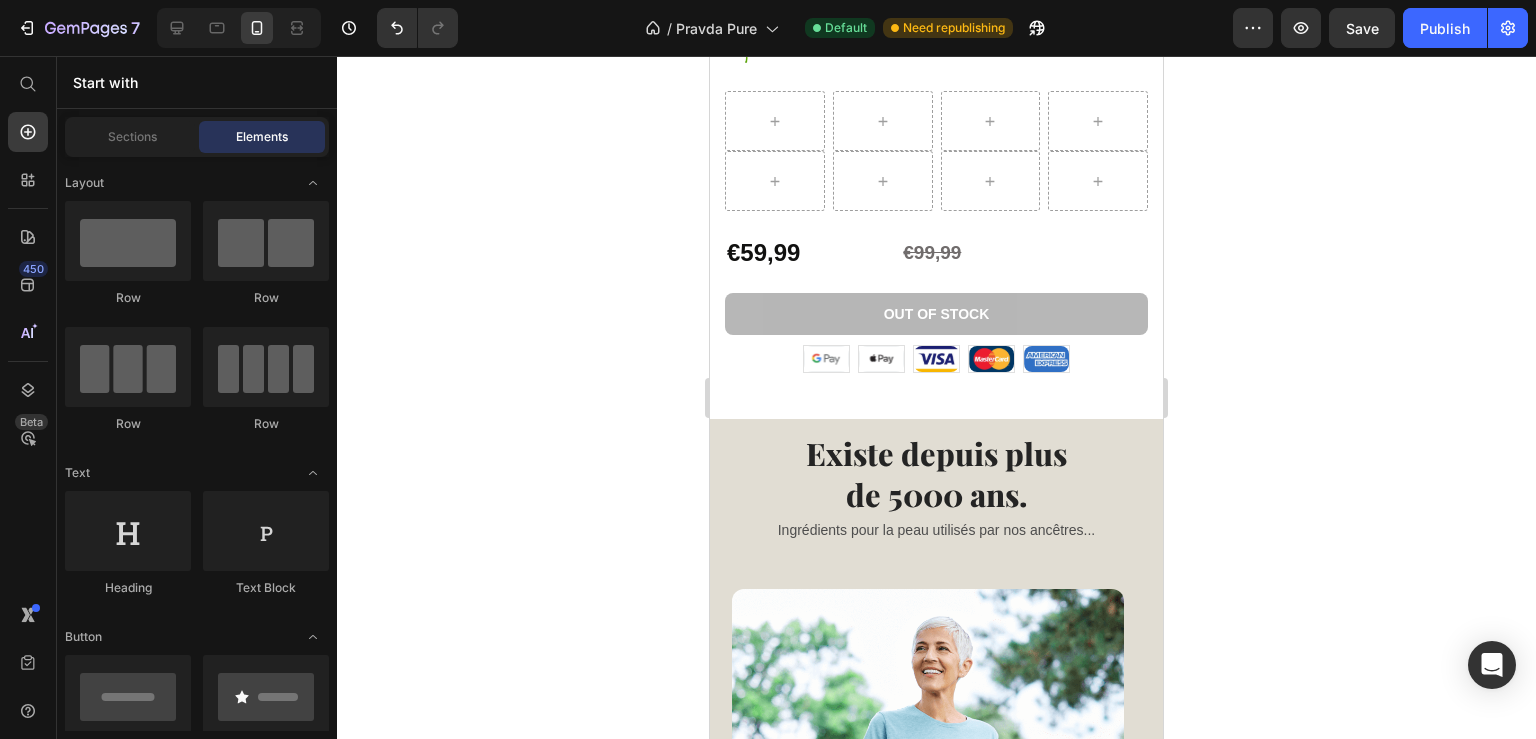 scroll, scrollTop: 676, scrollLeft: 0, axis: vertical 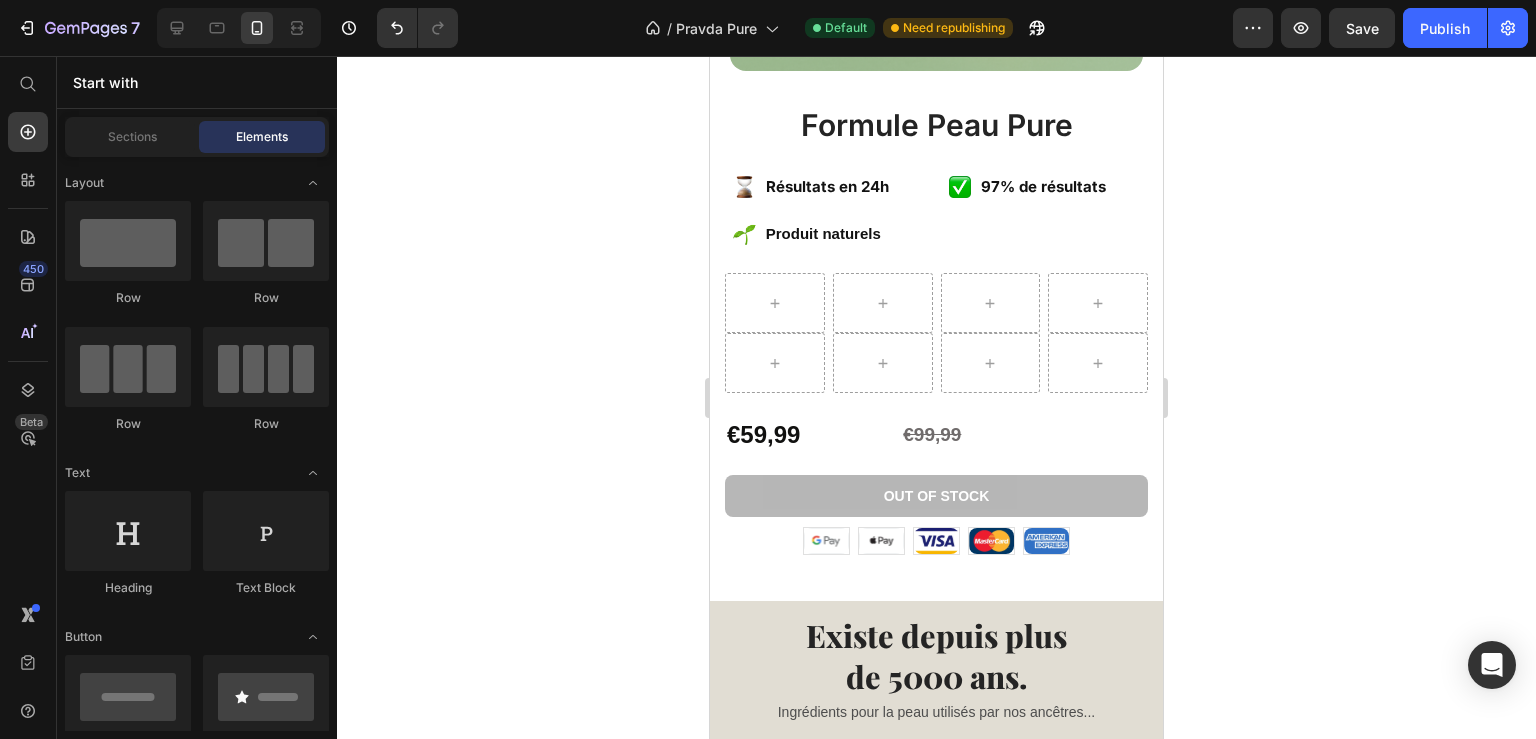 drag, startPoint x: 1159, startPoint y: 246, endPoint x: 1916, endPoint y: 149, distance: 763.18933 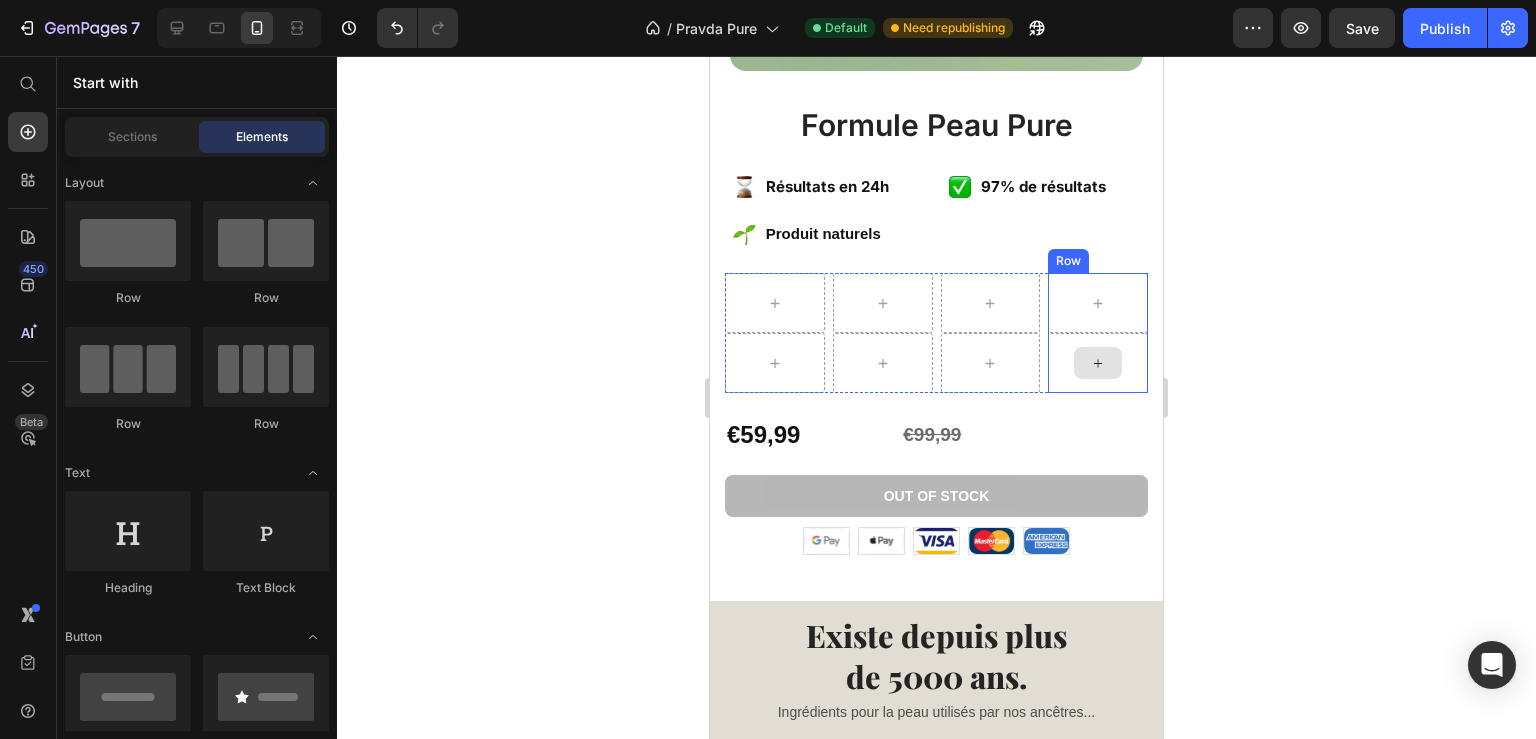 scroll, scrollTop: 253, scrollLeft: 0, axis: vertical 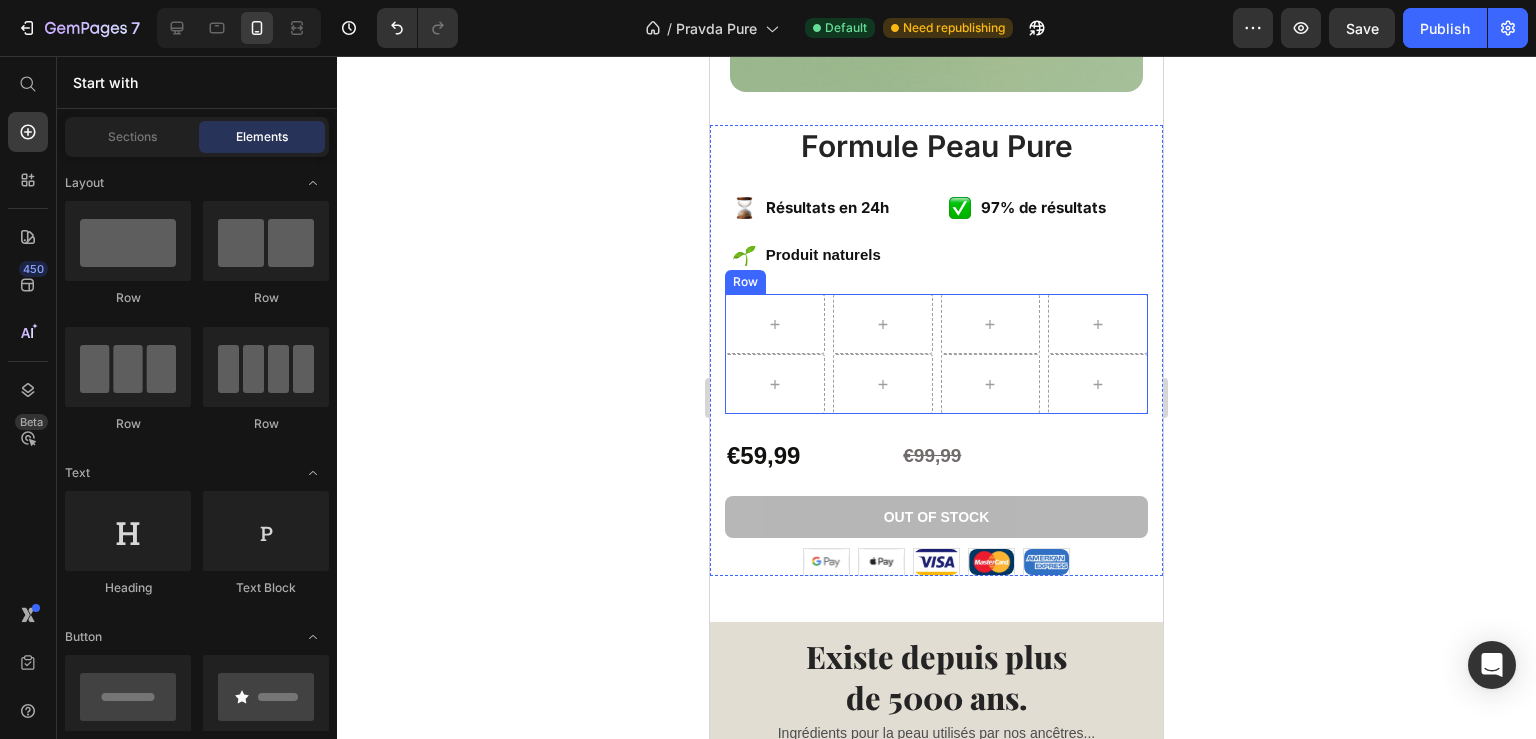 click on "Row
Row
Row
Row Row" at bounding box center [936, 354] 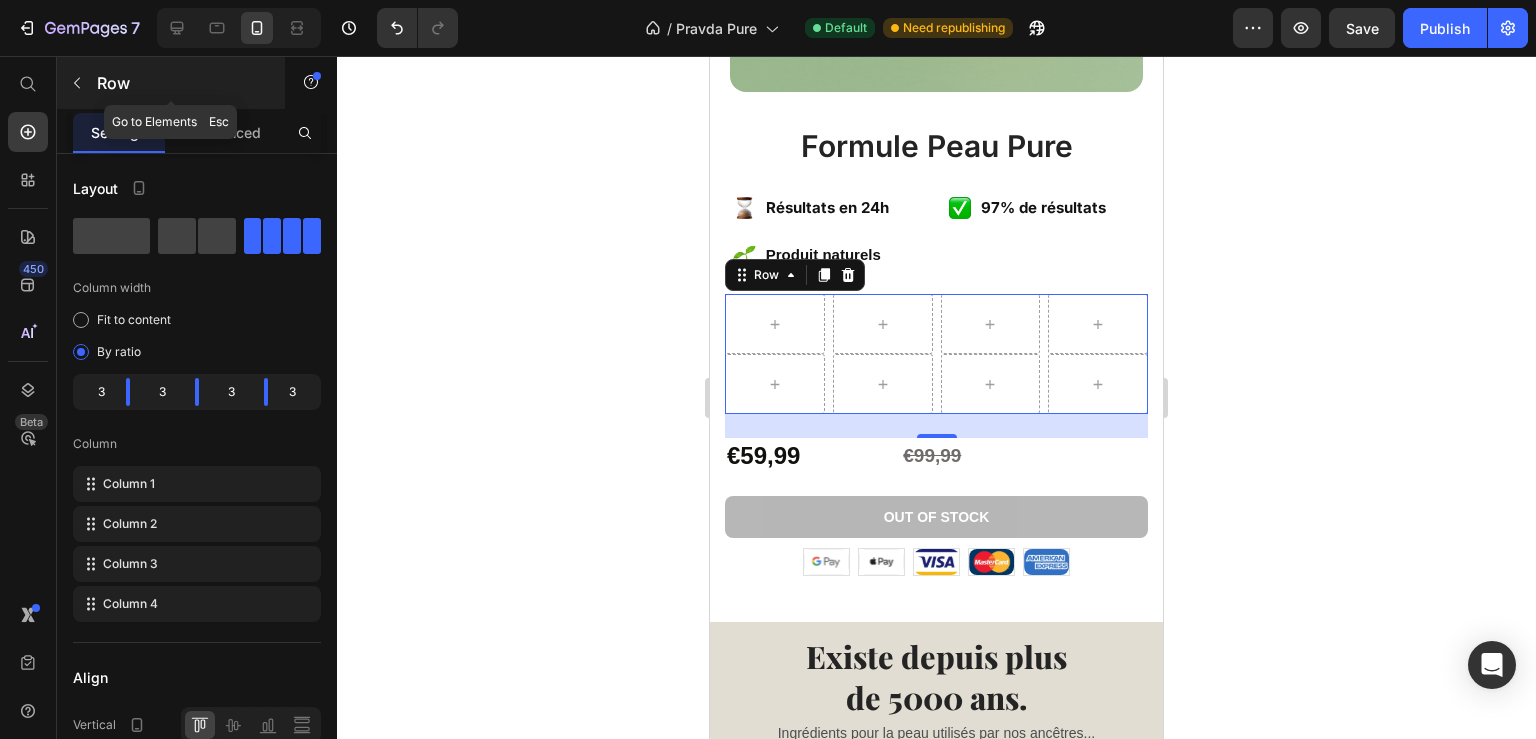 click 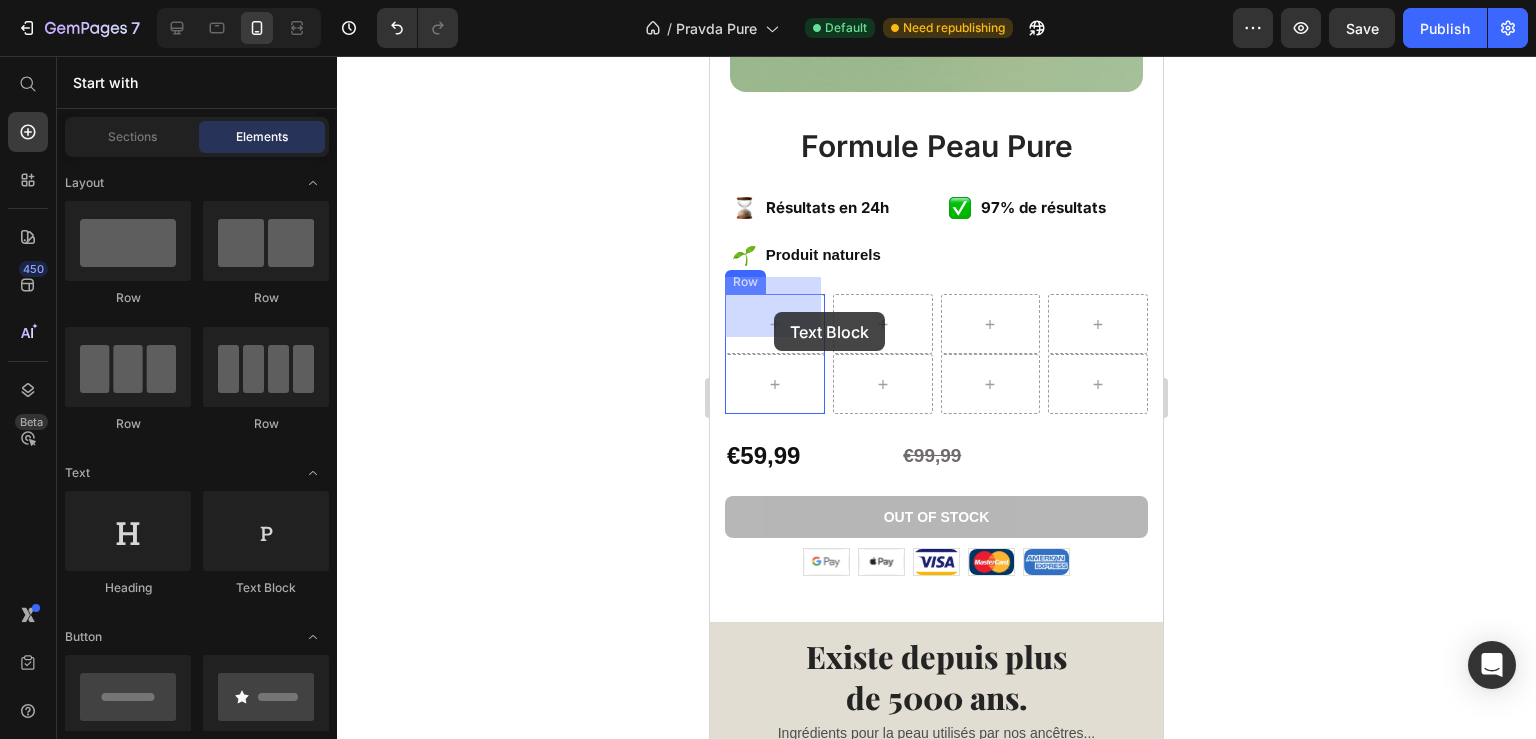 drag, startPoint x: 989, startPoint y: 592, endPoint x: 774, endPoint y: 312, distance: 353.02267 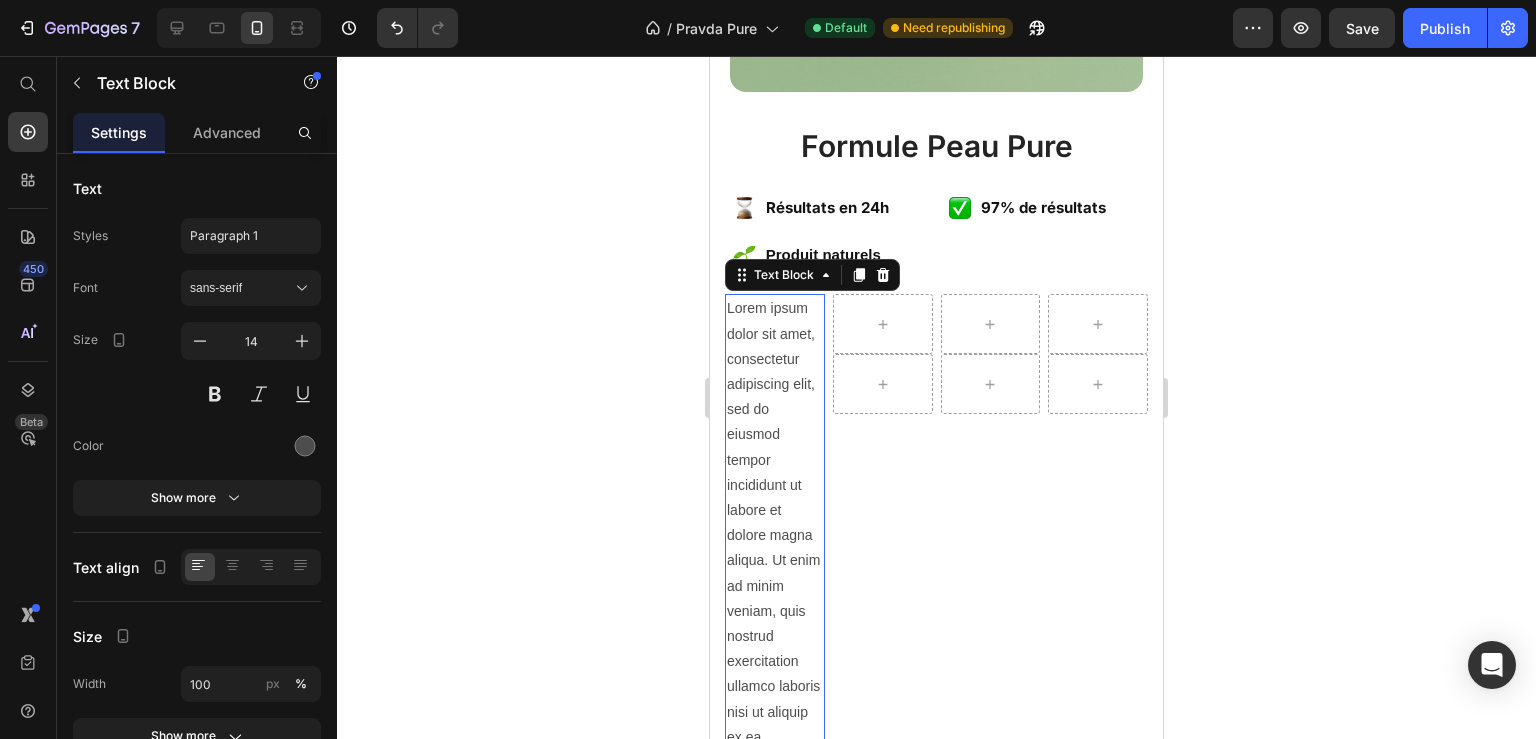 click on "Lorem ipsum dolor sit amet, consectetur adipiscing elit, sed do eiusmod tempor incididunt ut labore et dolore magna aliqua. Ut enim ad minim veniam, quis nostrud exercitation ullamco laboris nisi ut aliquip ex ea commodo consequat." at bounding box center (775, 548) 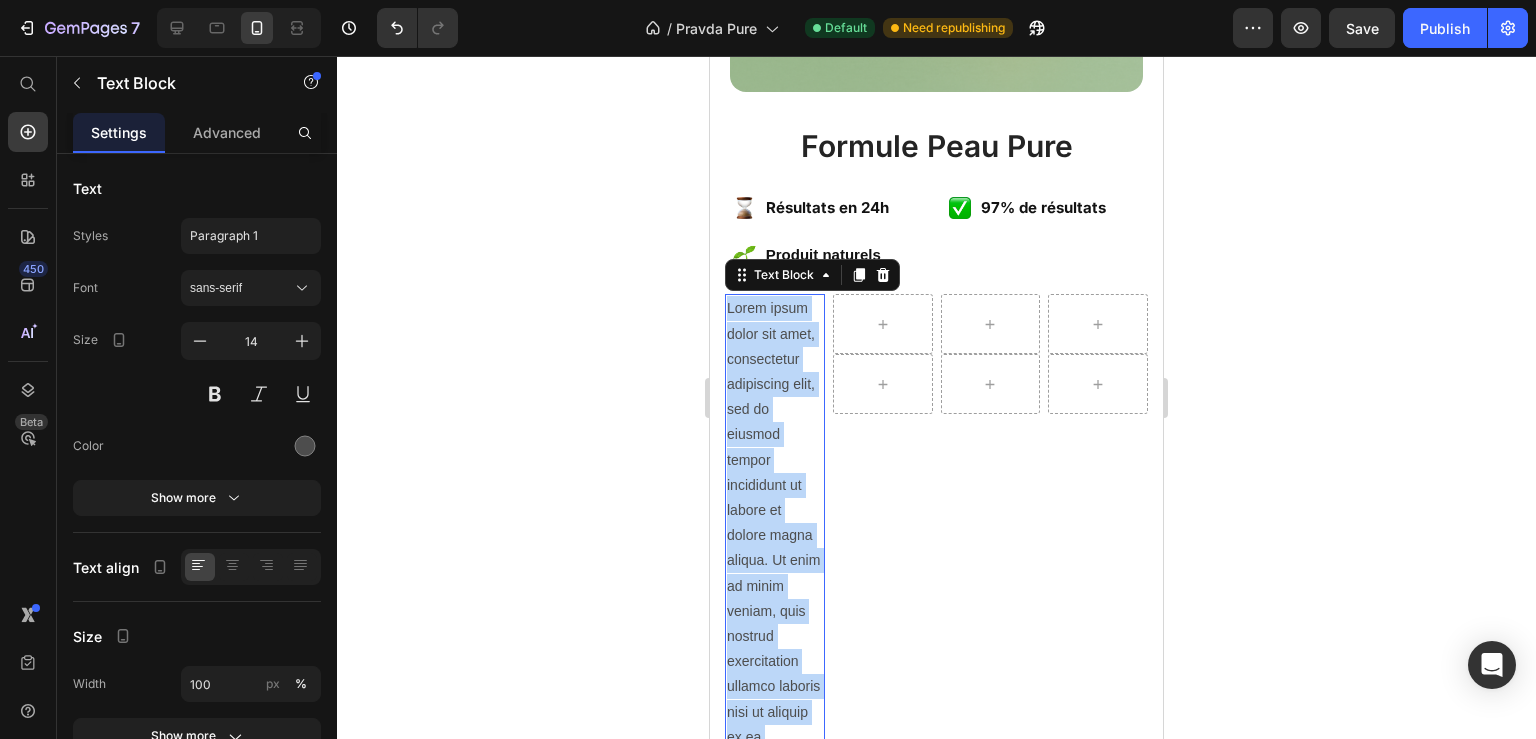 click on "Lorem ipsum dolor sit amet, consectetur adipiscing elit, sed do eiusmod tempor incididunt ut labore et dolore magna aliqua. Ut enim ad minim veniam, quis nostrud exercitation ullamco laboris nisi ut aliquip ex ea commodo consequat." at bounding box center [775, 548] 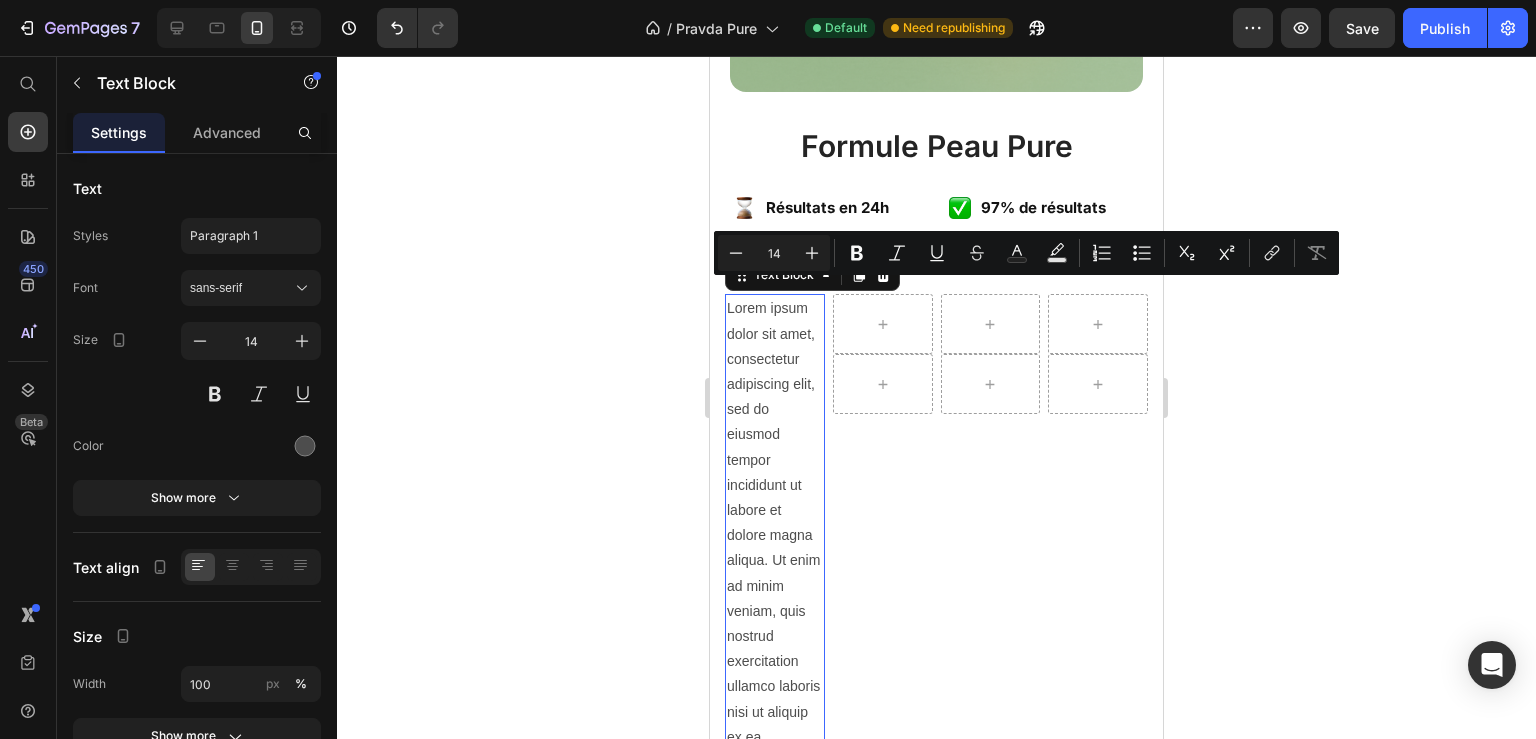 click on "Lorem ipsum dolor sit amet, consectetur adipiscing elit, sed do eiusmod tempor incididunt ut labore et dolore magna aliqua. Ut enim ad minim veniam, quis nostrud exercitation ullamco laboris nisi ut aliquip ex ea commodo consequat." at bounding box center (775, 548) 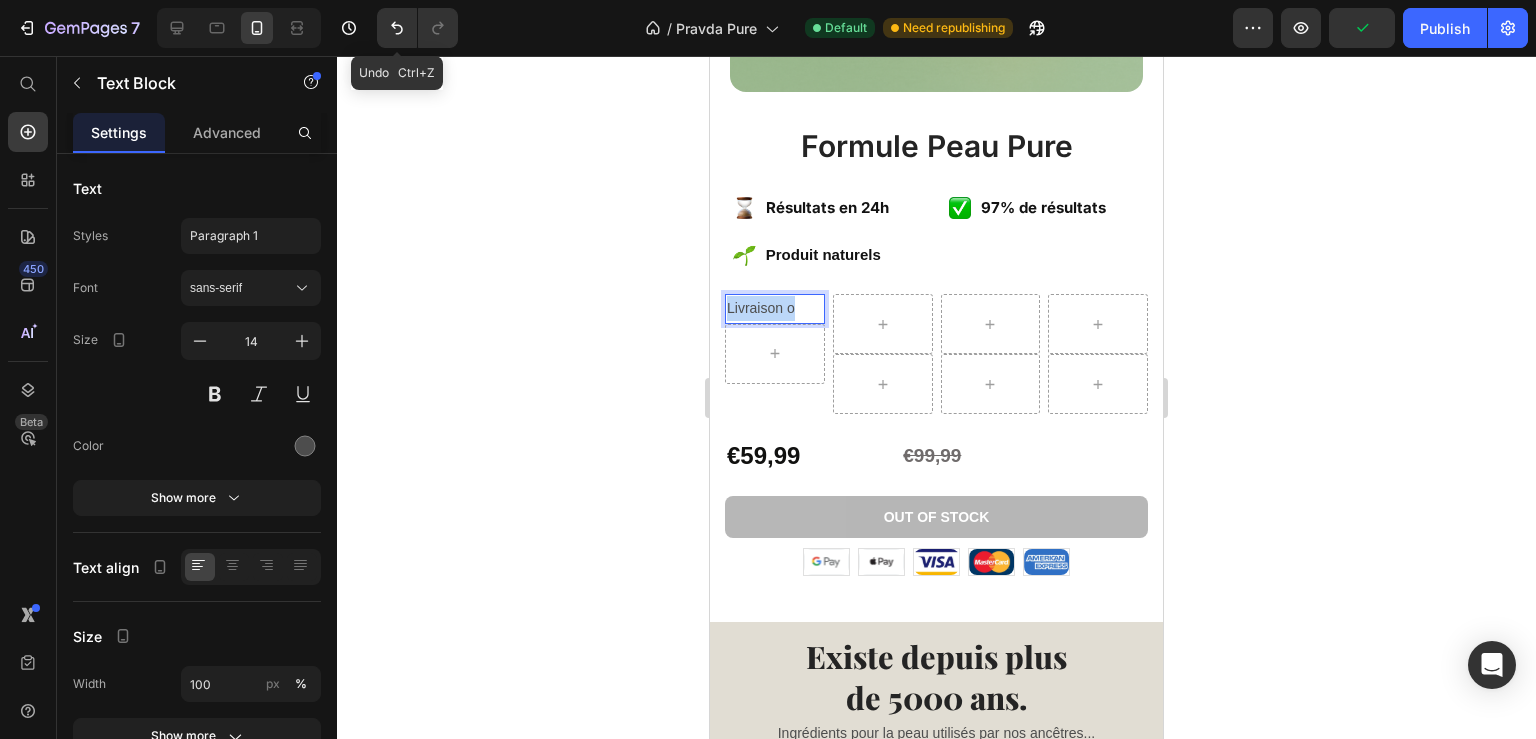 drag, startPoint x: 794, startPoint y: 290, endPoint x: 711, endPoint y: 290, distance: 83 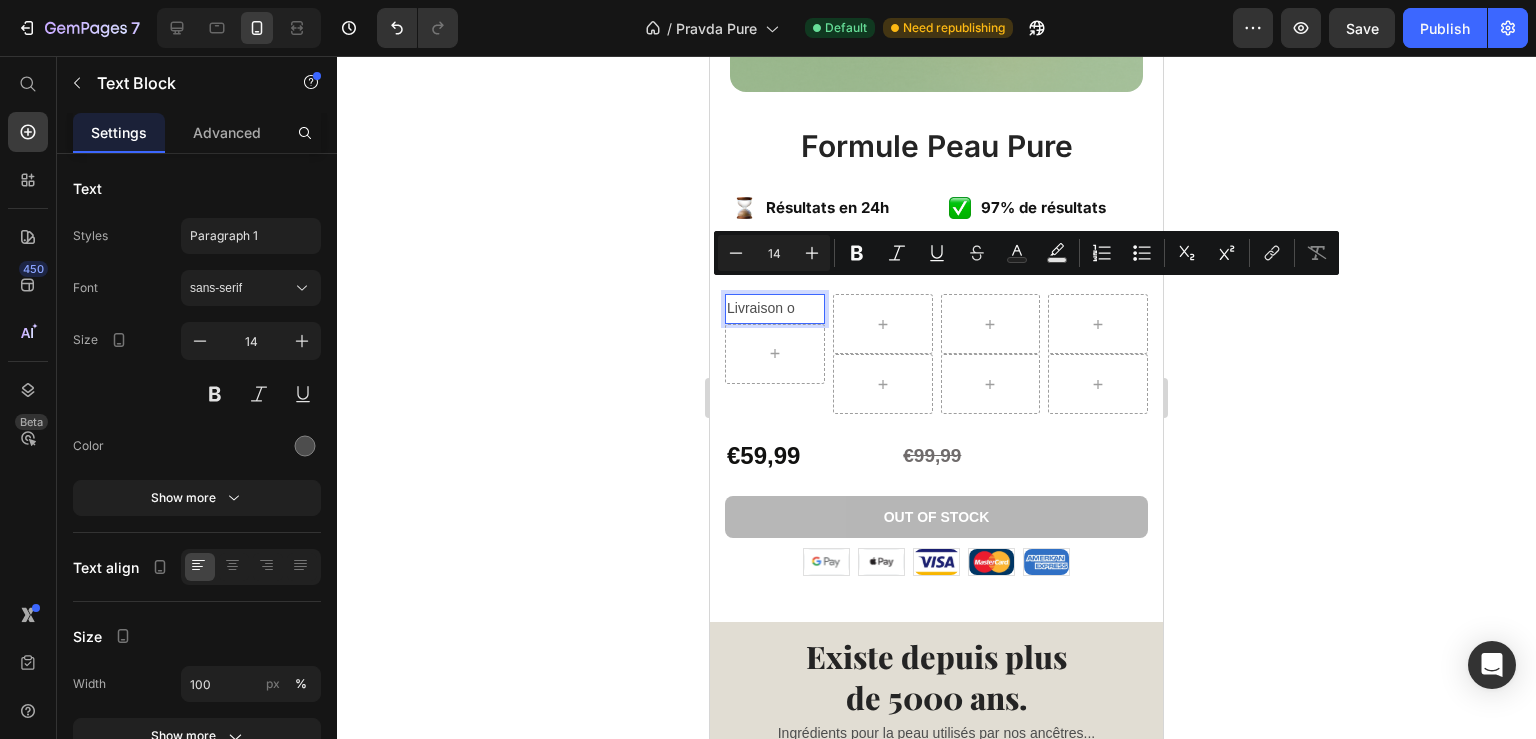 click on "Livraison o" at bounding box center [775, 308] 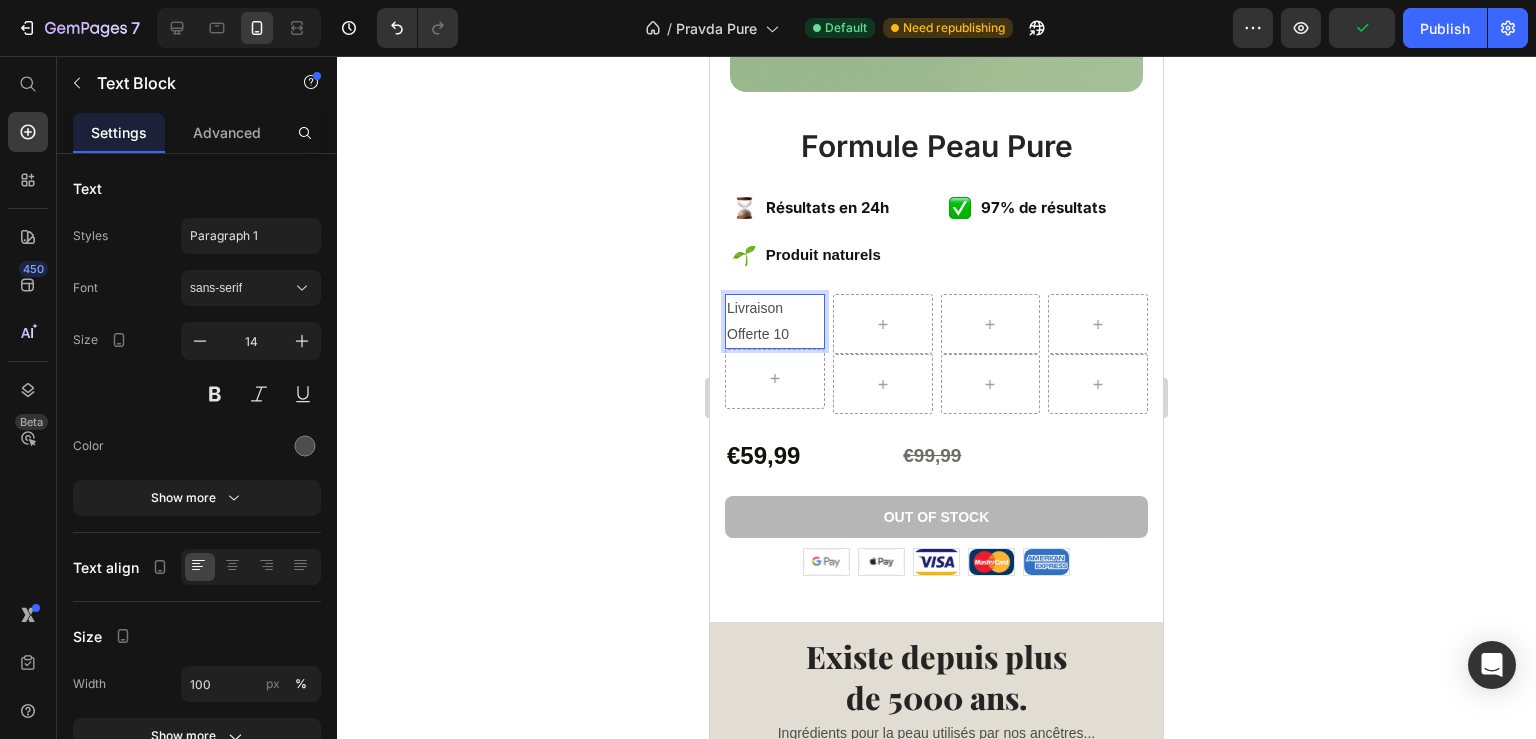 click on "Livraison Offerte 10" at bounding box center (775, 321) 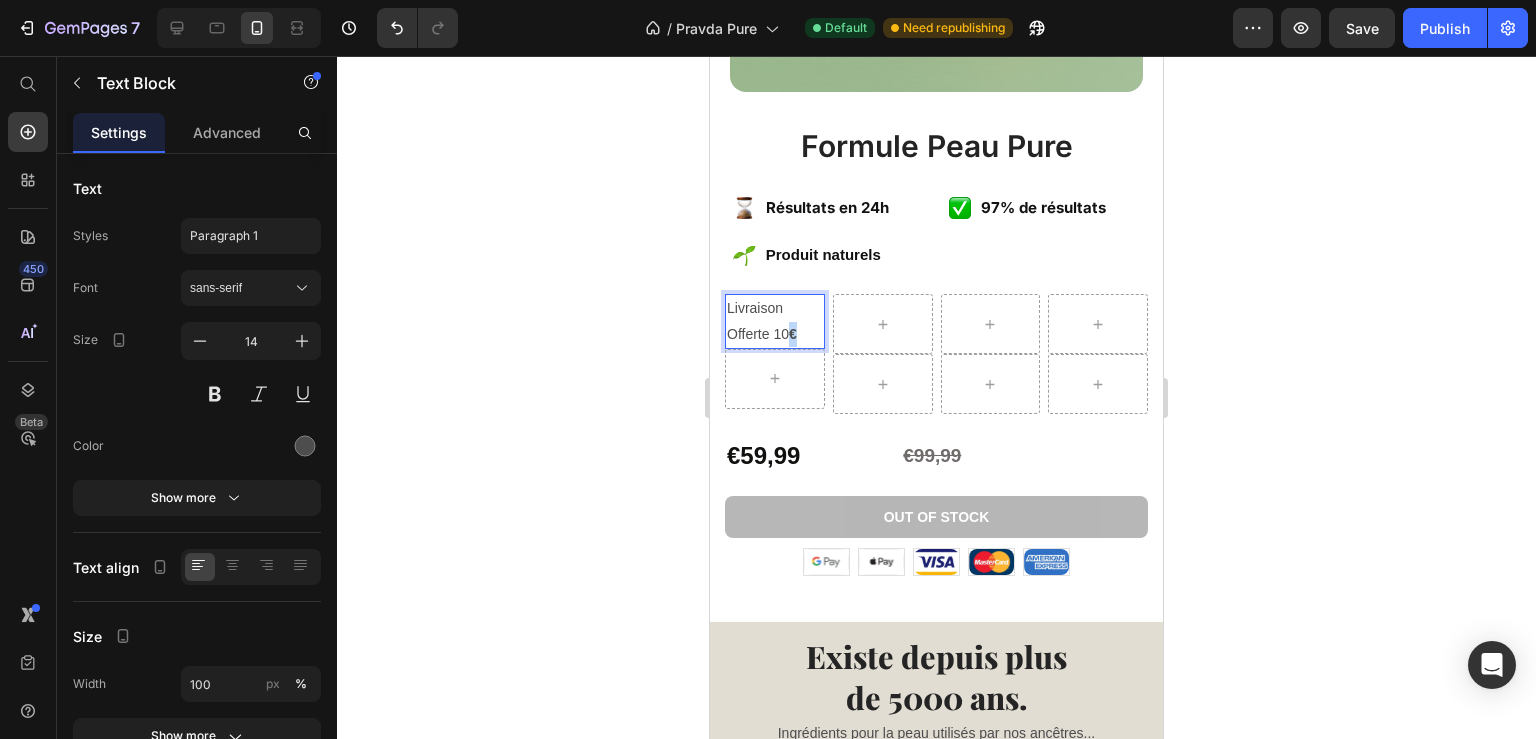 click on "€" at bounding box center (793, 334) 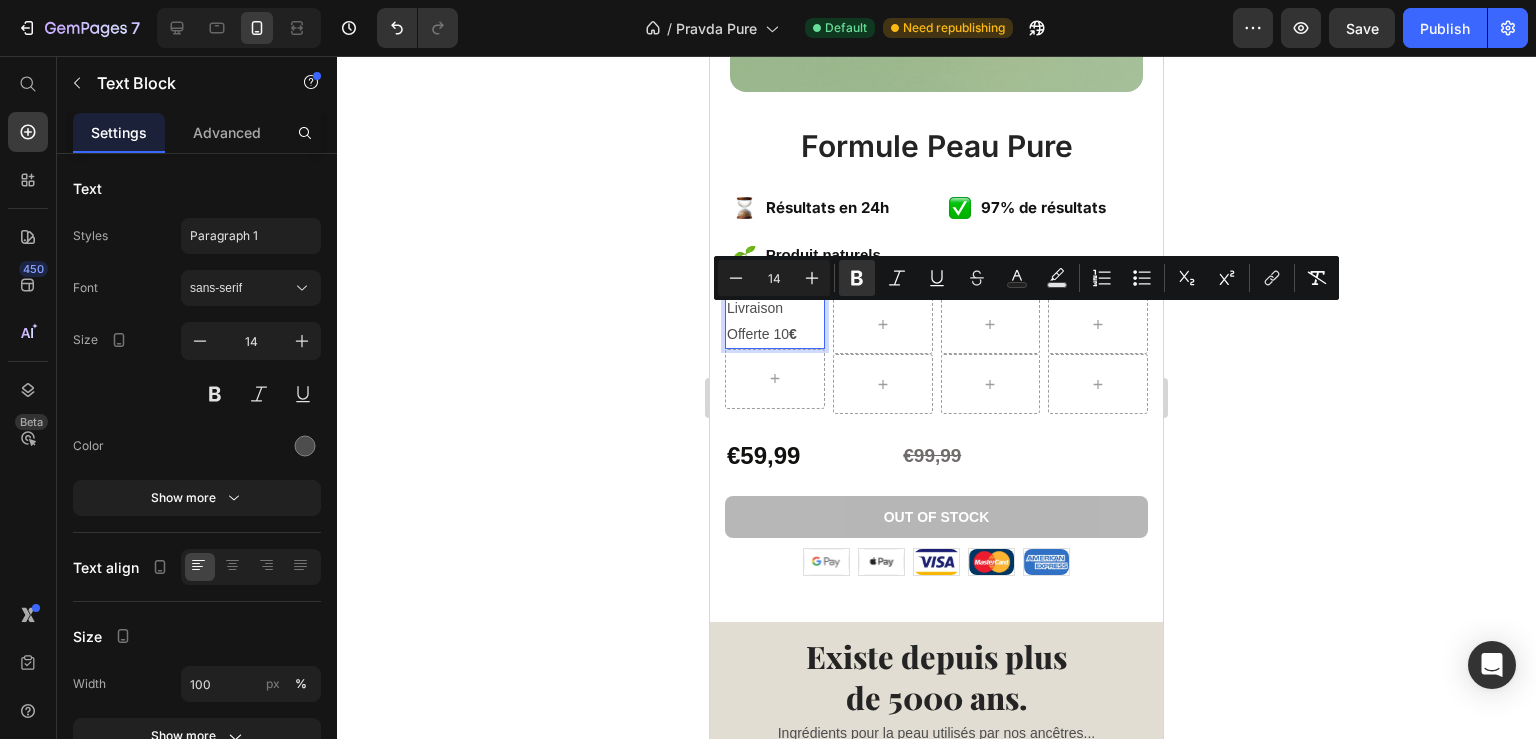 click on "Livraison Offerte 10 €" at bounding box center [775, 321] 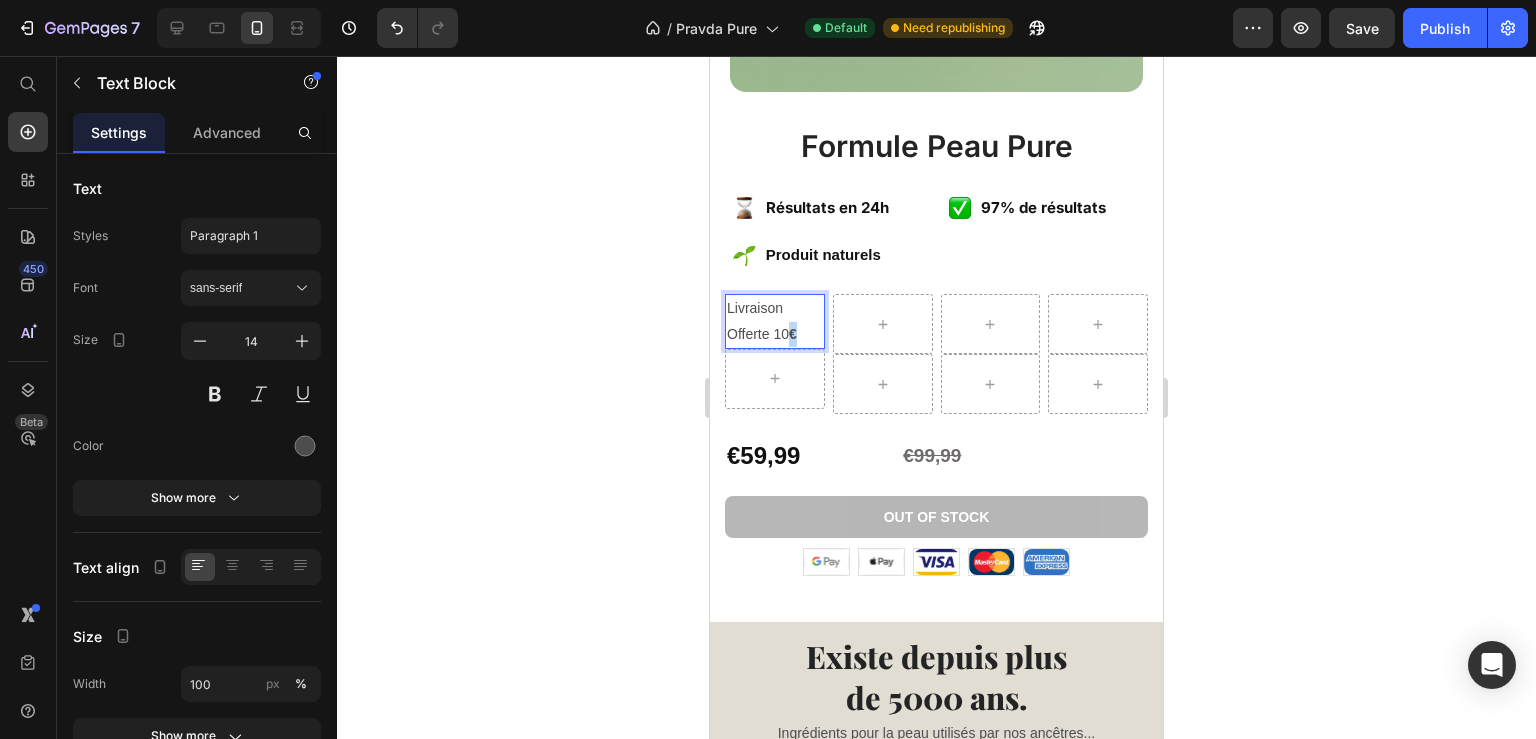 click on "€" at bounding box center [793, 334] 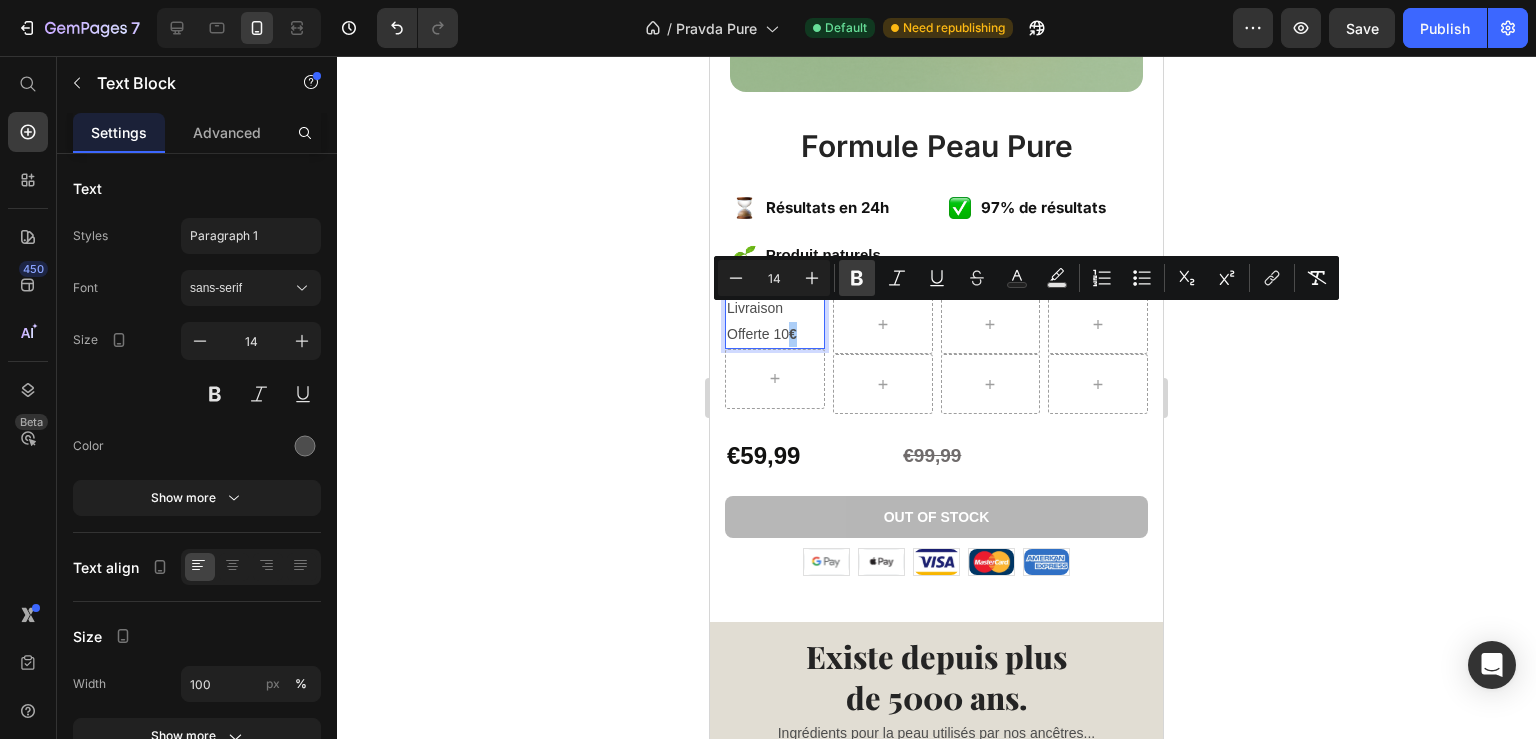 click 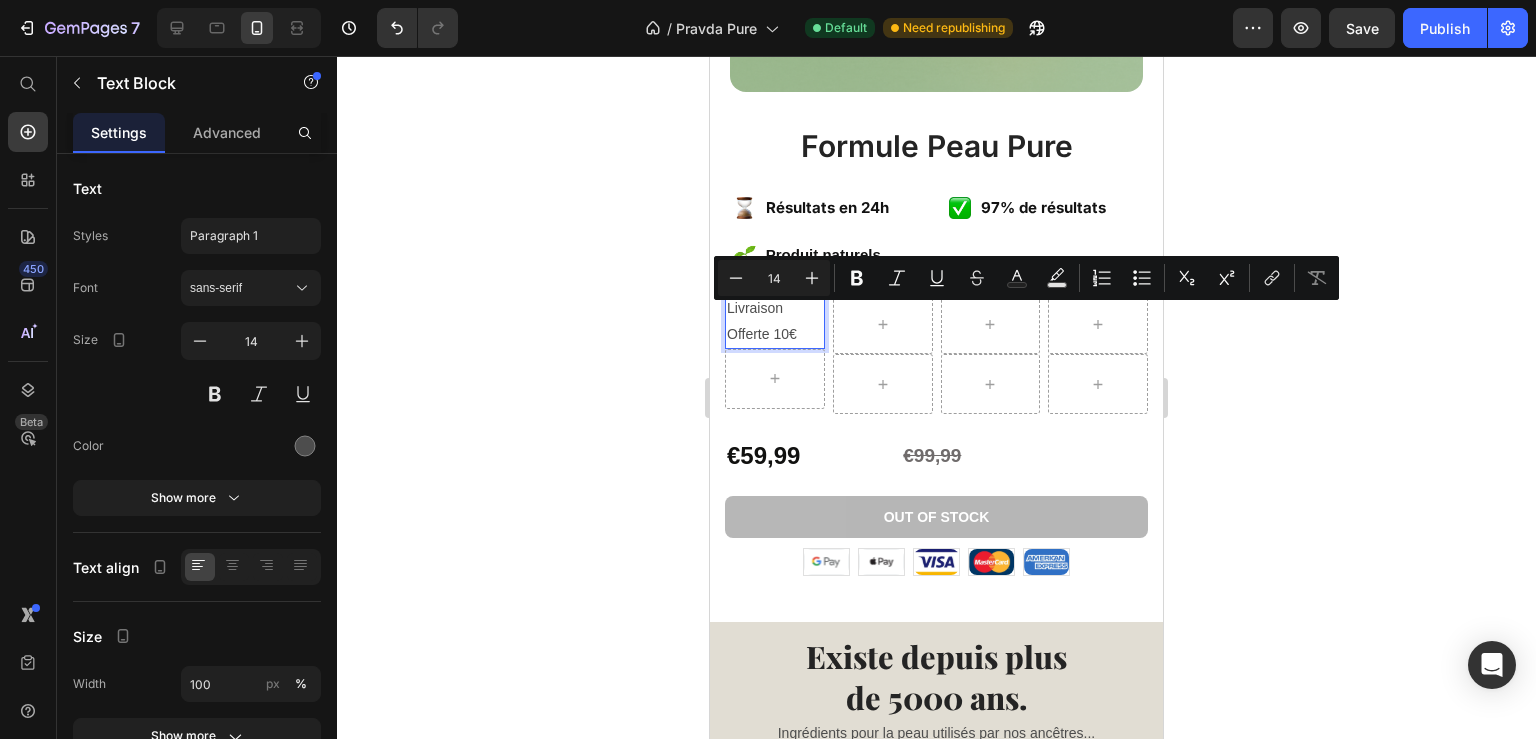 click on "Livraison Offerte 10€" at bounding box center [775, 321] 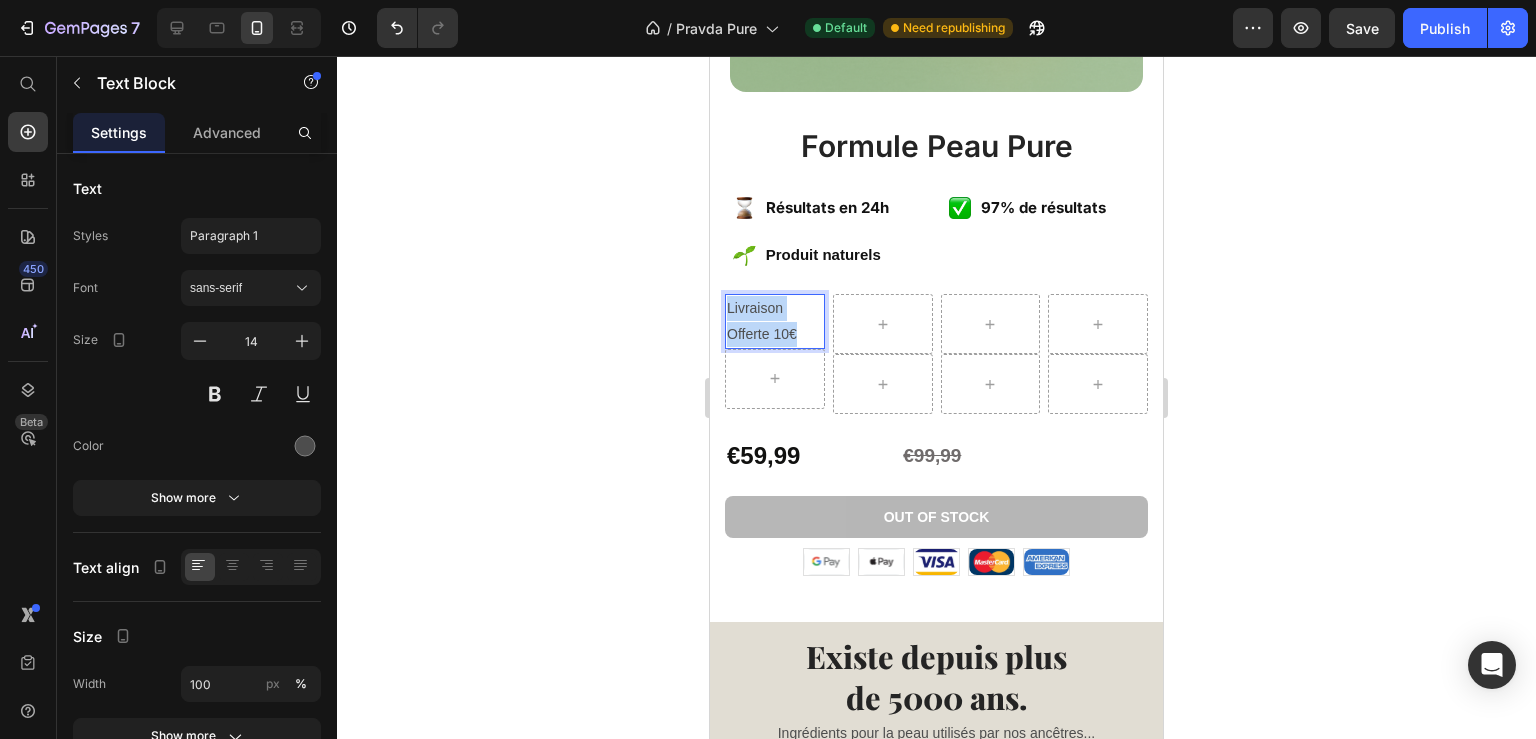 drag, startPoint x: 810, startPoint y: 318, endPoint x: 726, endPoint y: 286, distance: 89.88882 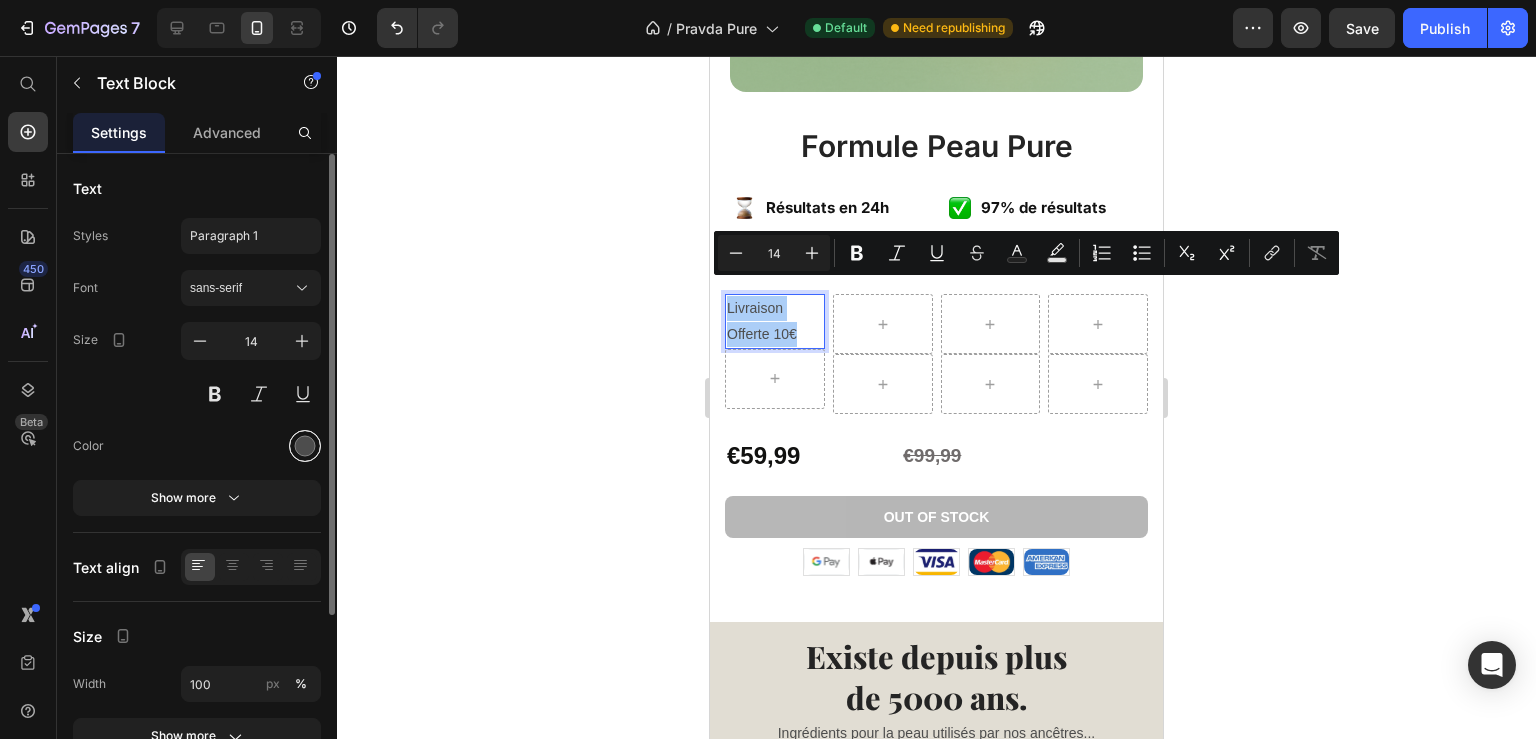 click at bounding box center [305, 446] 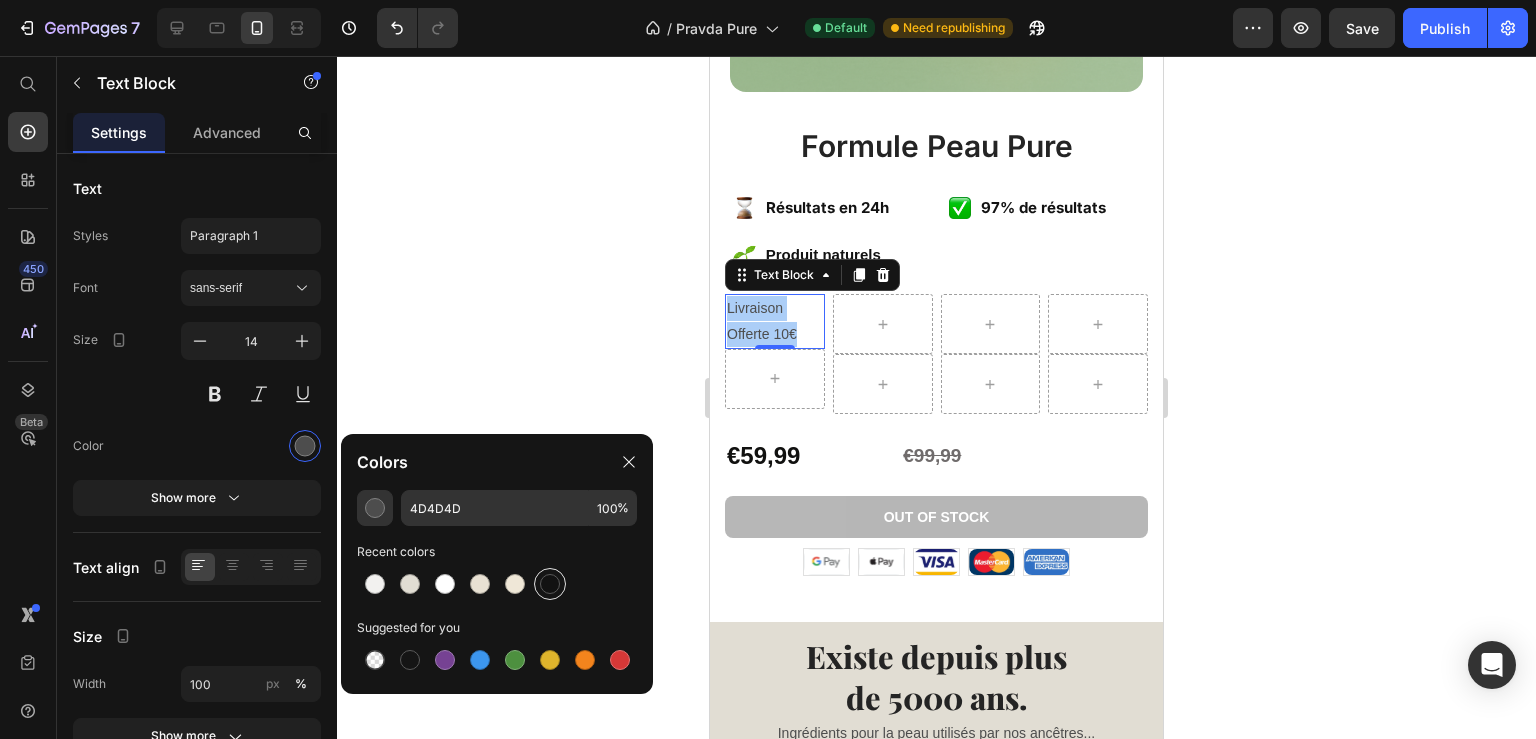 click at bounding box center [550, 584] 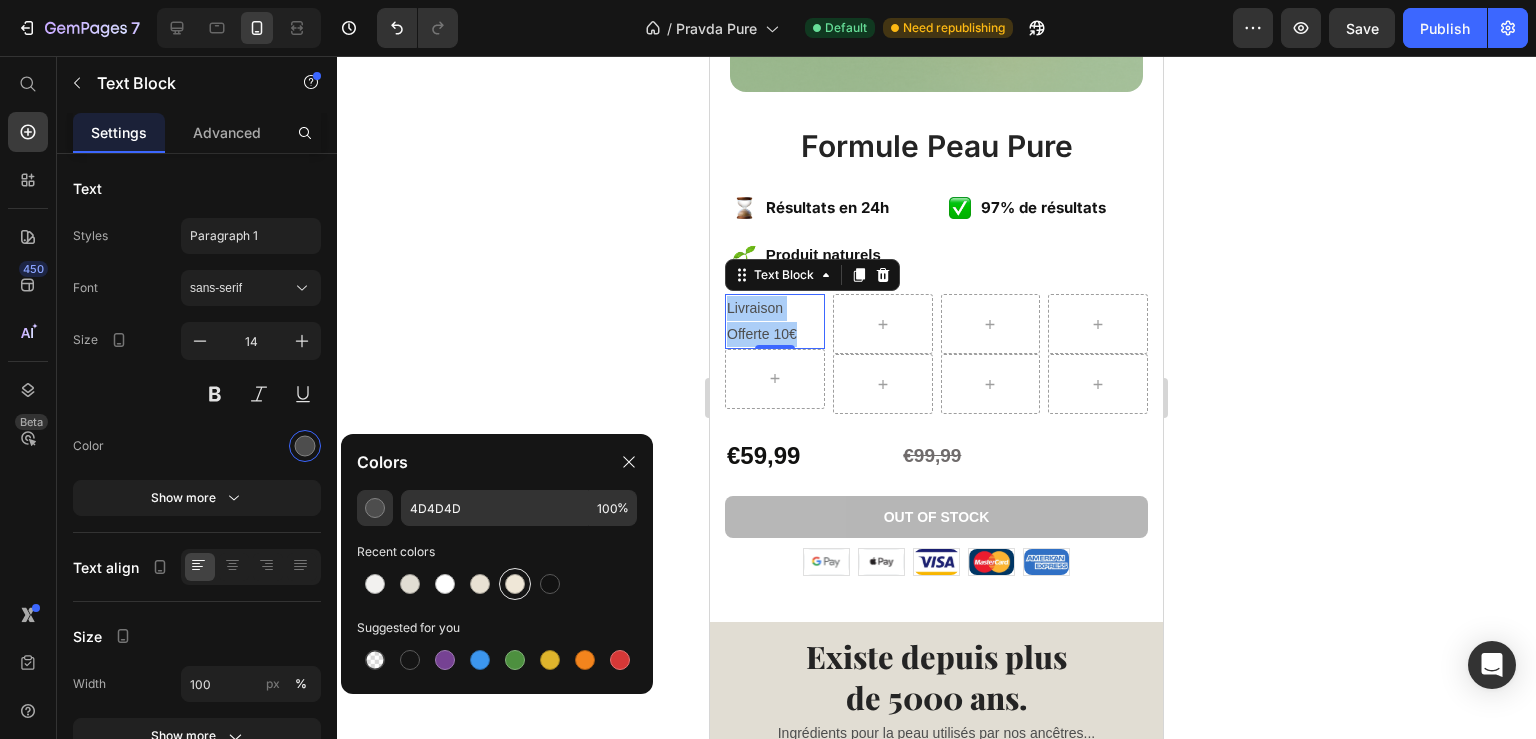 type on "121212" 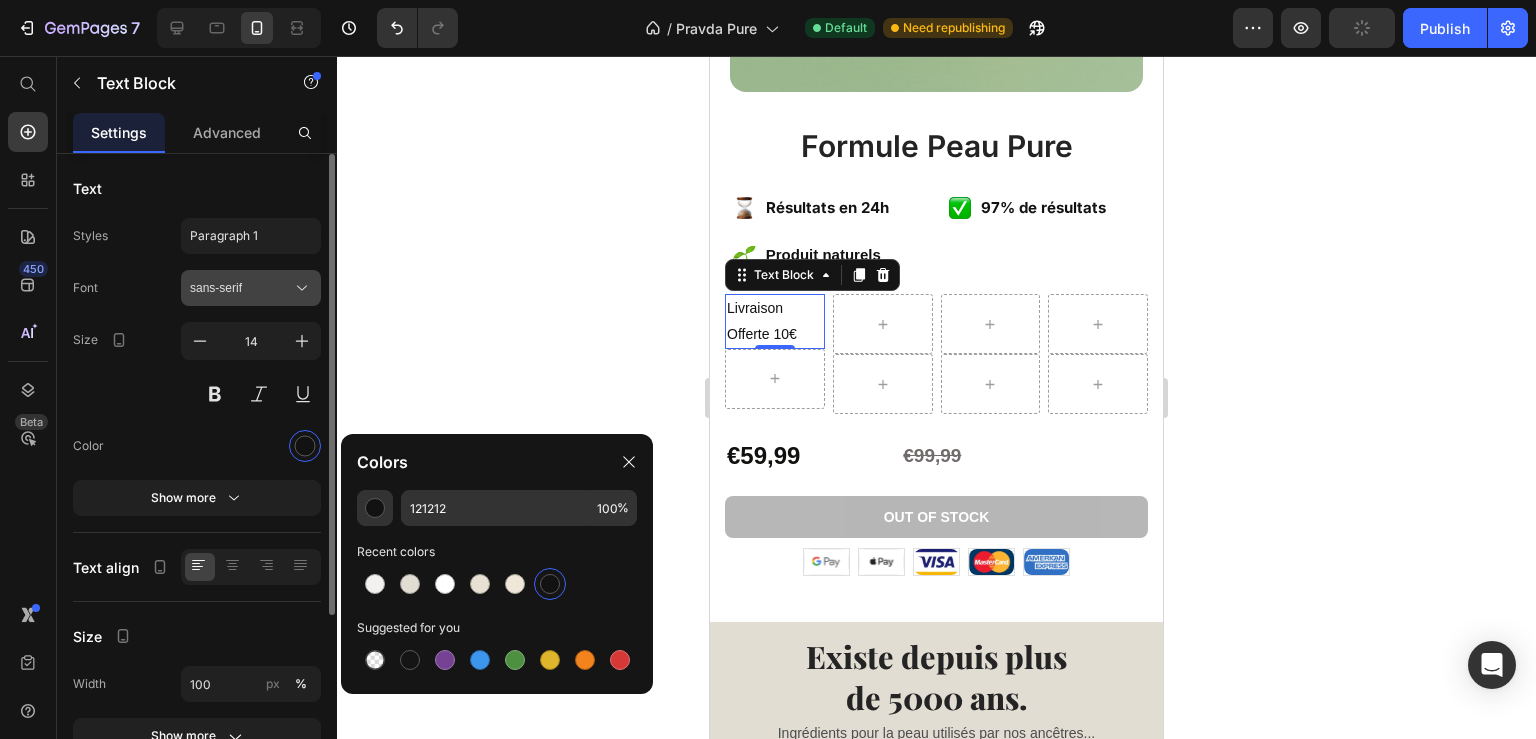 click on "sans-serif" at bounding box center (241, 288) 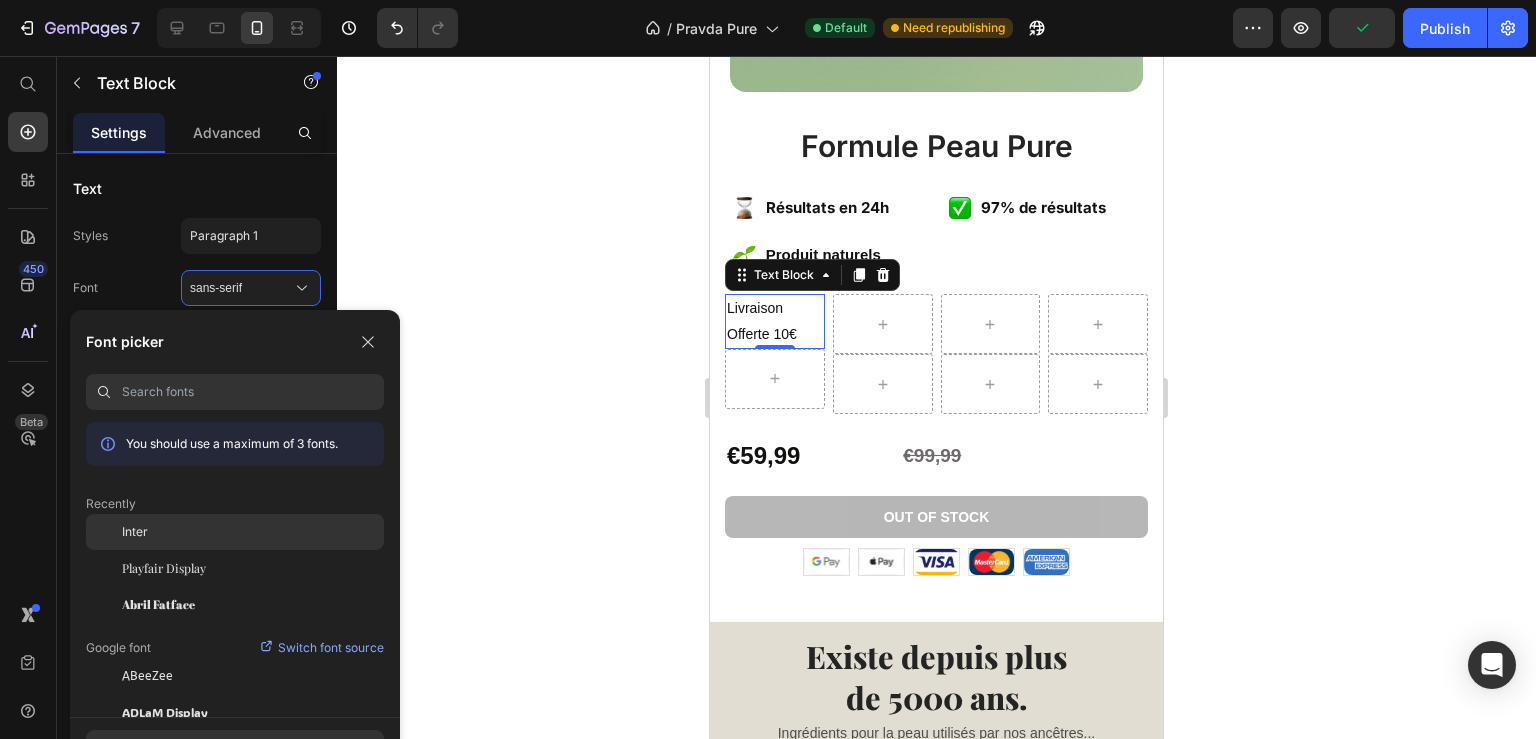click on "Inter" 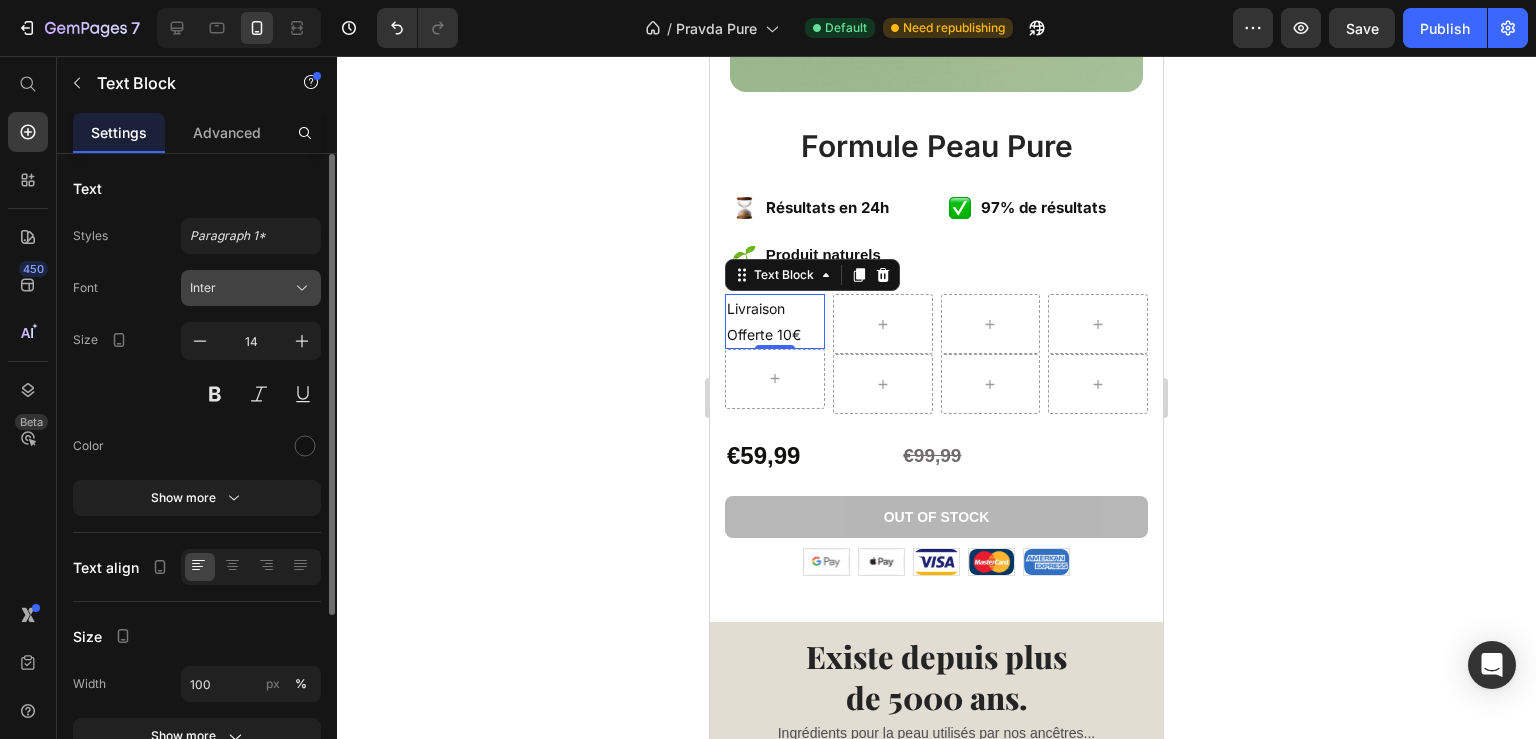 click on "Inter" at bounding box center [241, 288] 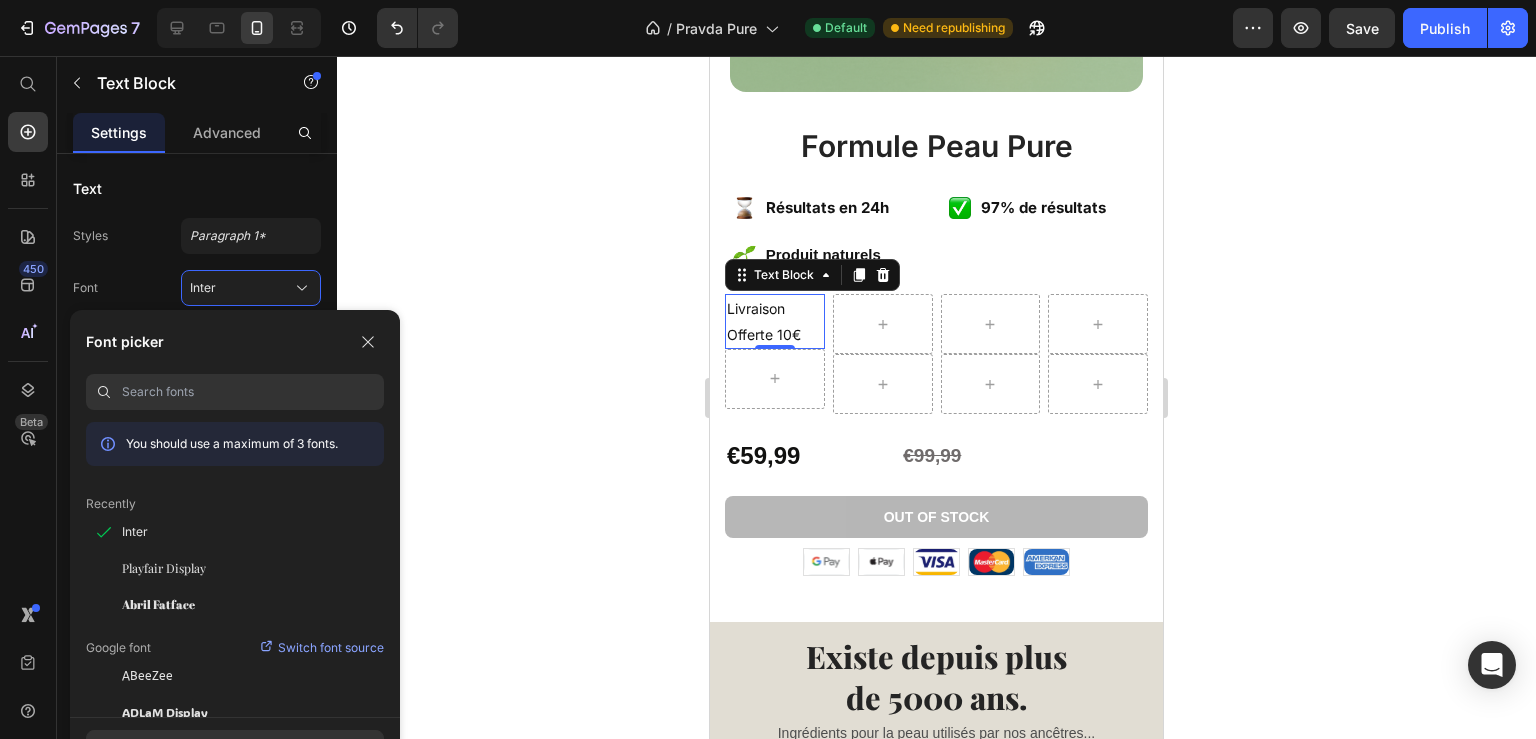 click at bounding box center [253, 392] 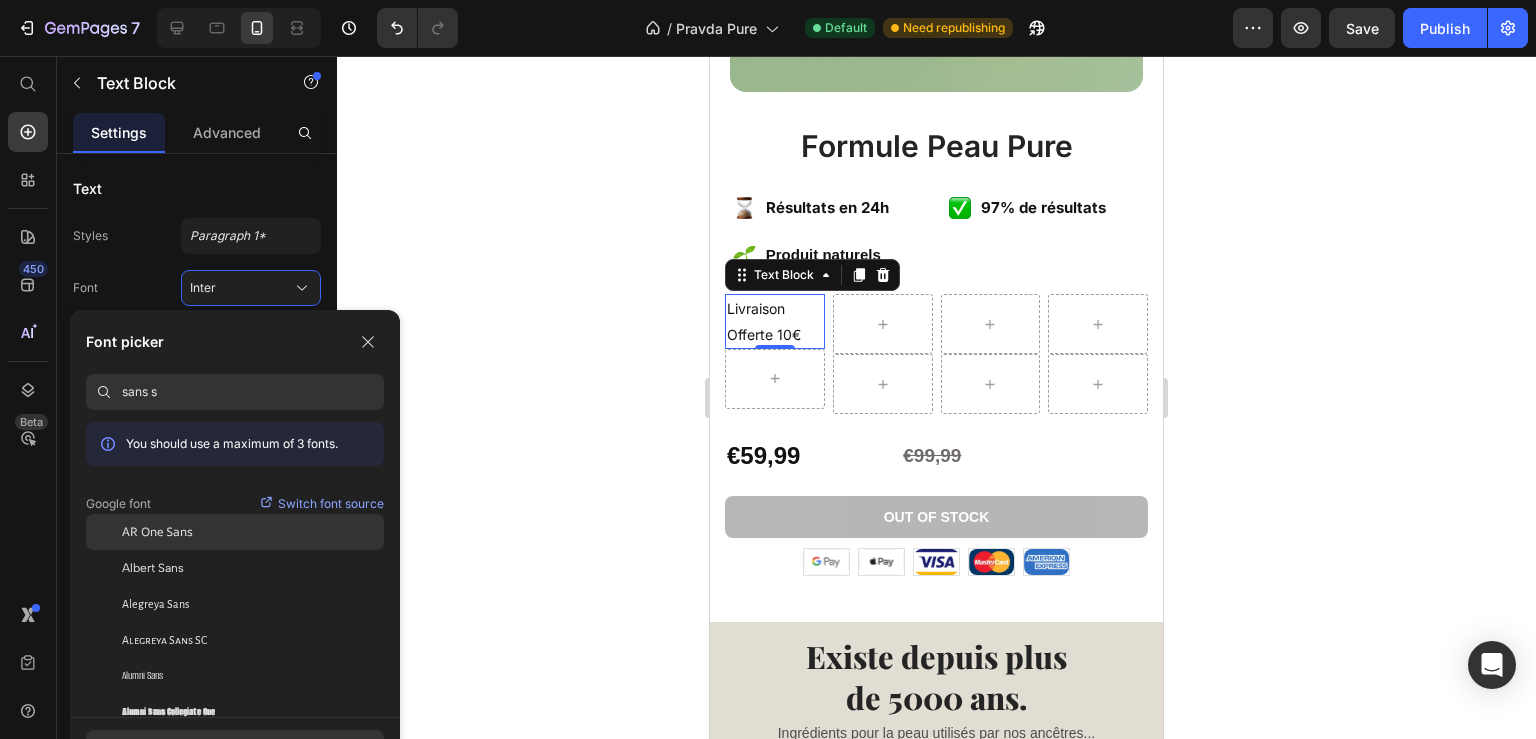 type on "sans se" 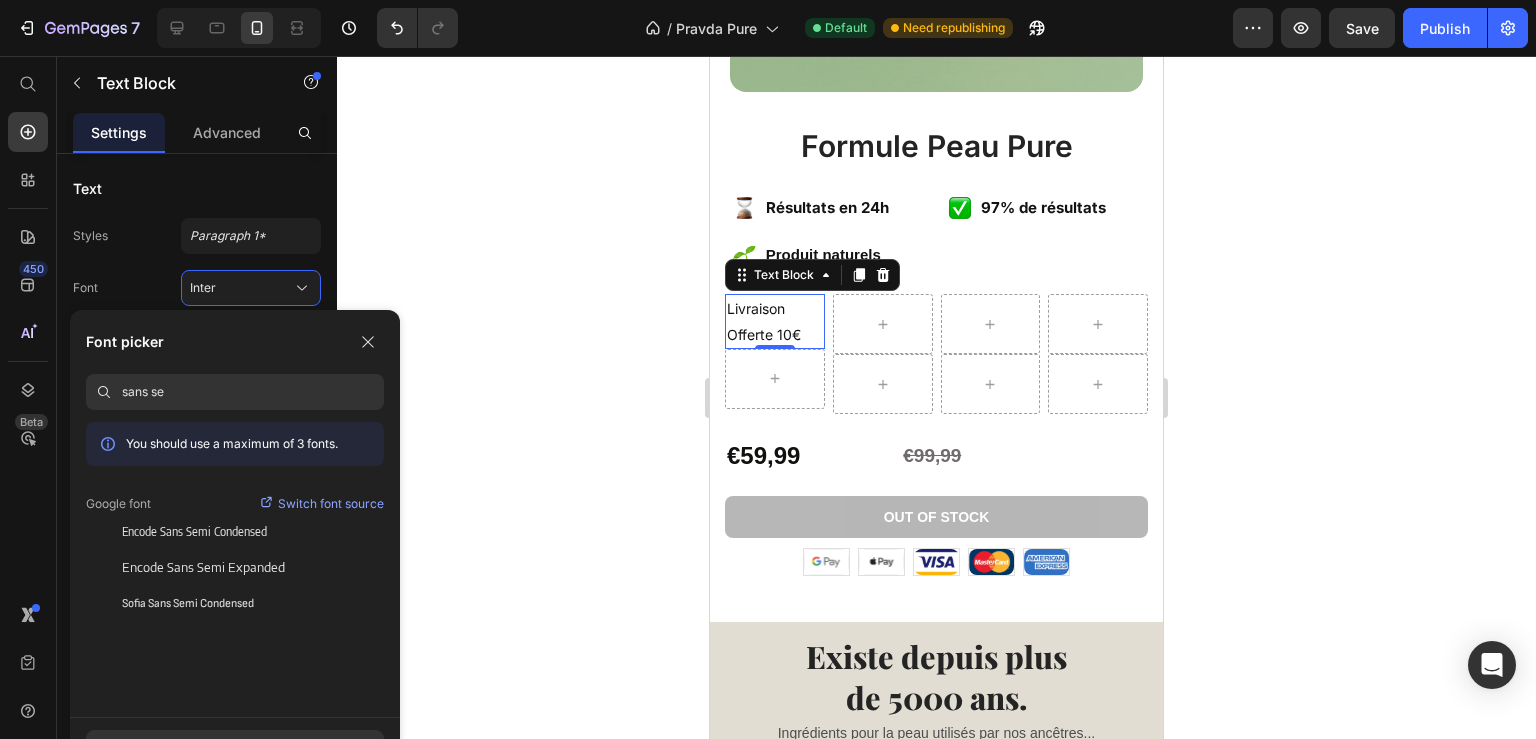 drag, startPoint x: 298, startPoint y: 400, endPoint x: 83, endPoint y: 396, distance: 215.0372 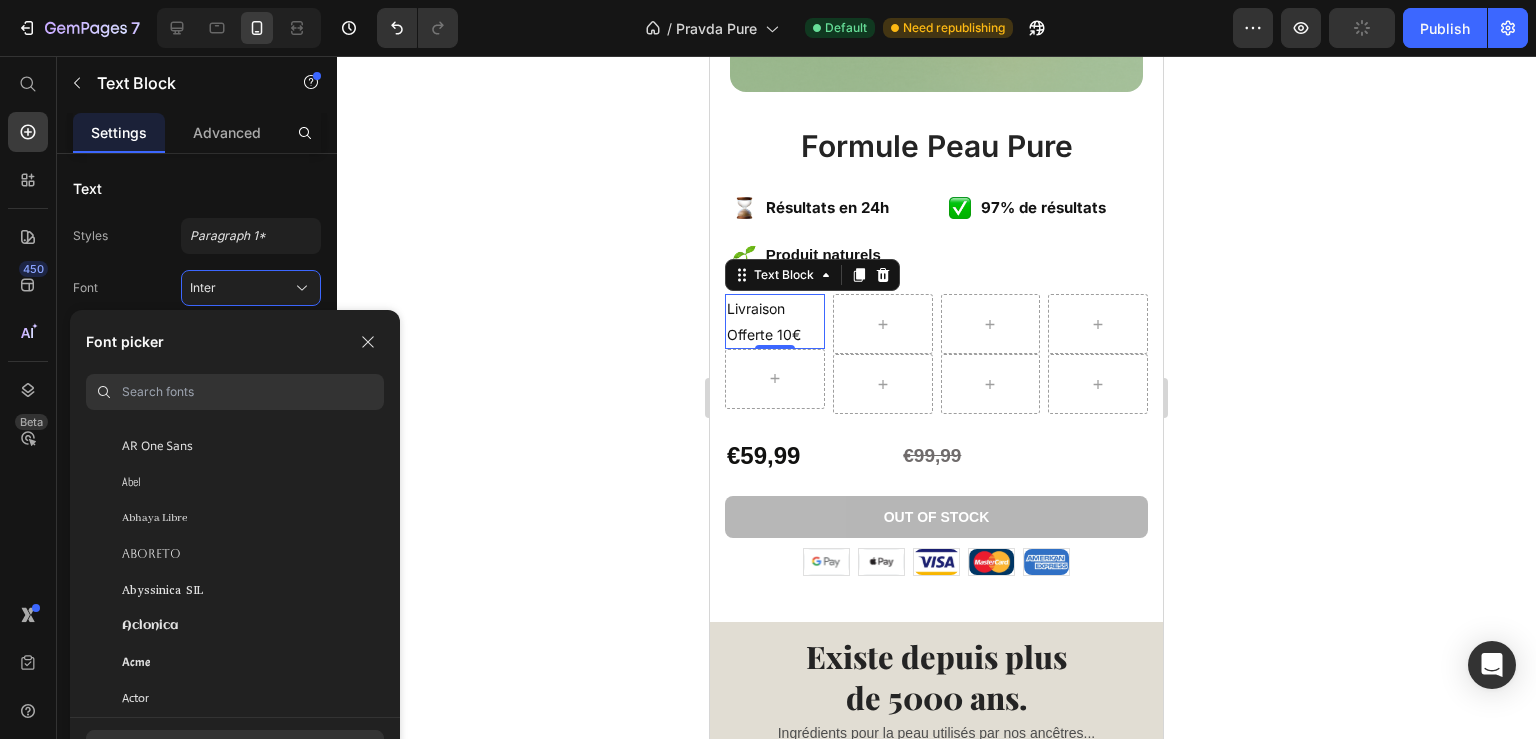 scroll, scrollTop: 605, scrollLeft: 0, axis: vertical 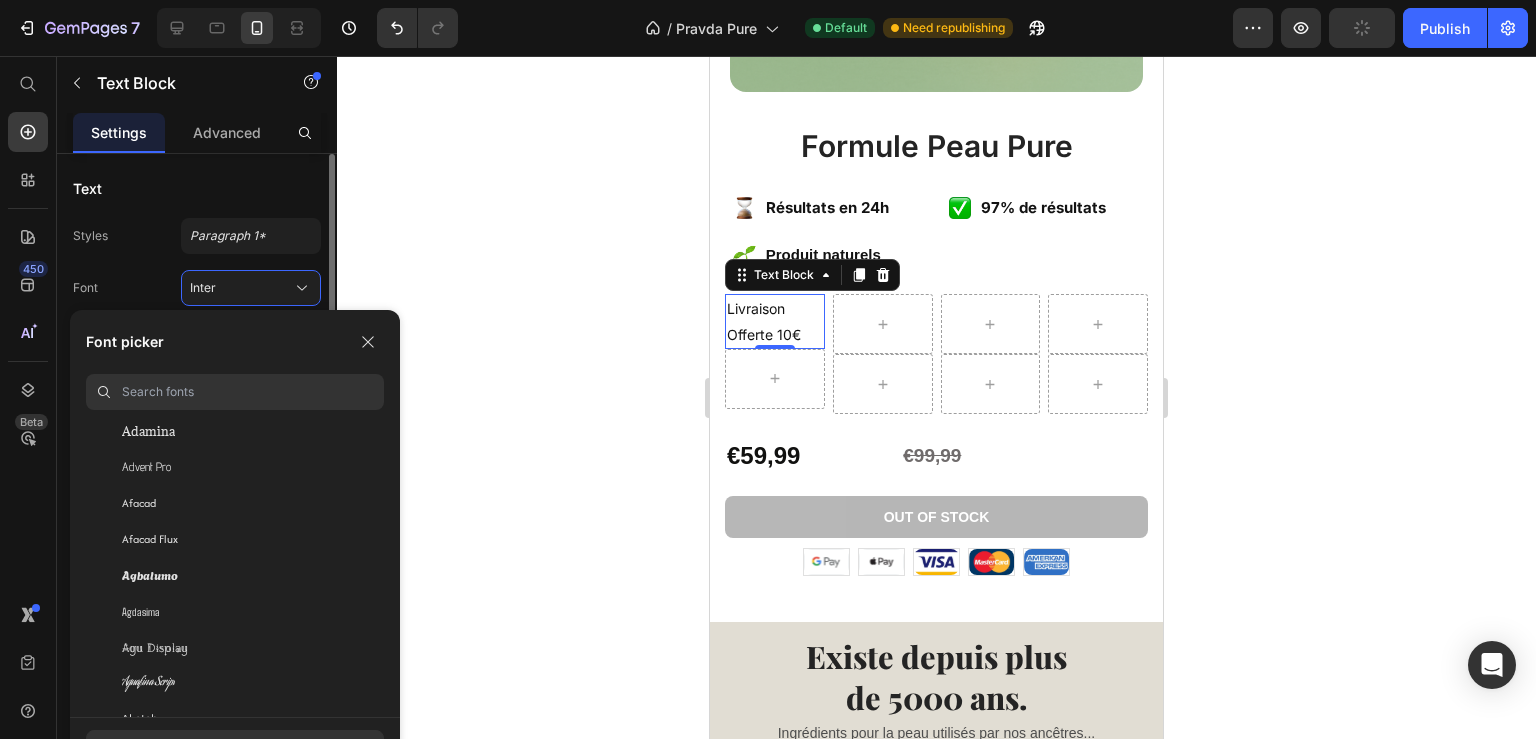 click on "Font Inter" at bounding box center (197, 288) 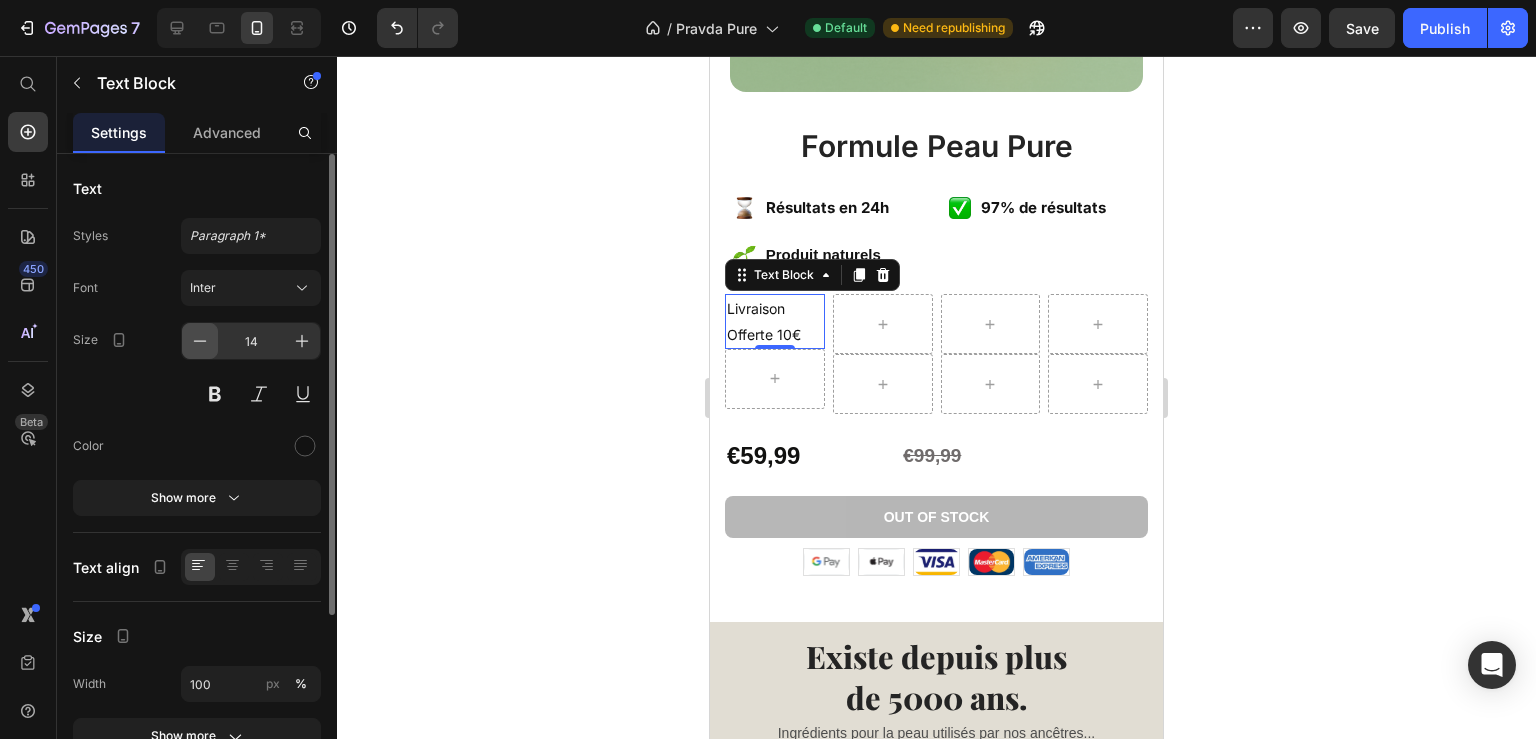click 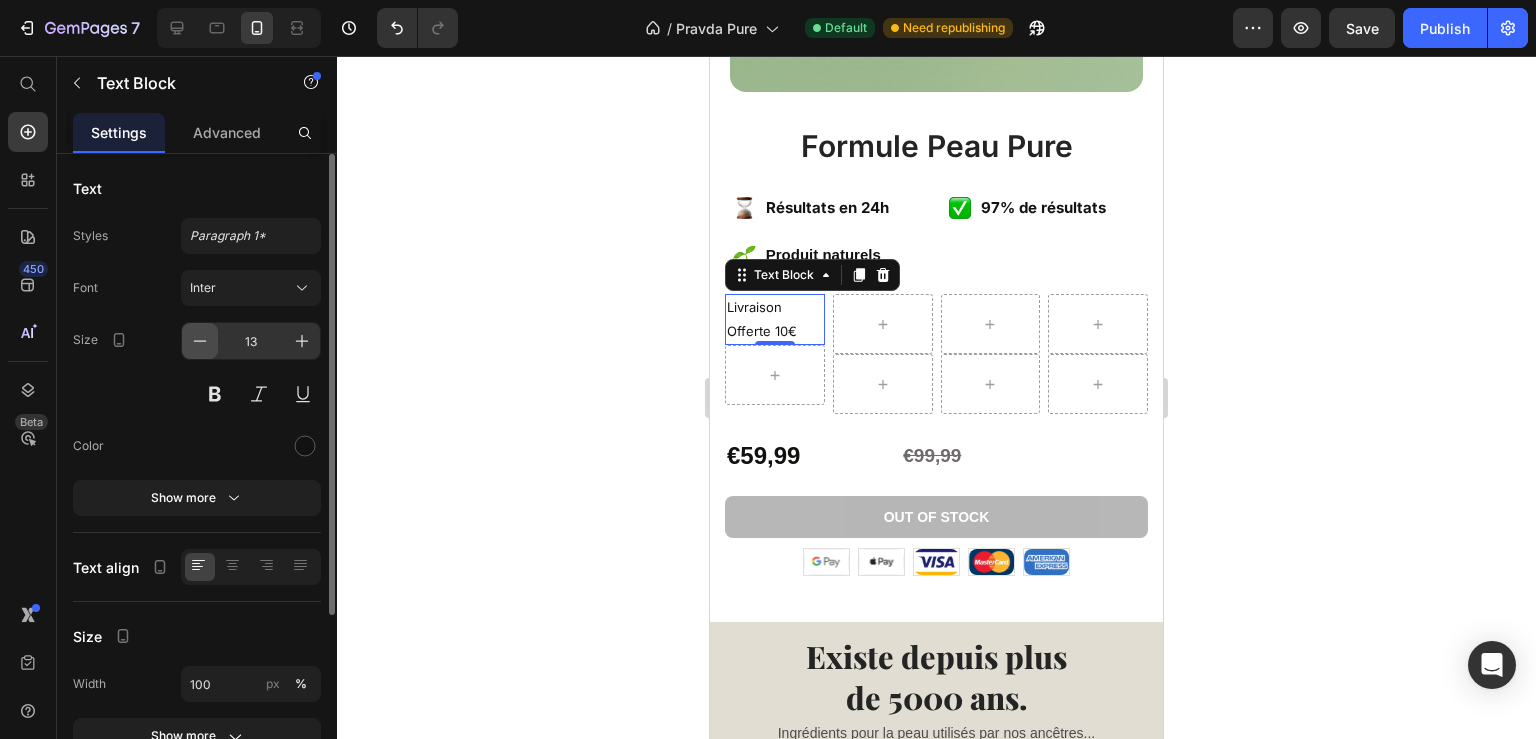click 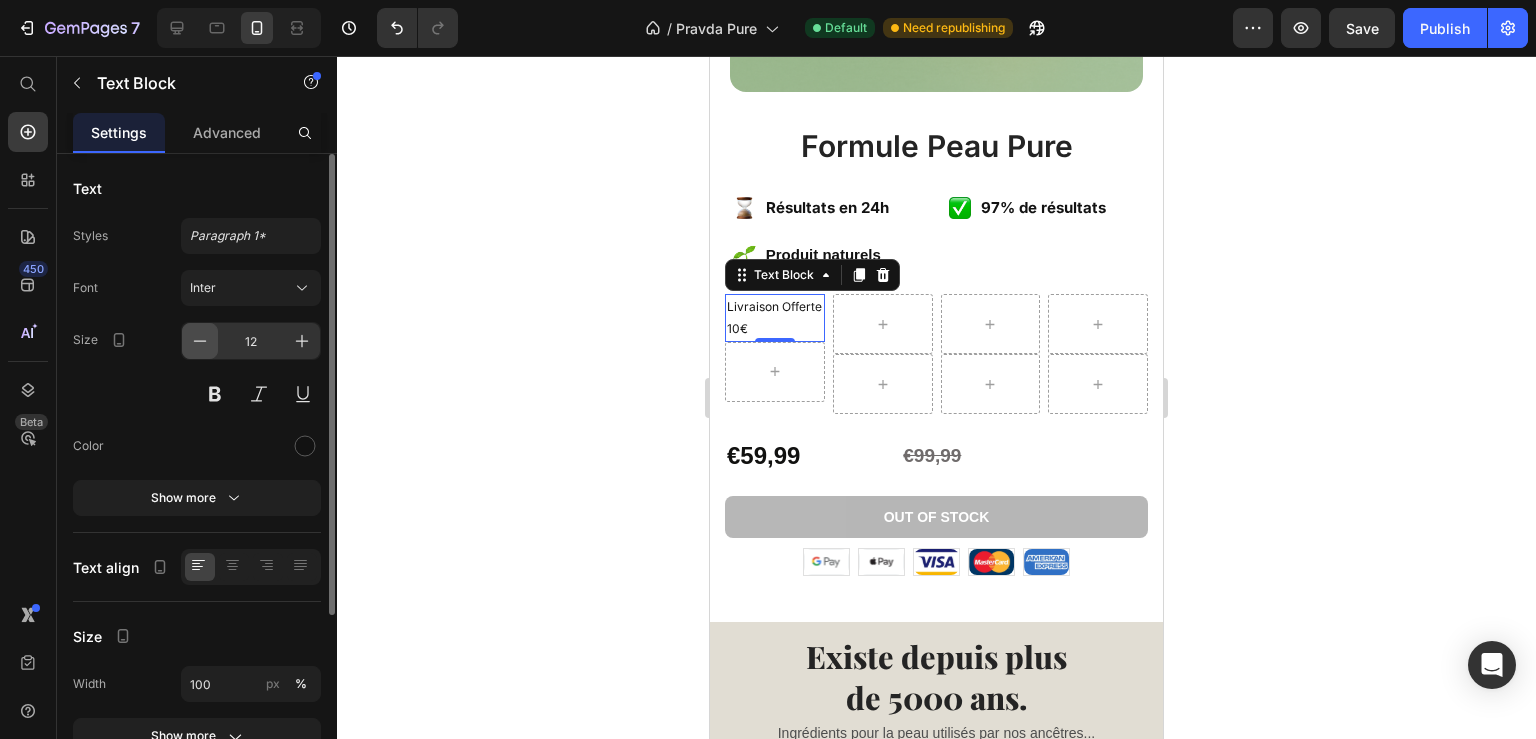 click 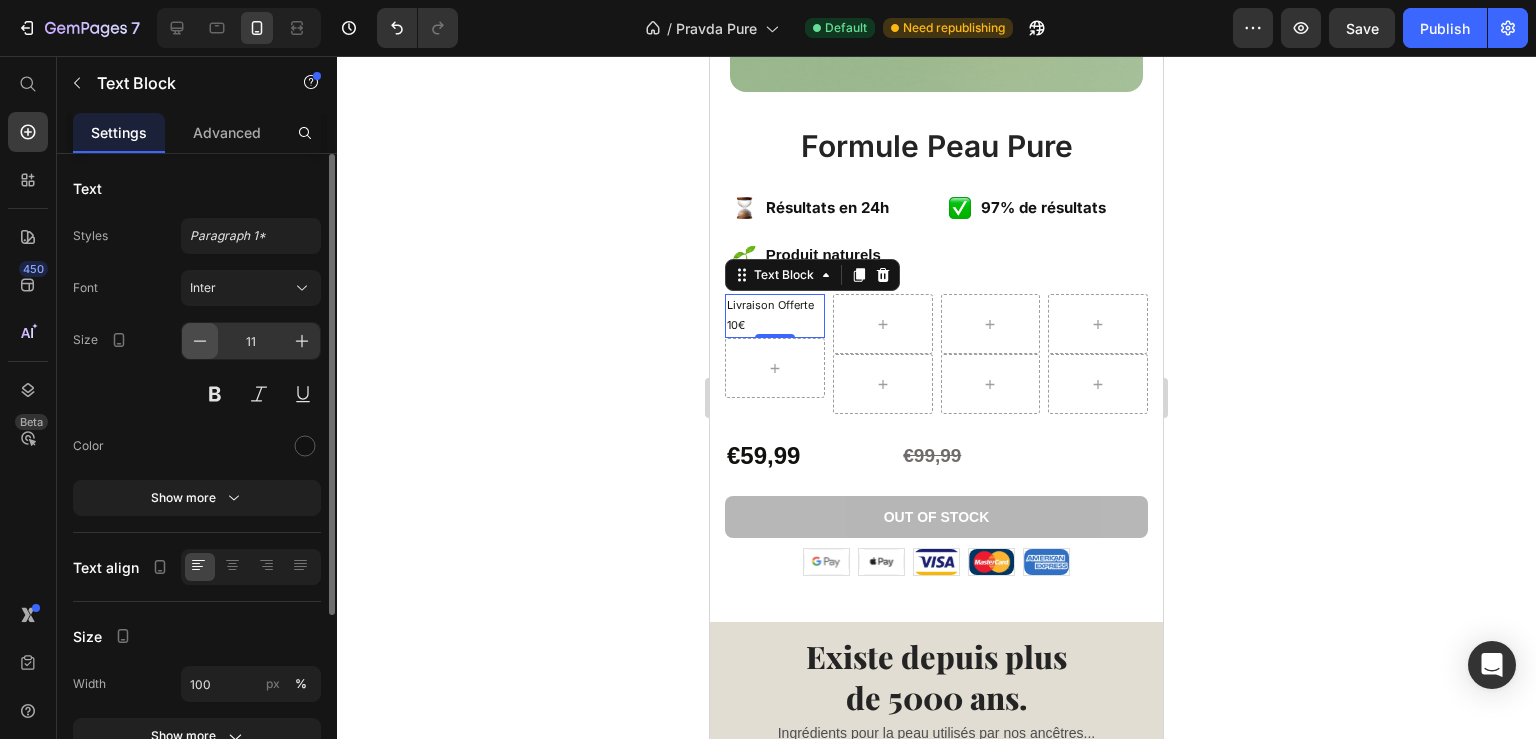 click 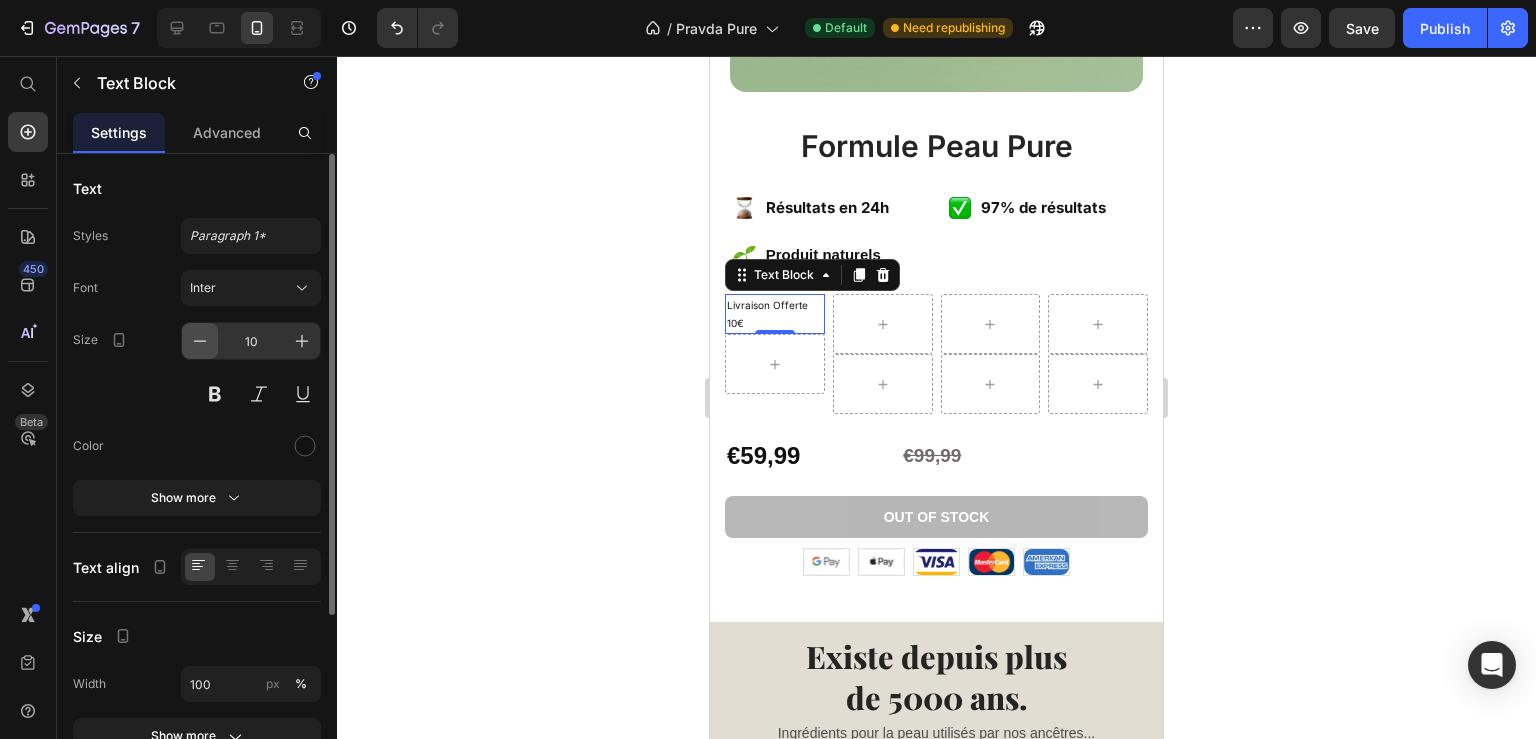 click 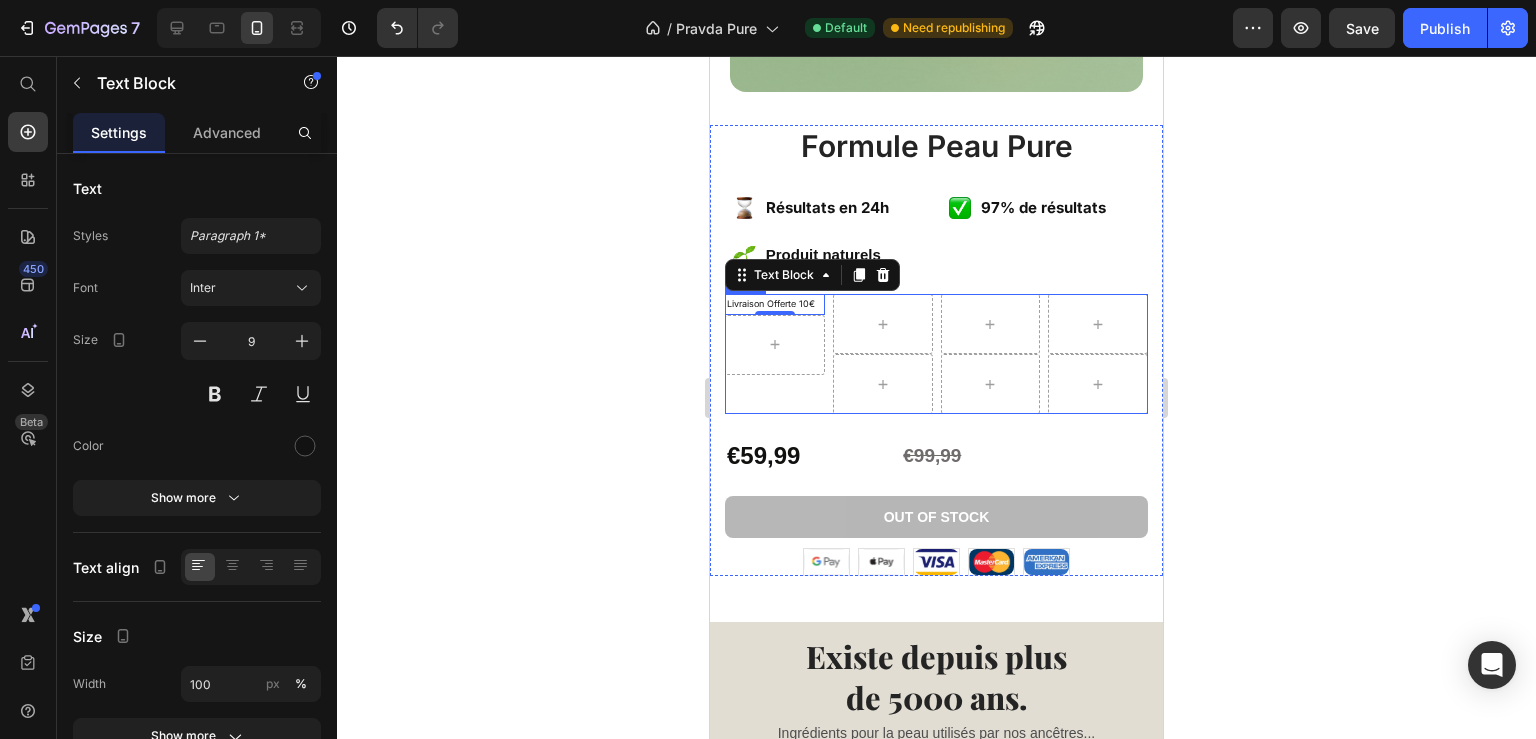 click on "Livraison Offerte 10€ Text Block   0
Row
Row
Row
Row Row" at bounding box center (936, 354) 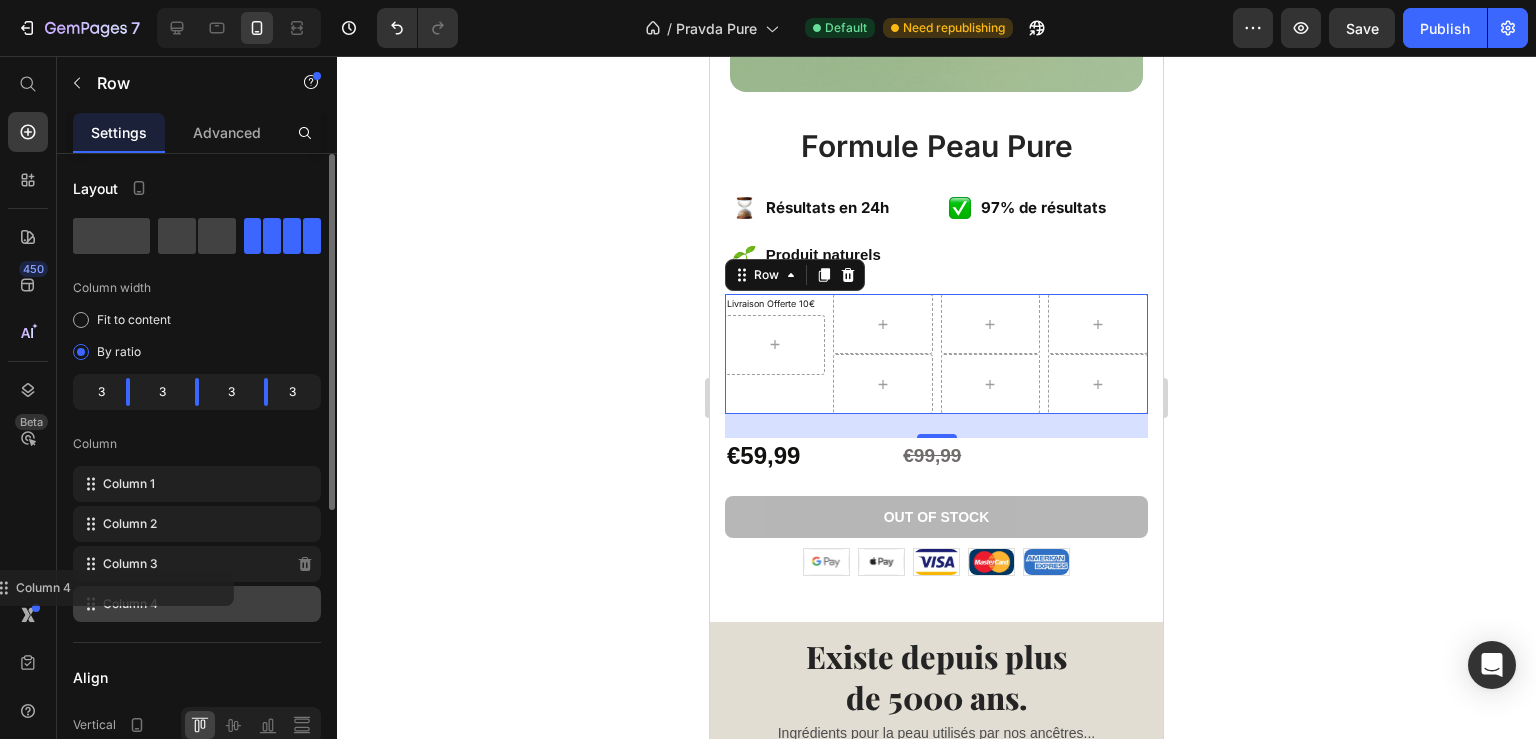 type 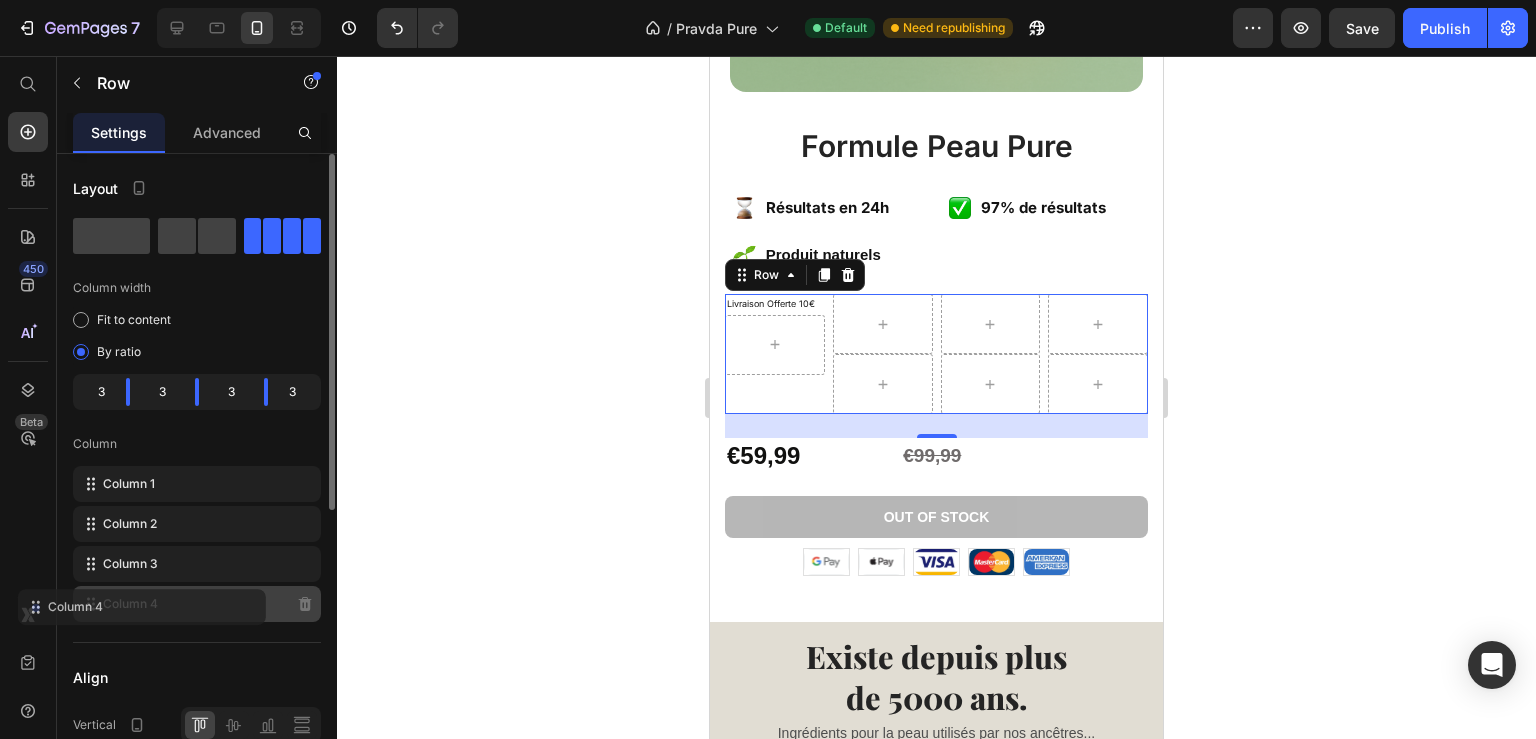 click on "Column 4" 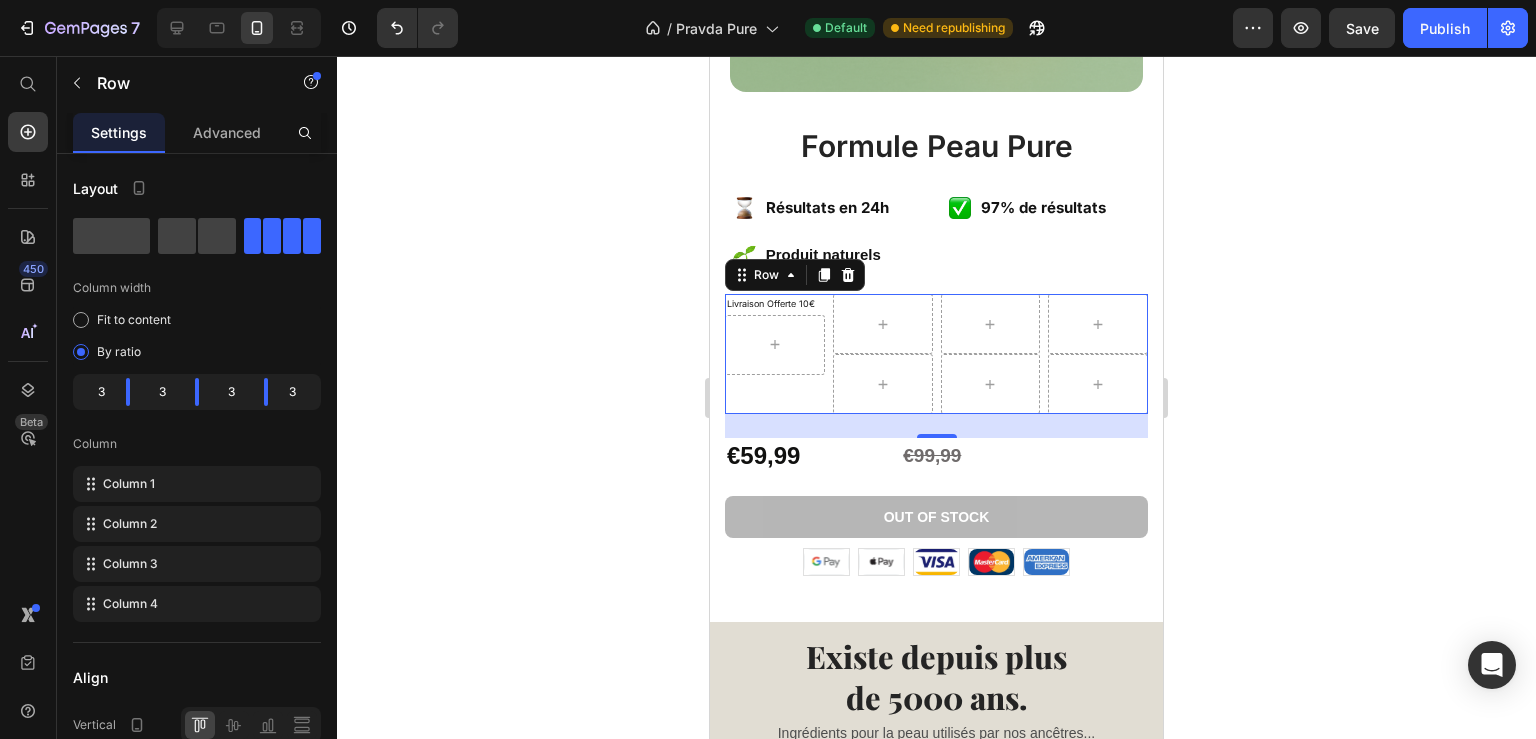 click 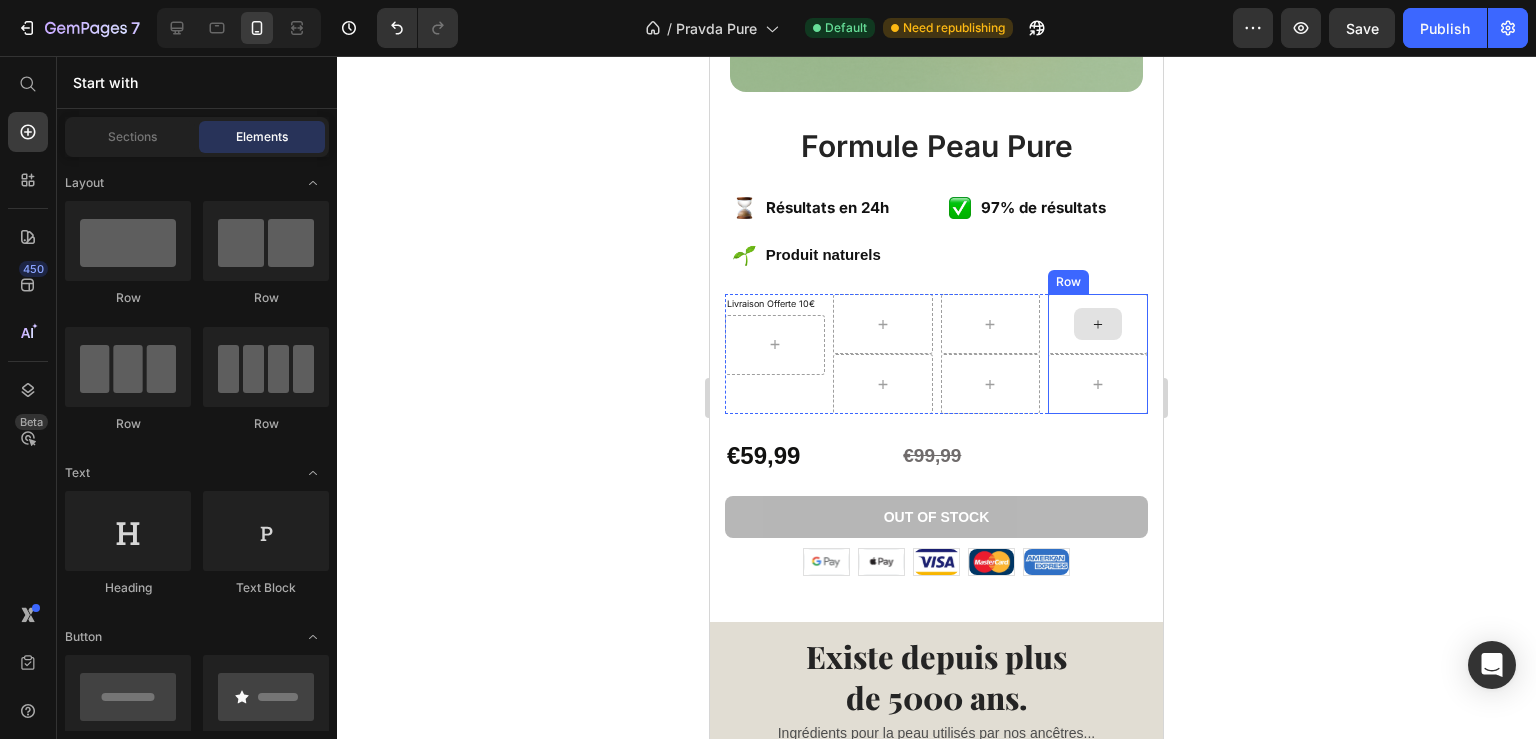 click at bounding box center (1098, 324) 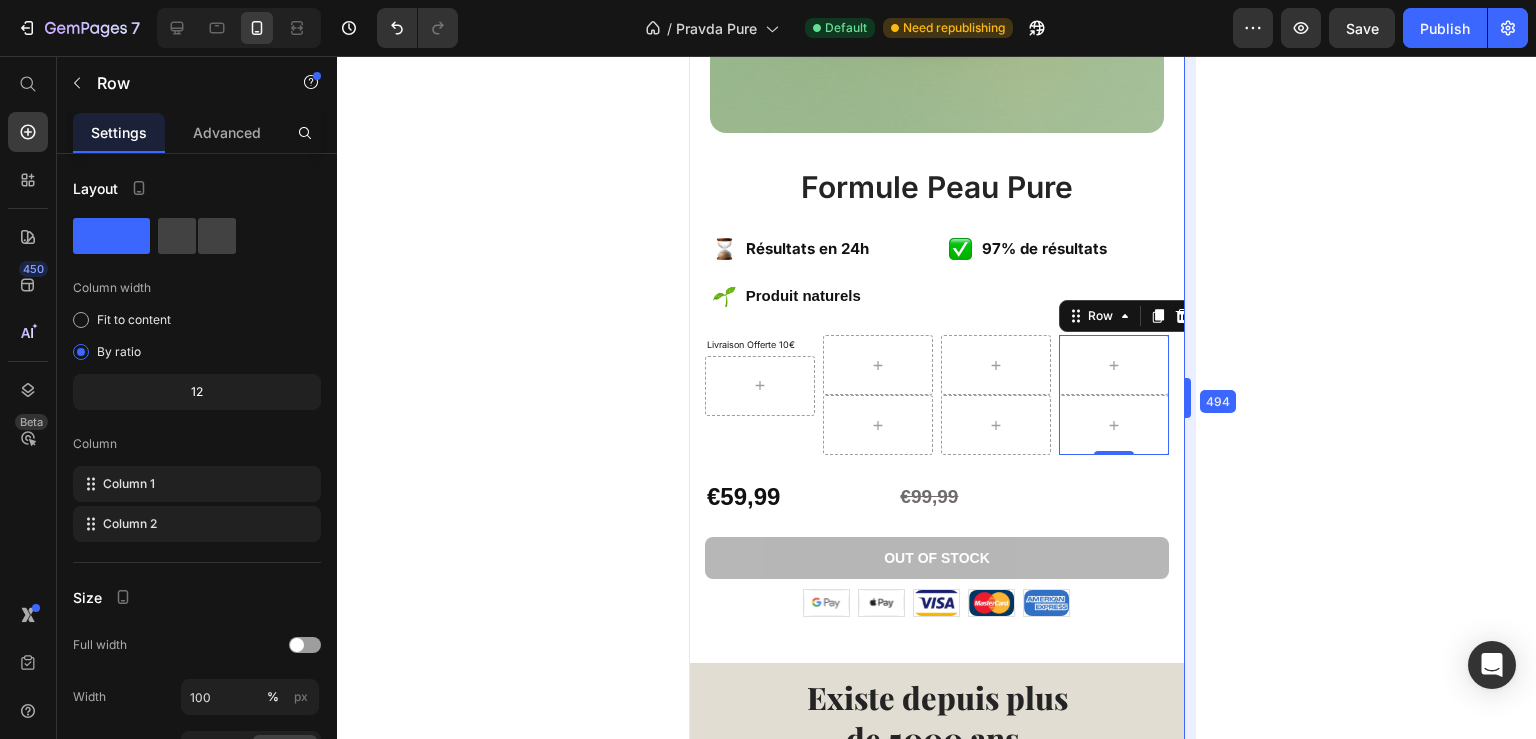 drag, startPoint x: 1168, startPoint y: 281, endPoint x: 1261, endPoint y: 345, distance: 112.89375 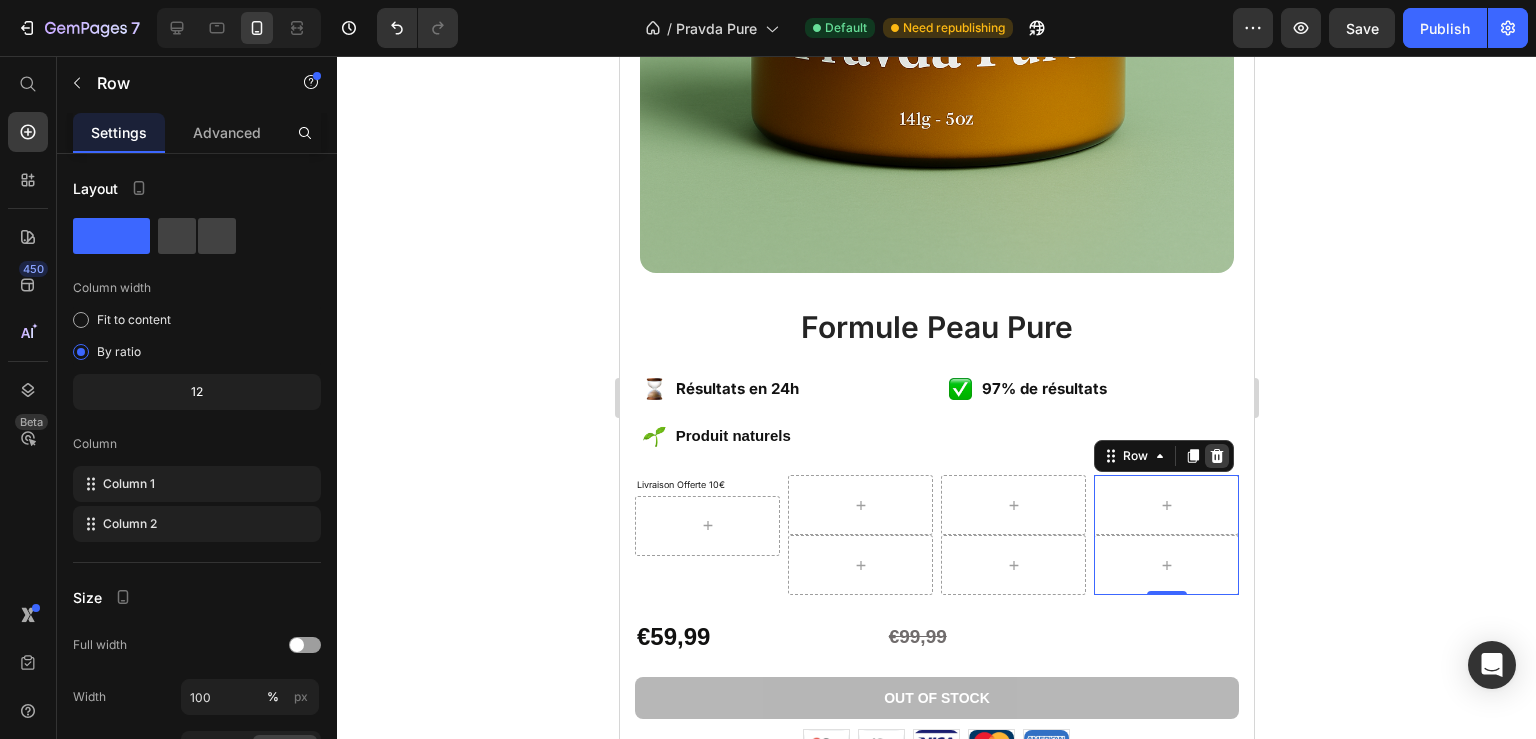 click 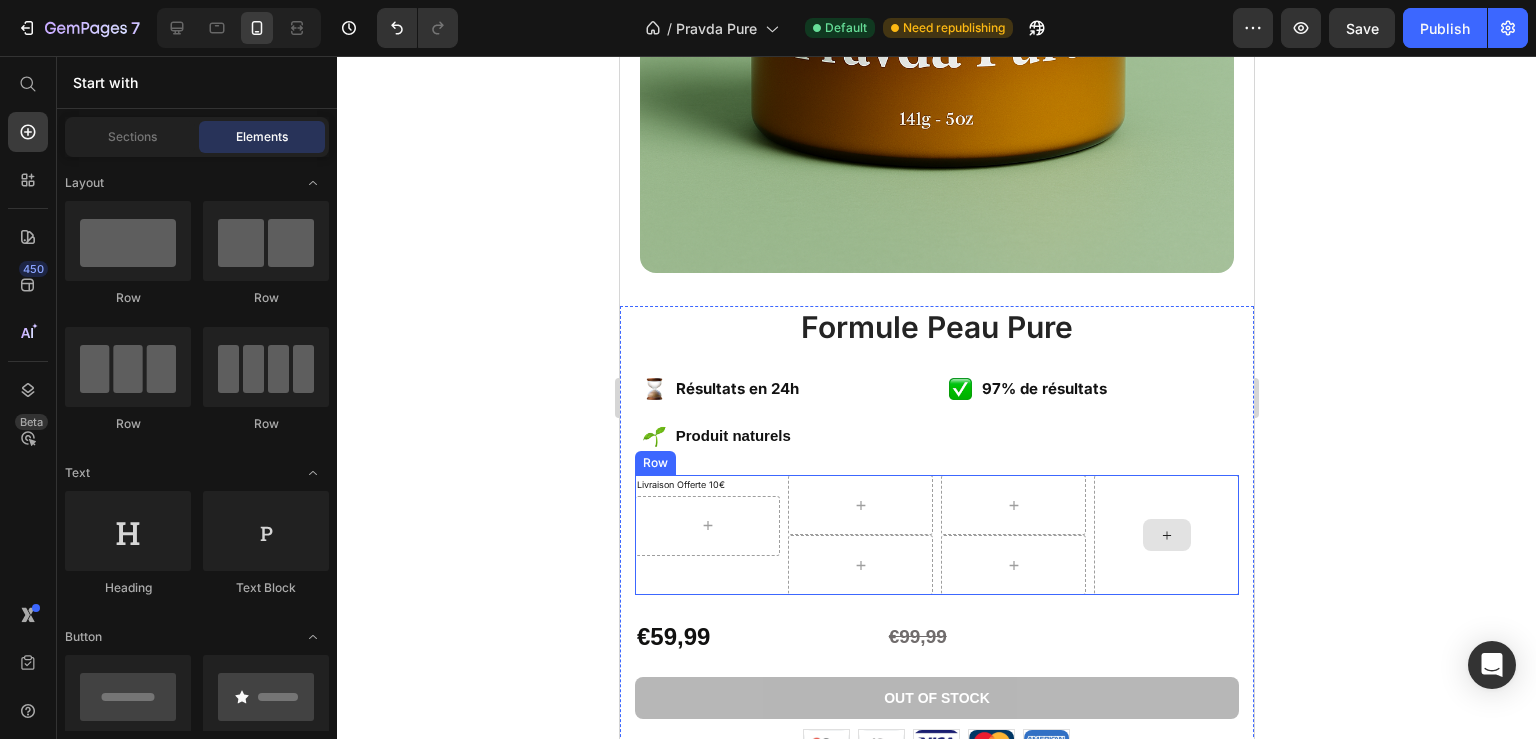 click at bounding box center [1165, 535] 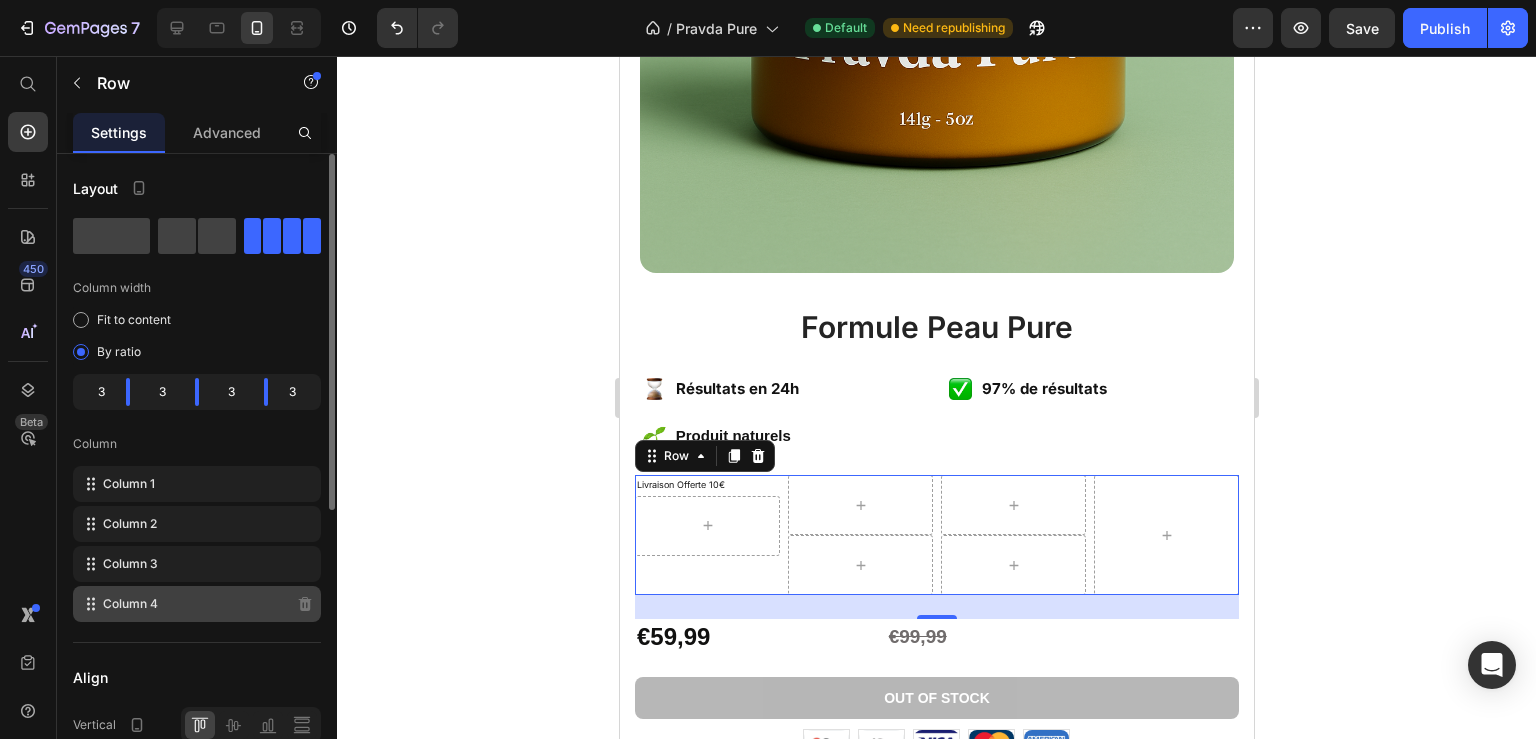 click on "Column 4" at bounding box center [130, 604] 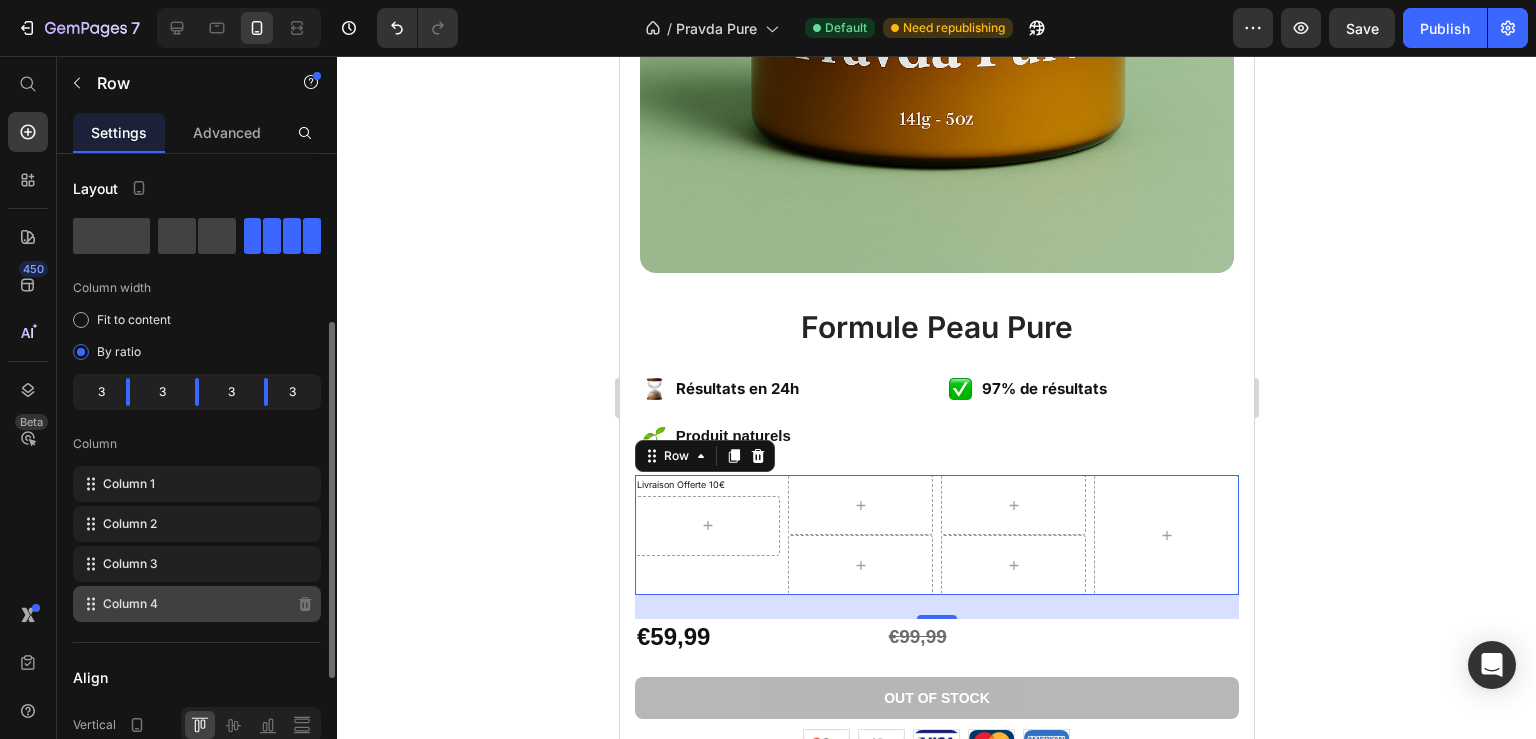 scroll, scrollTop: 108, scrollLeft: 0, axis: vertical 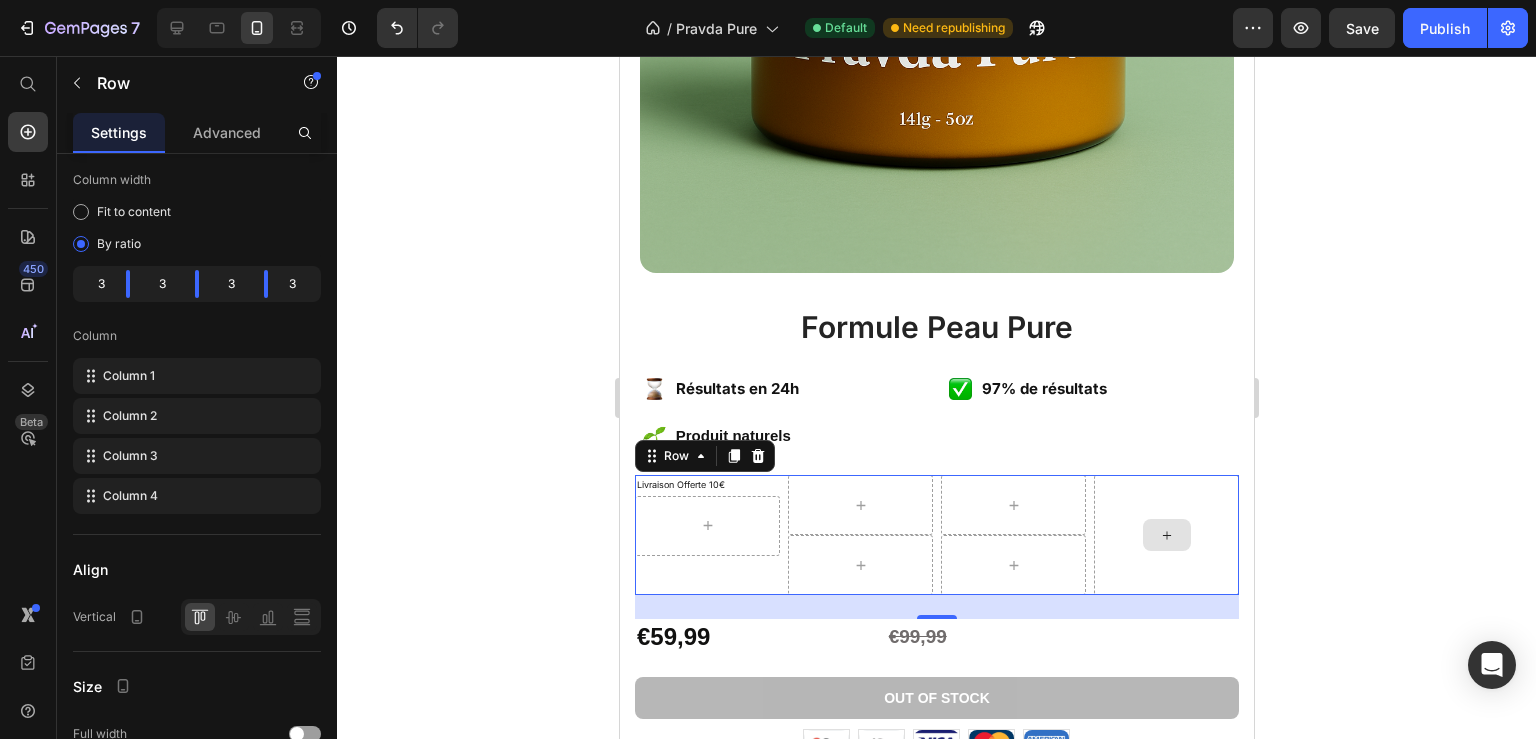 click at bounding box center (1165, 535) 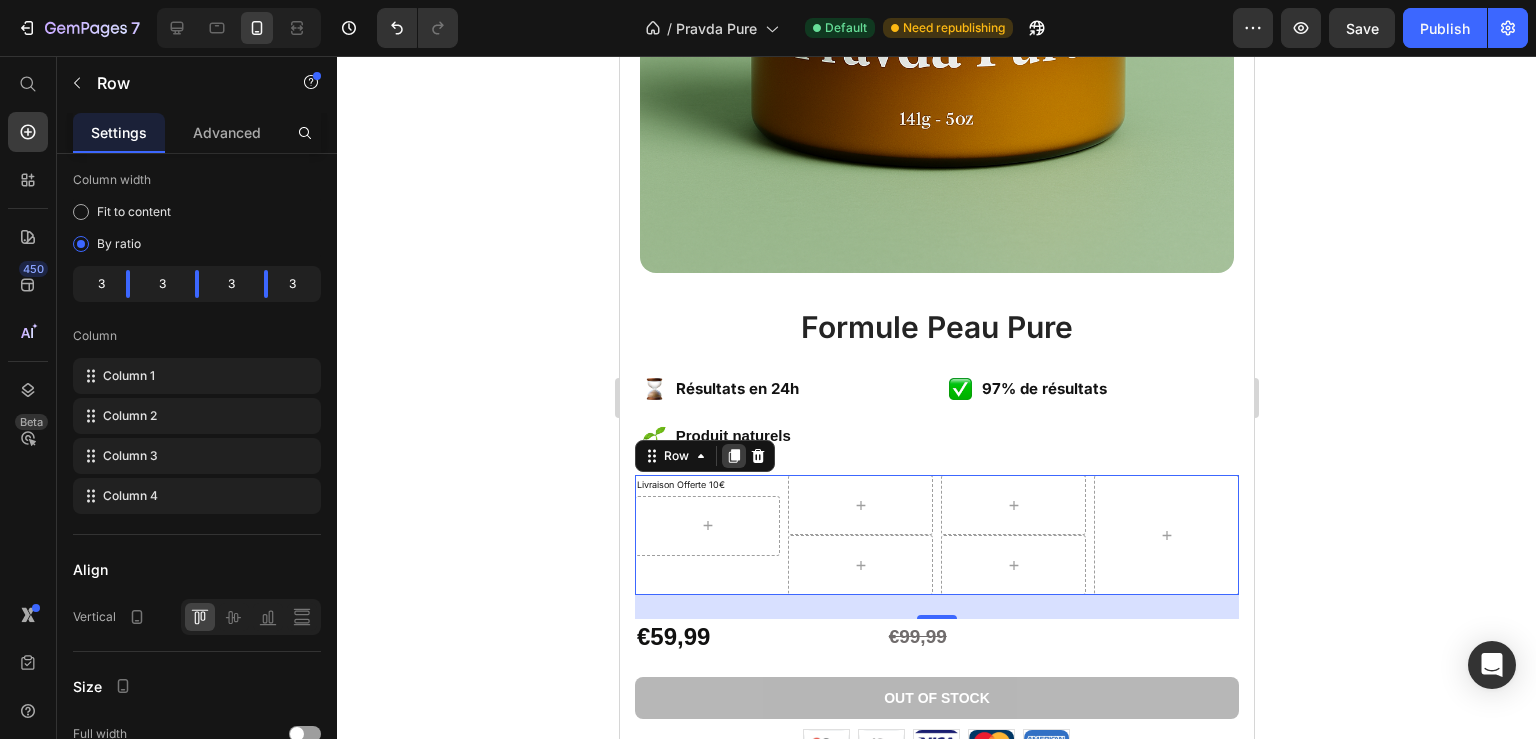 scroll, scrollTop: 108, scrollLeft: 0, axis: vertical 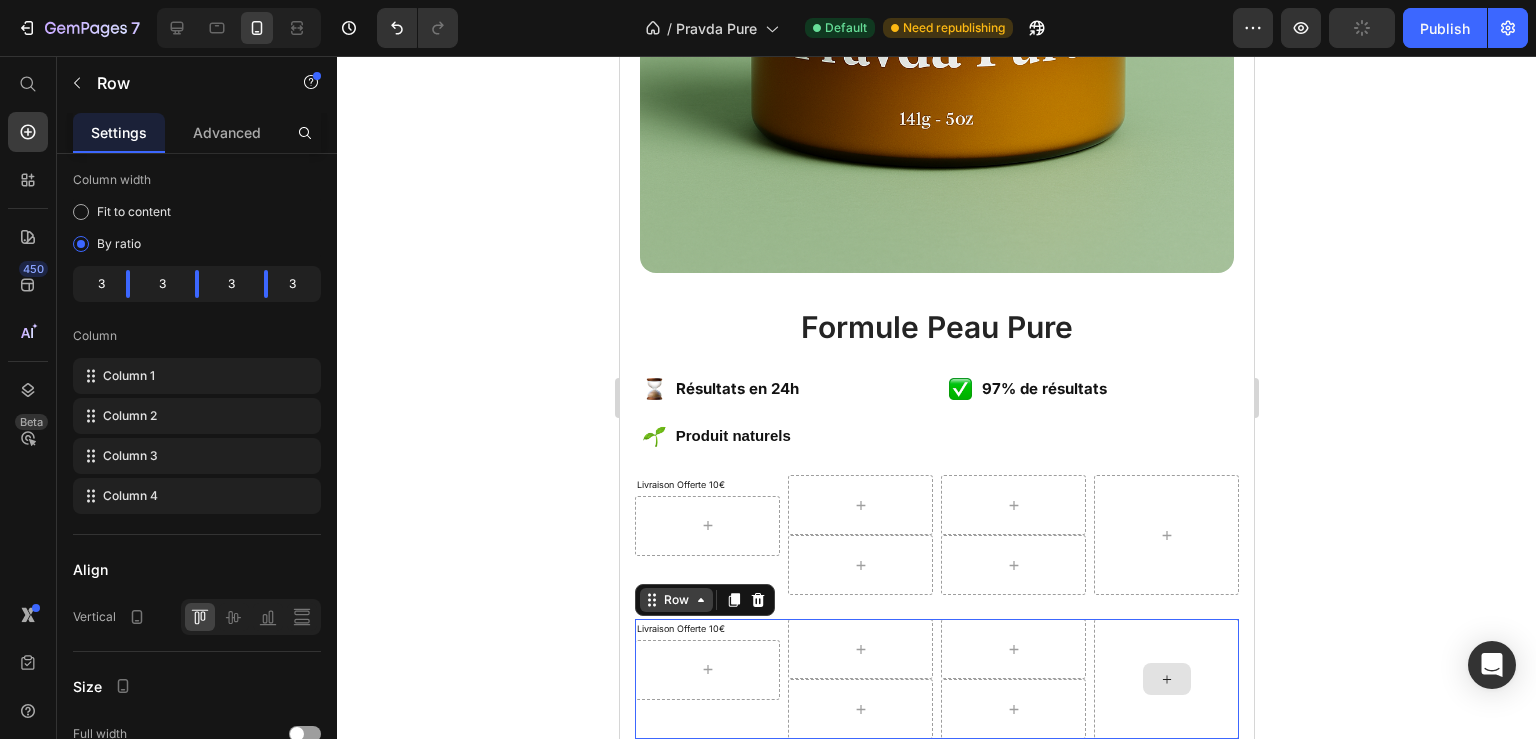 click at bounding box center [1165, 679] 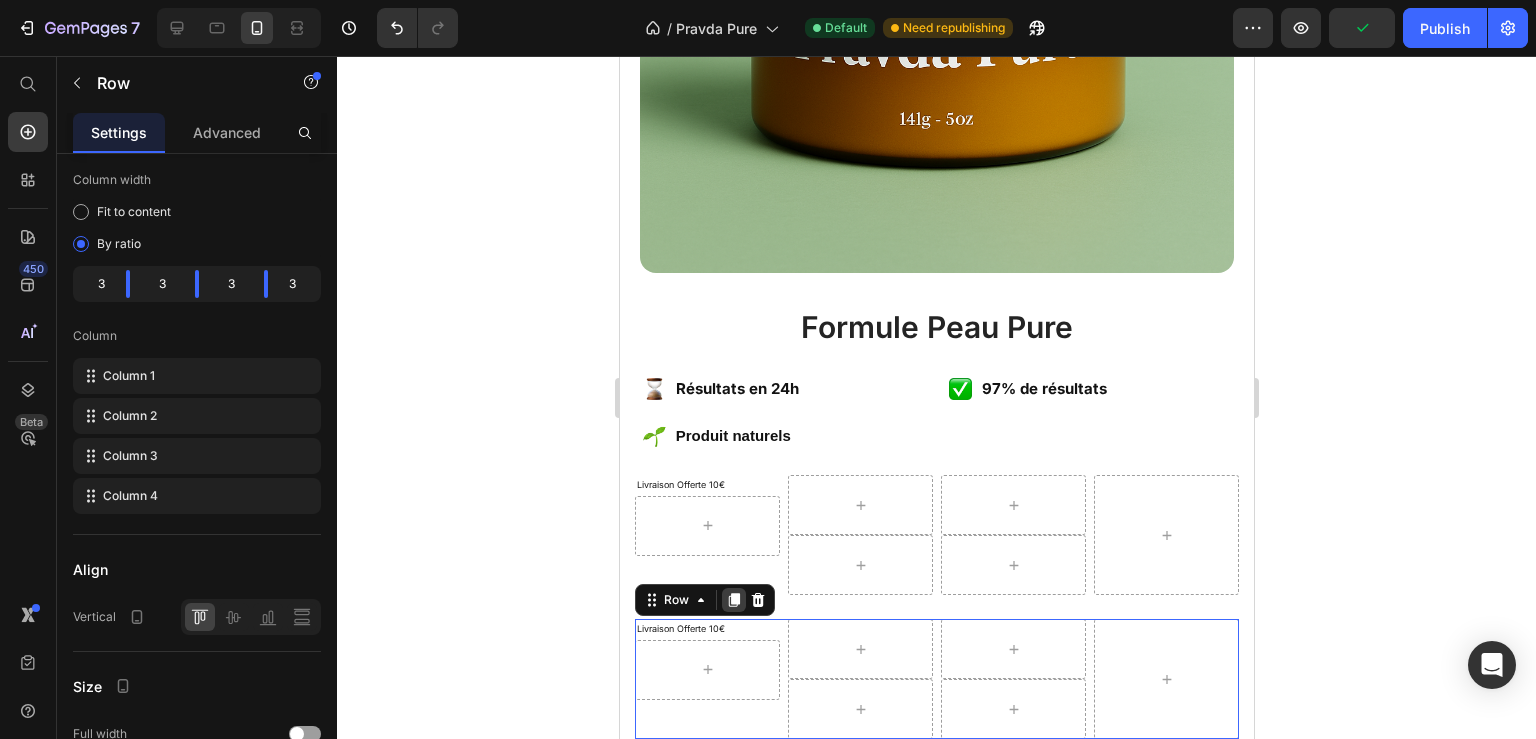 scroll, scrollTop: 108, scrollLeft: 0, axis: vertical 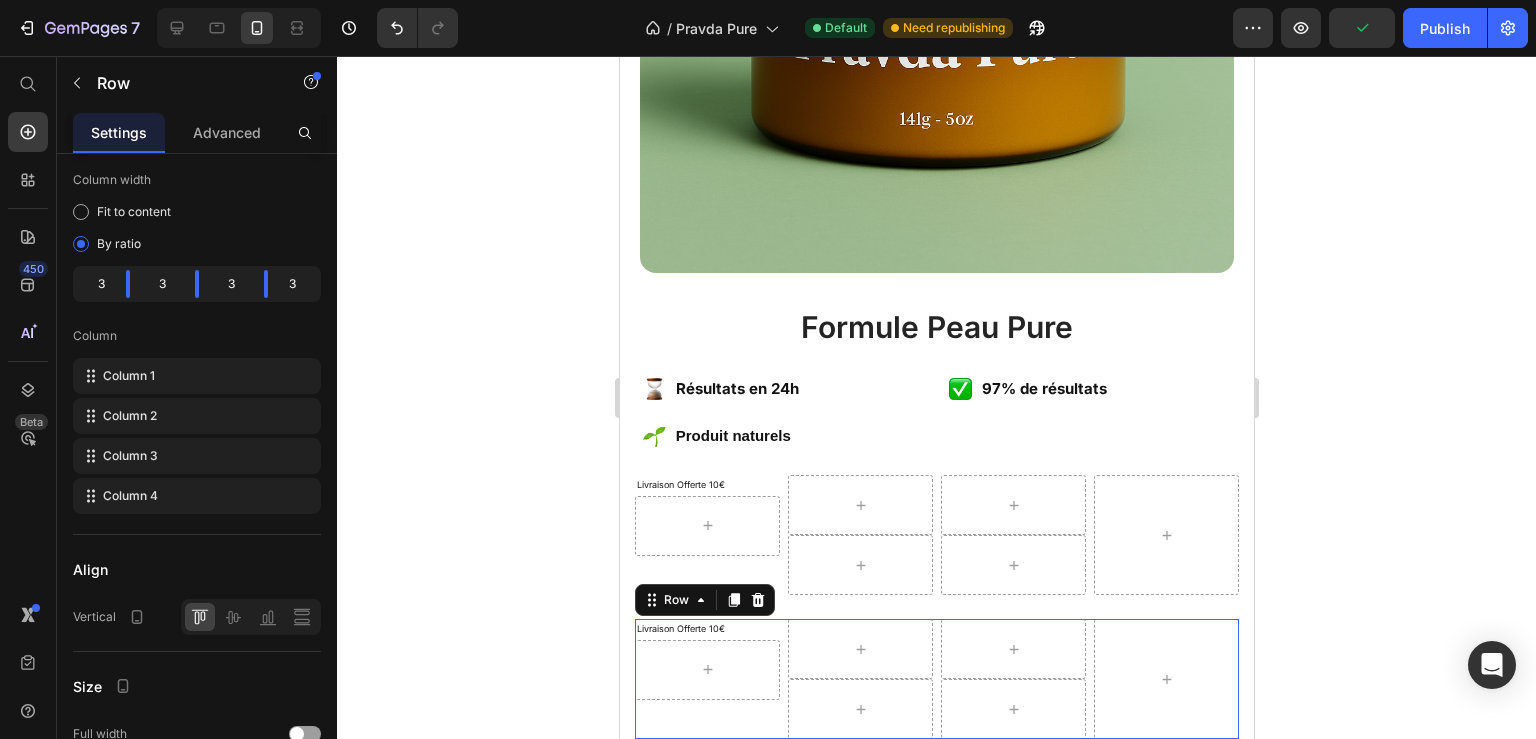 click on "Row" at bounding box center (704, 600) 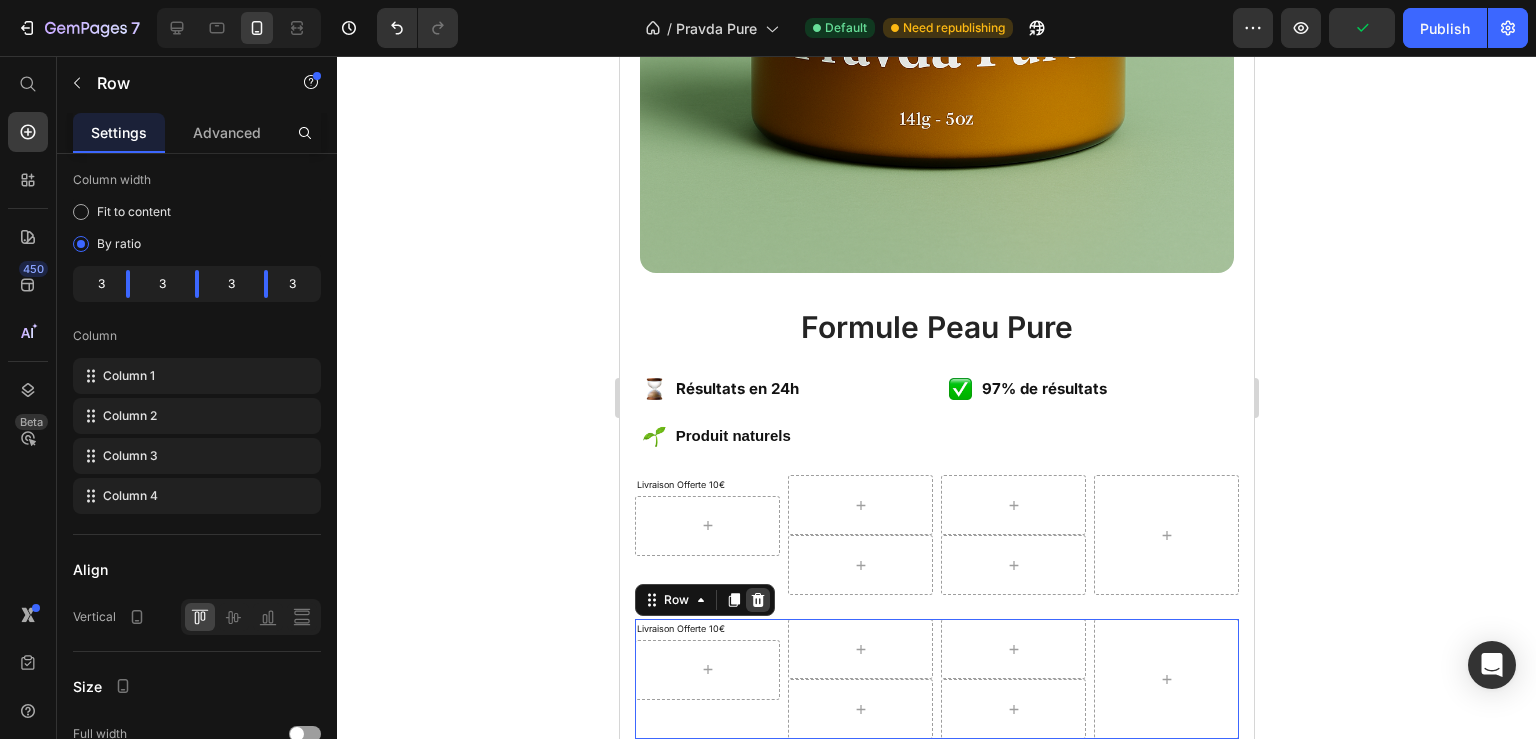 scroll, scrollTop: 108, scrollLeft: 0, axis: vertical 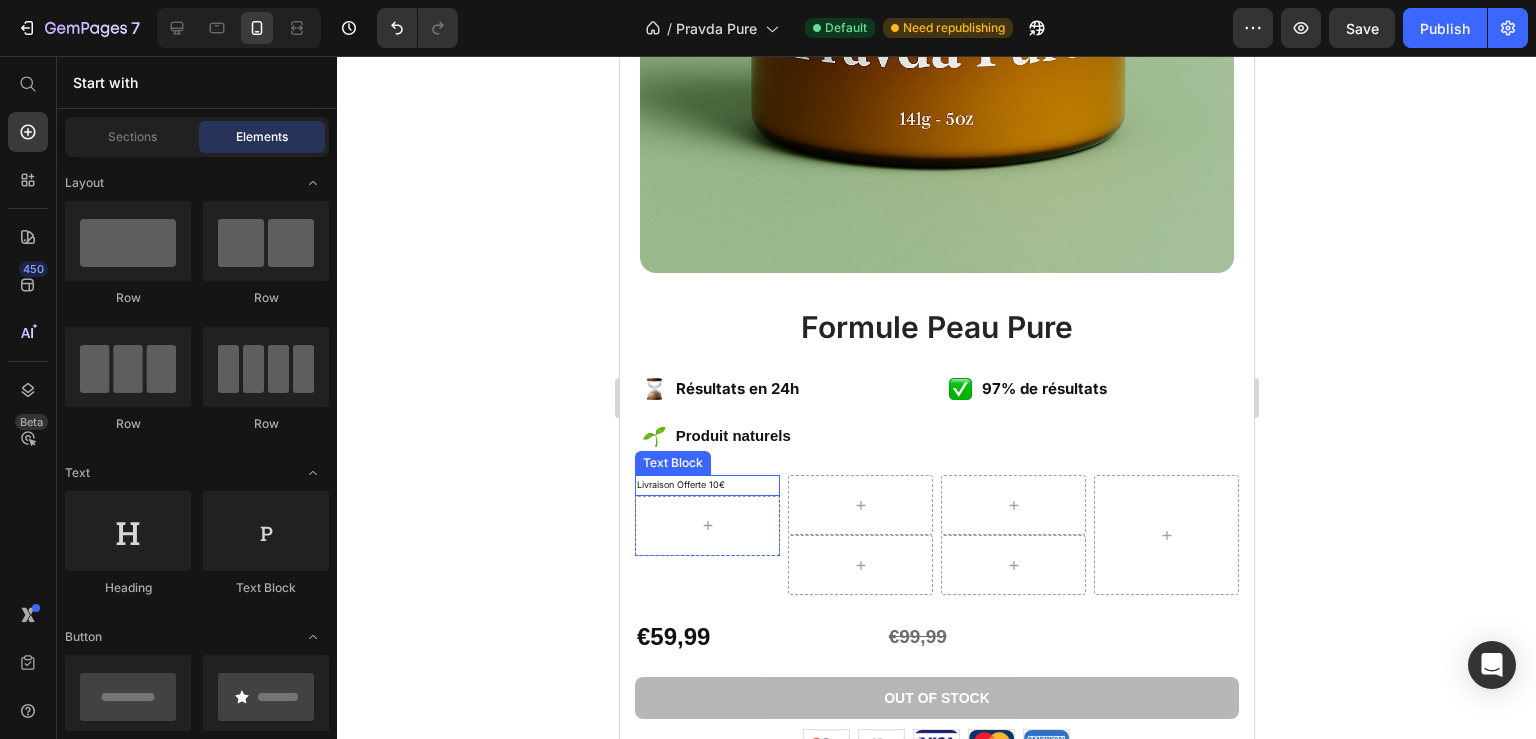 click on "Livraison Offerte 10€" at bounding box center (706, 485) 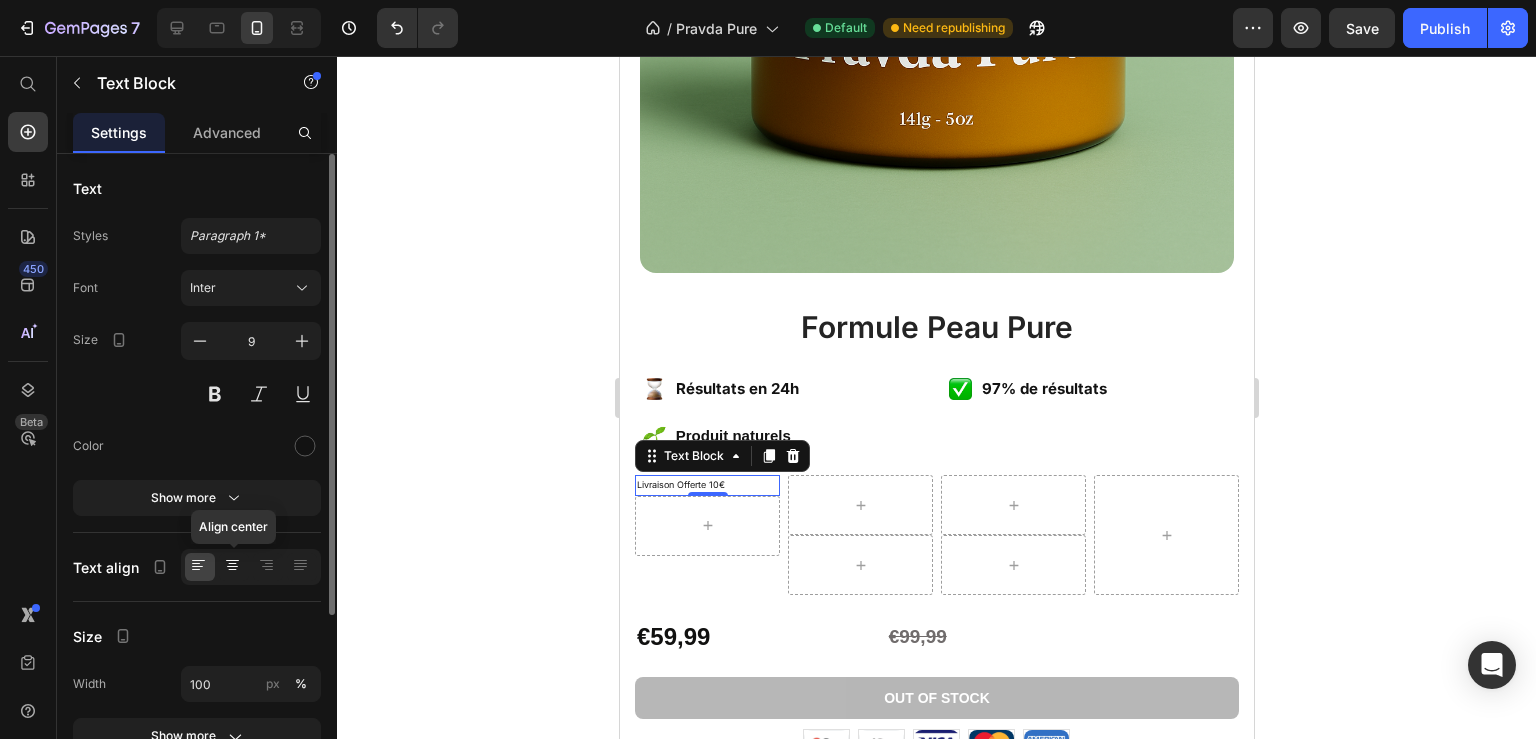 click 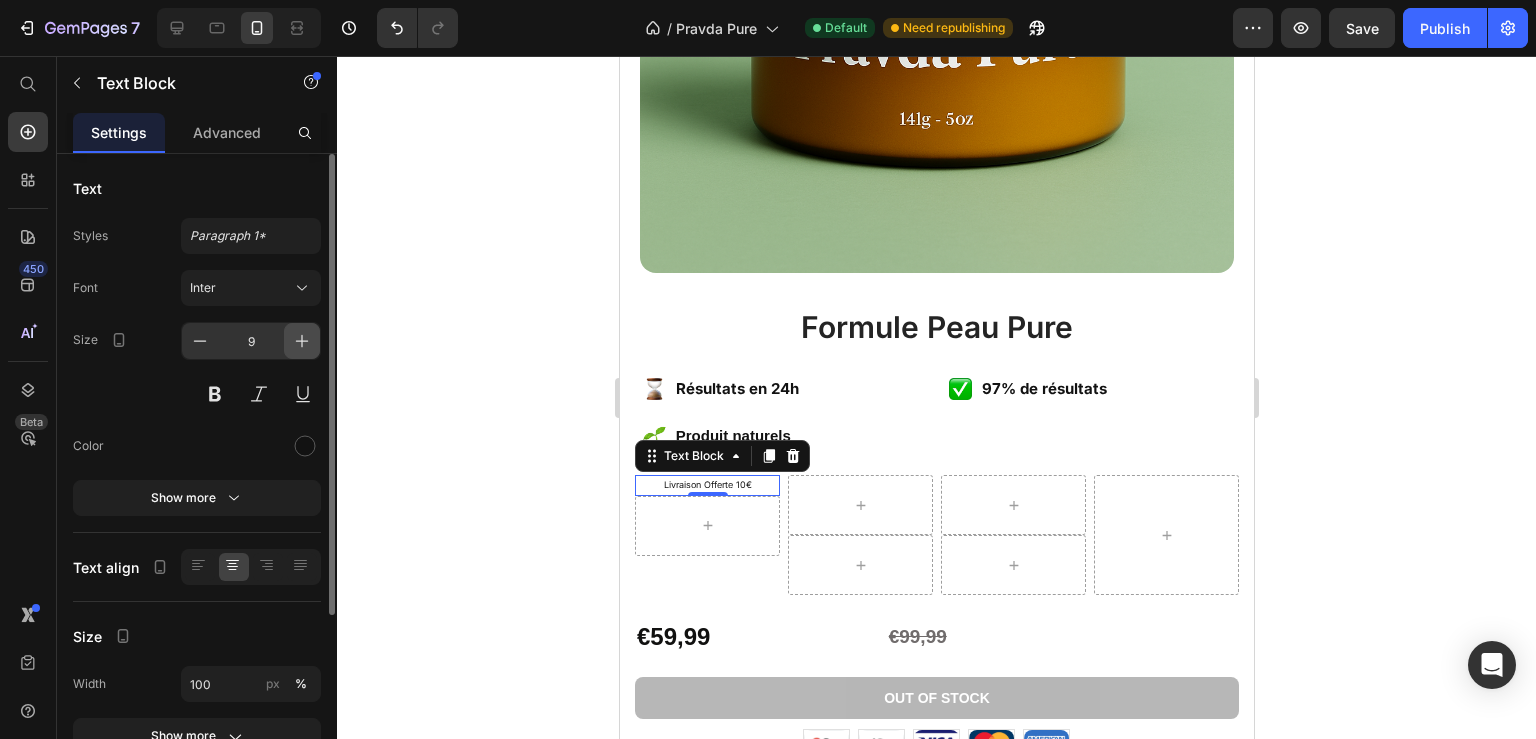 click 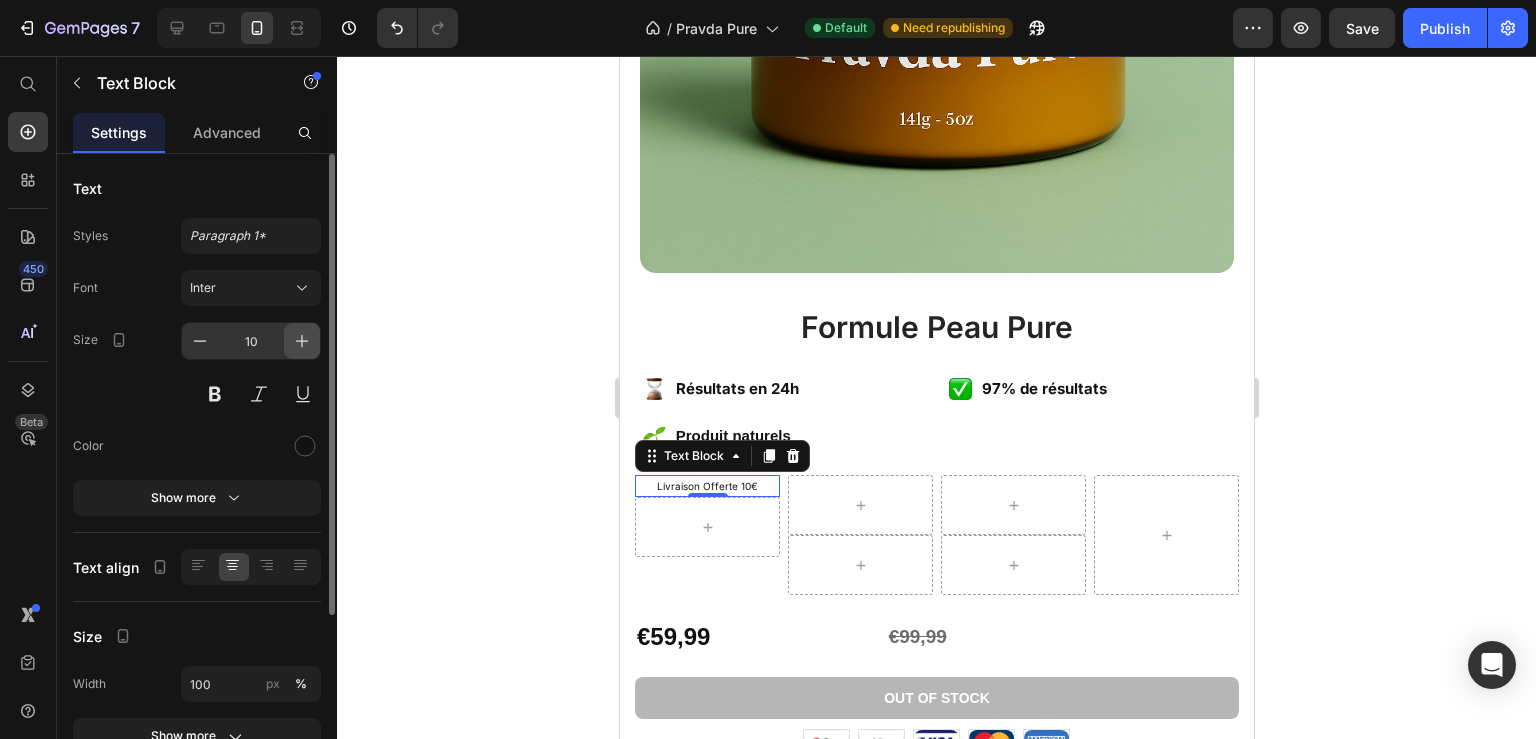 click 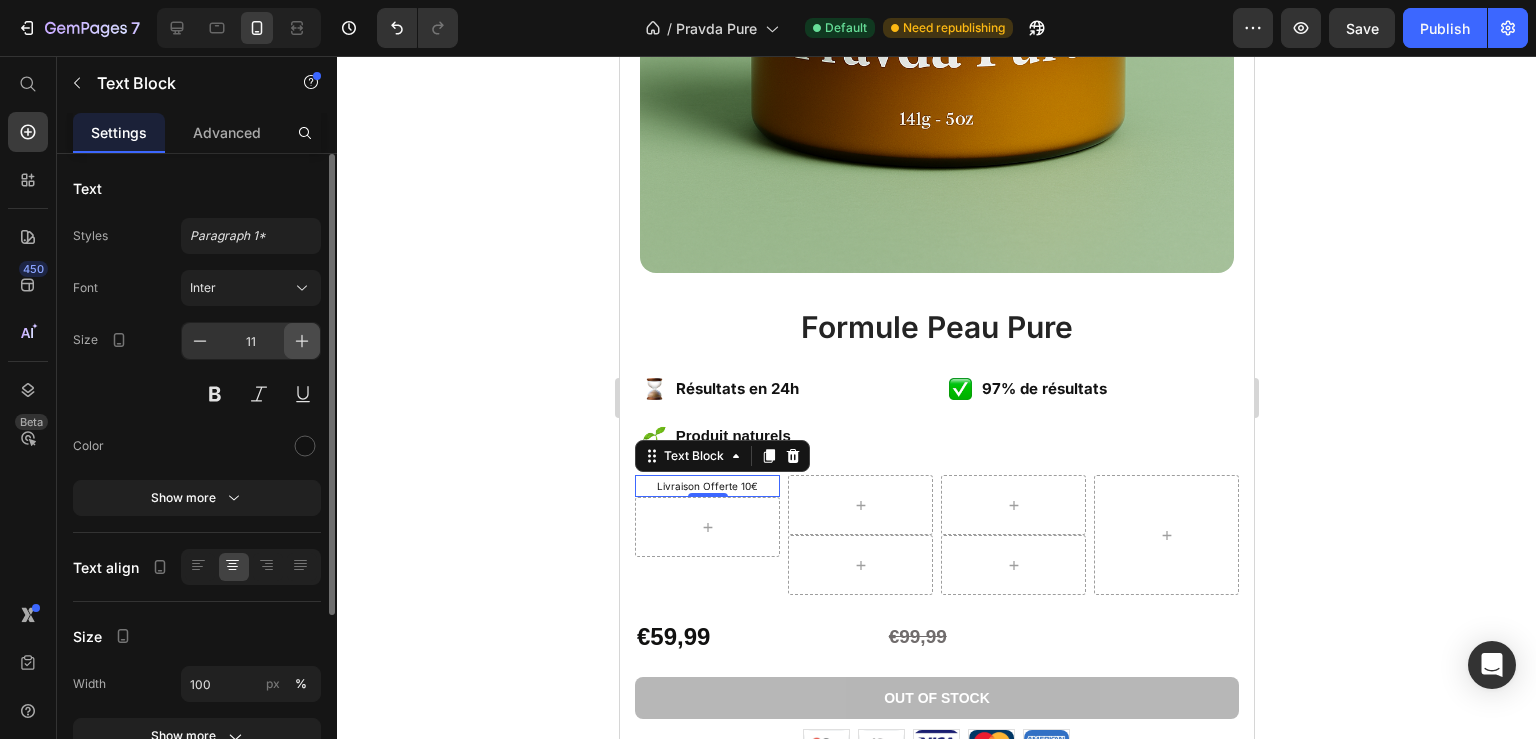 click 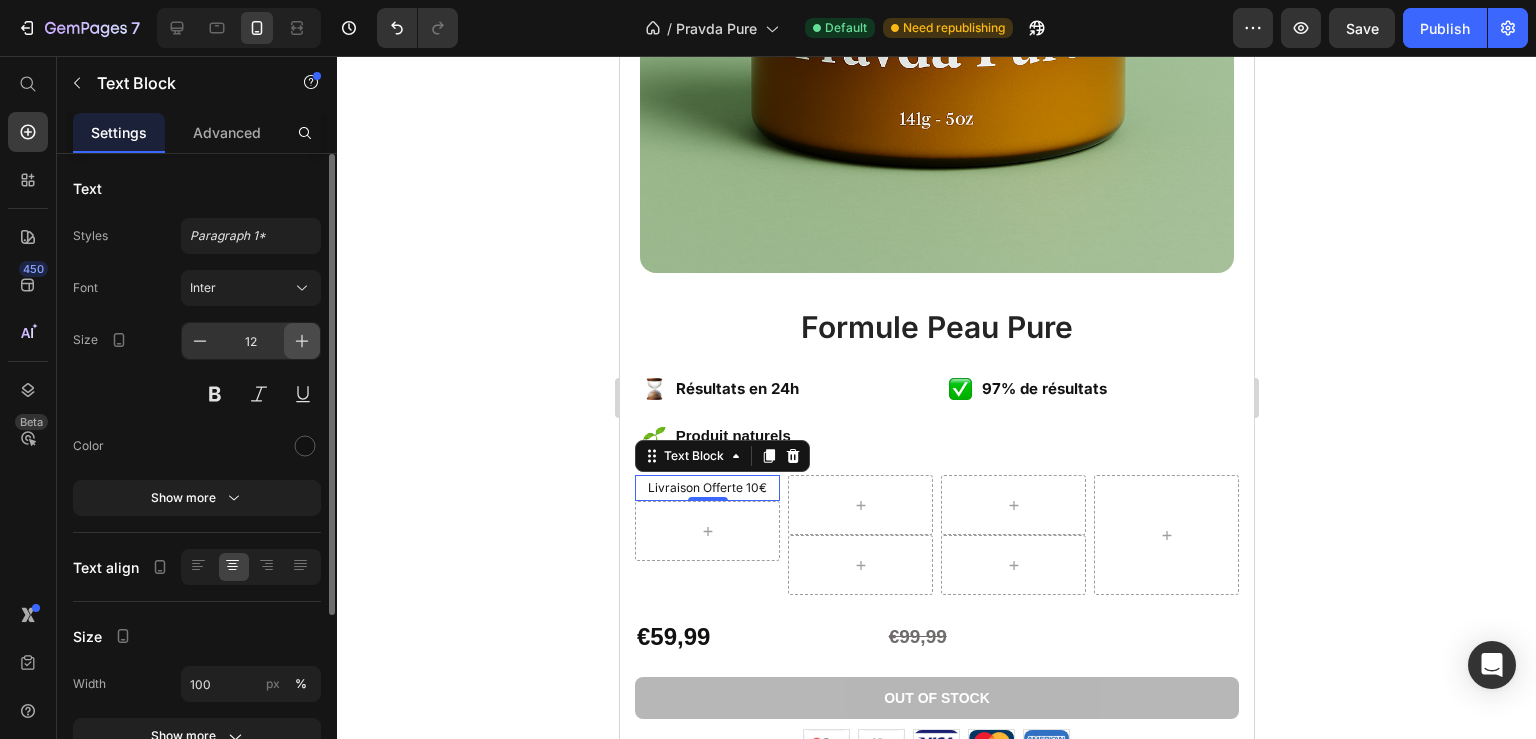 click 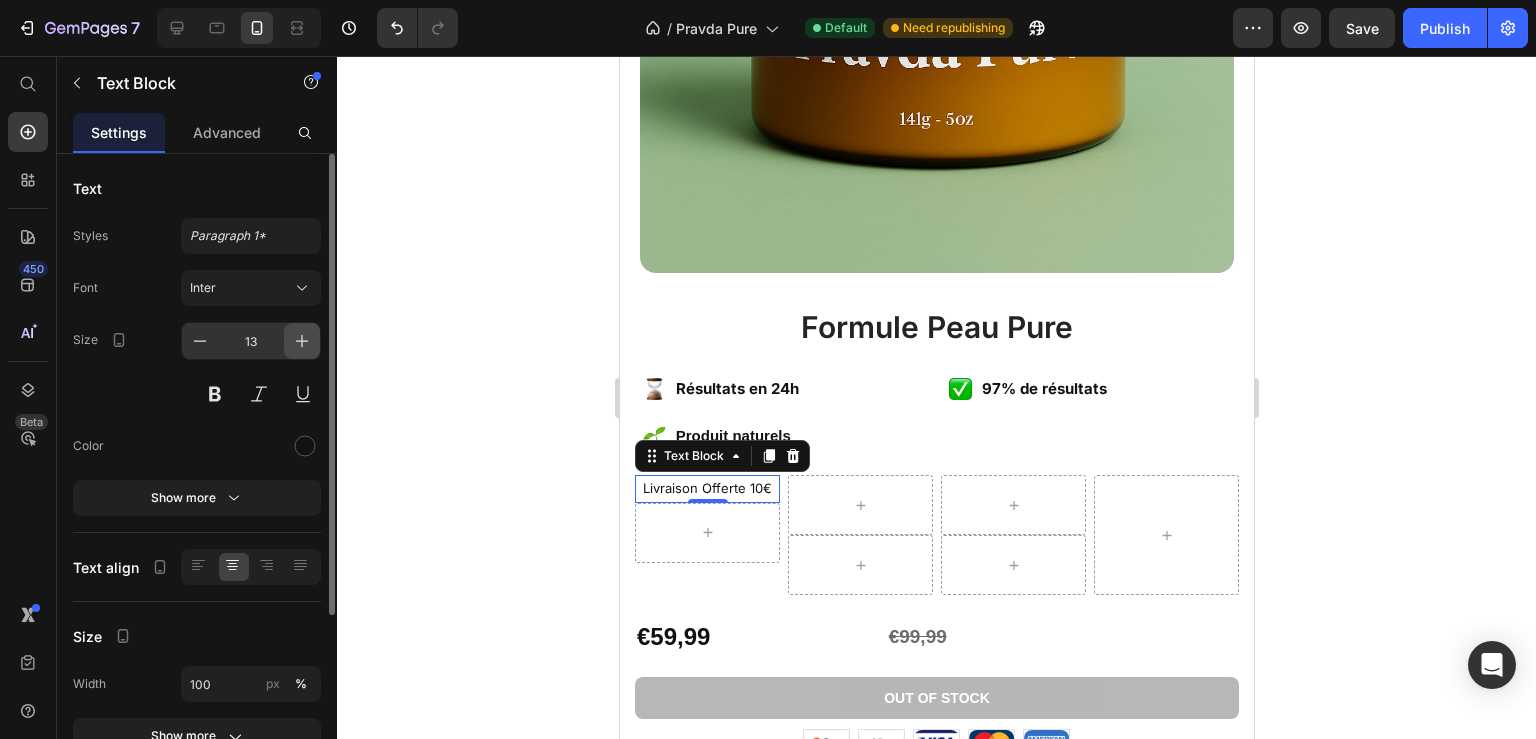 click 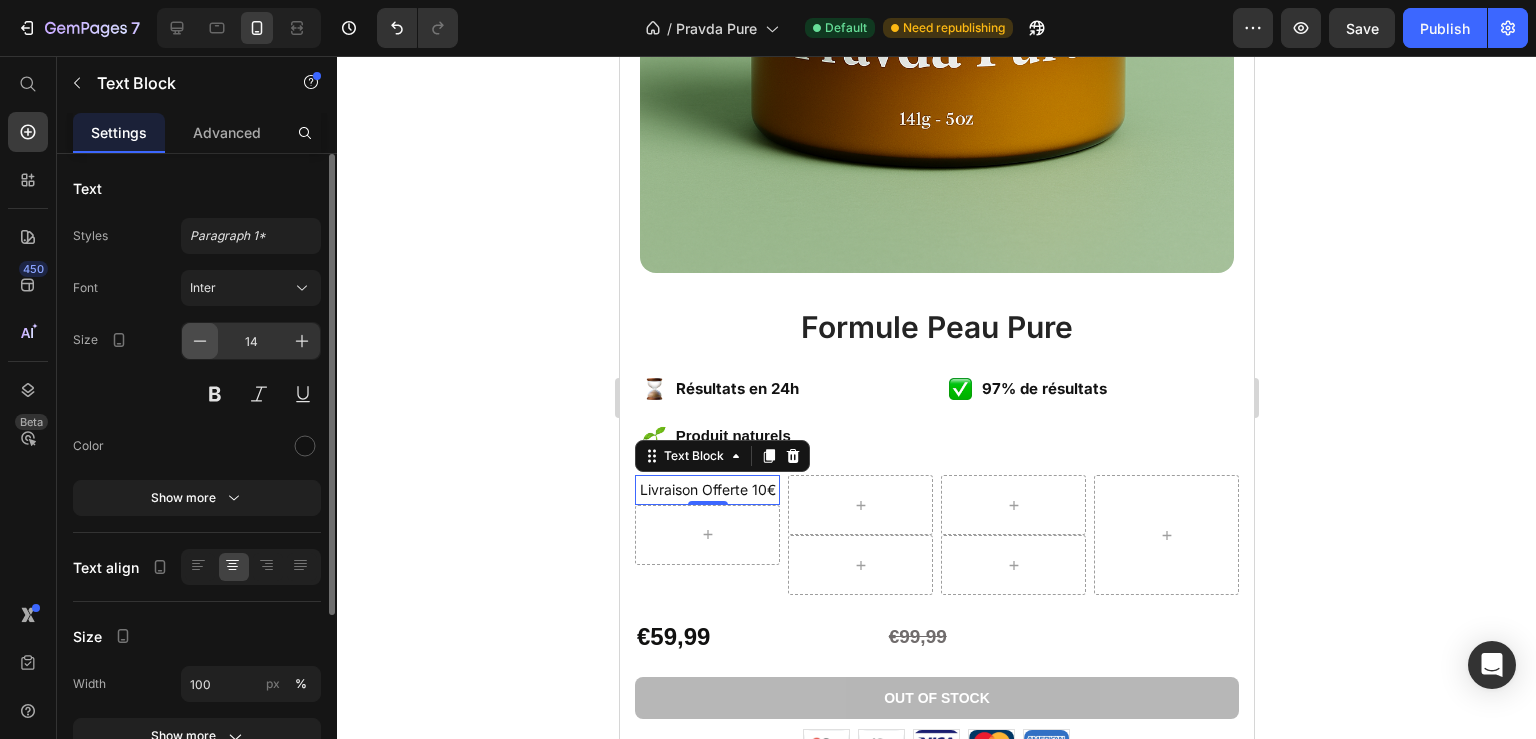 click 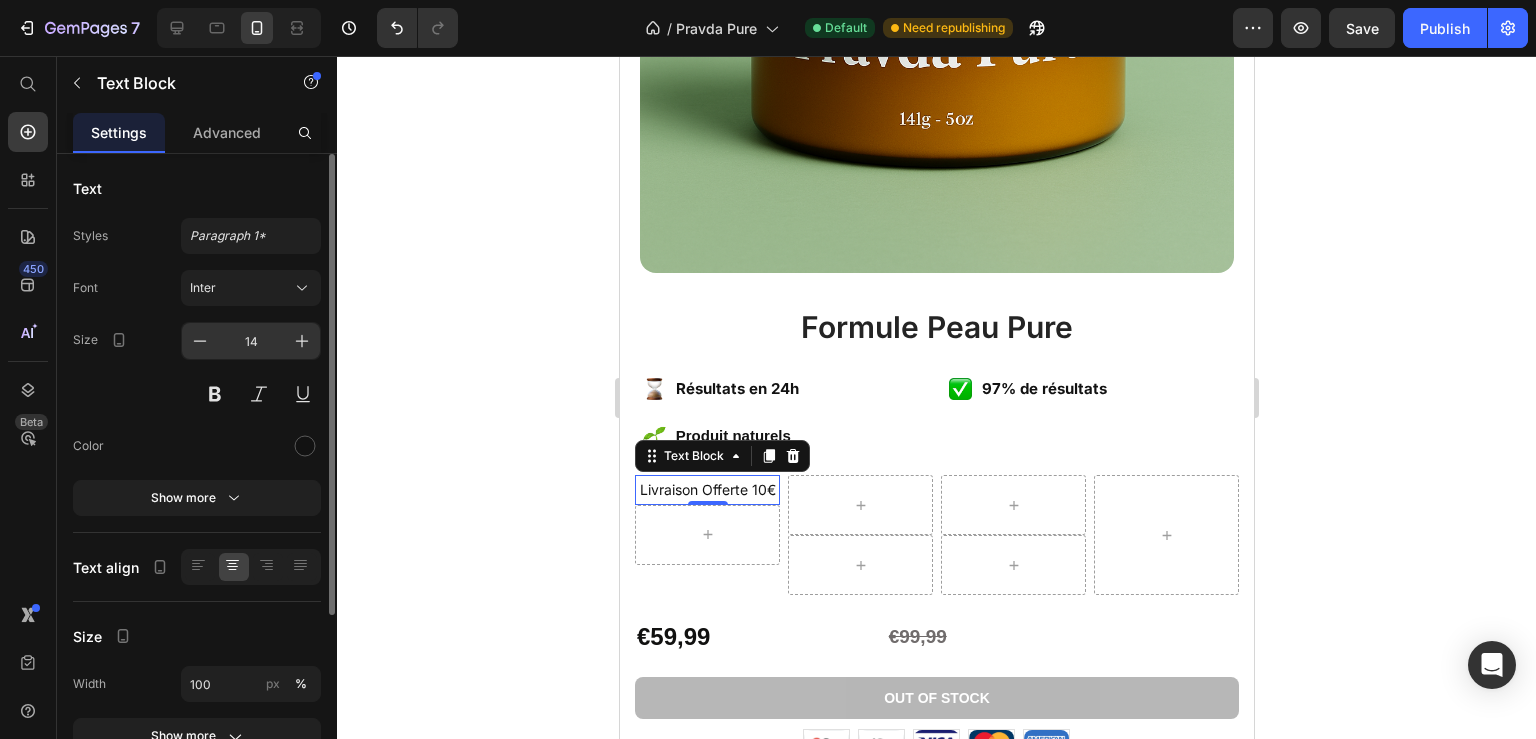 type on "13" 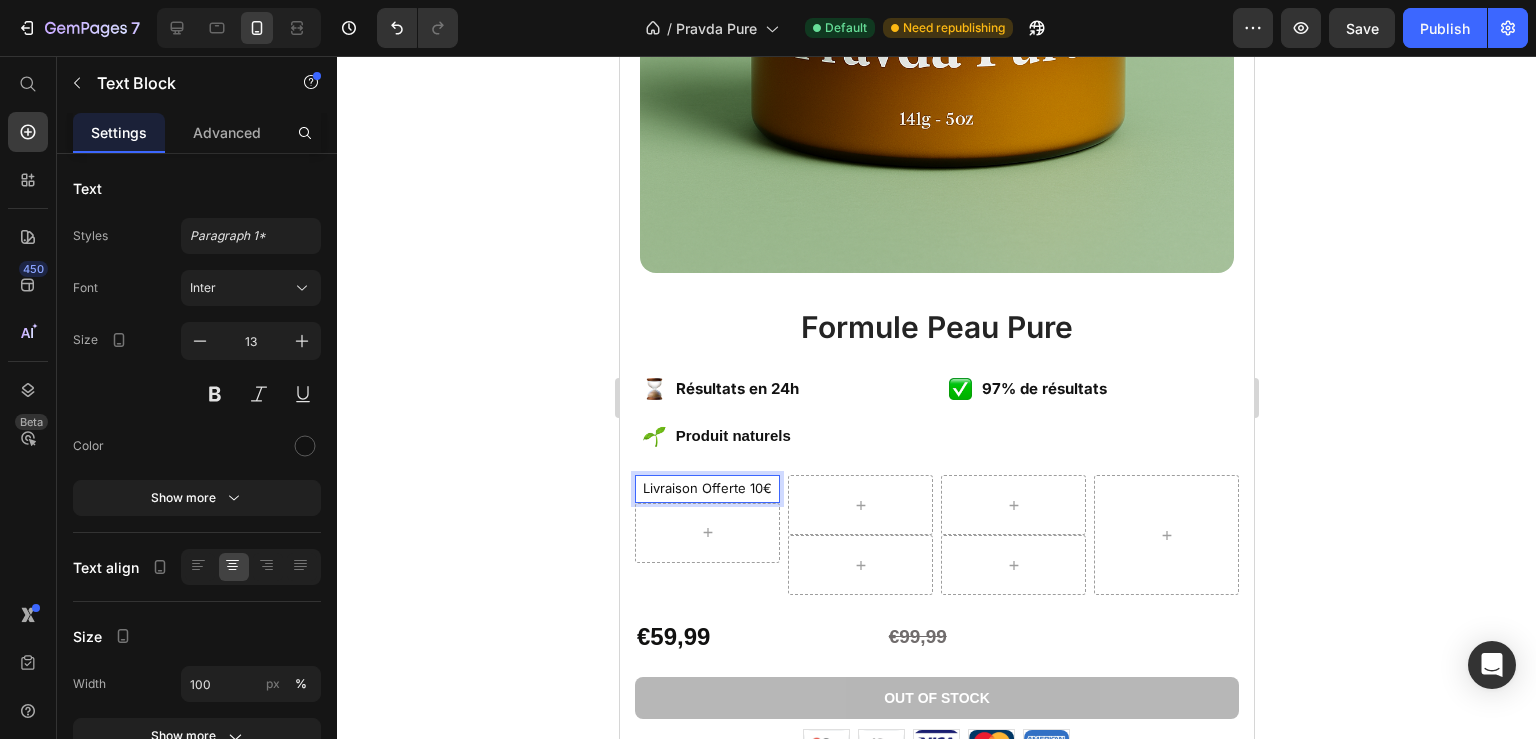 drag, startPoint x: 749, startPoint y: 472, endPoint x: 766, endPoint y: 474, distance: 17.117243 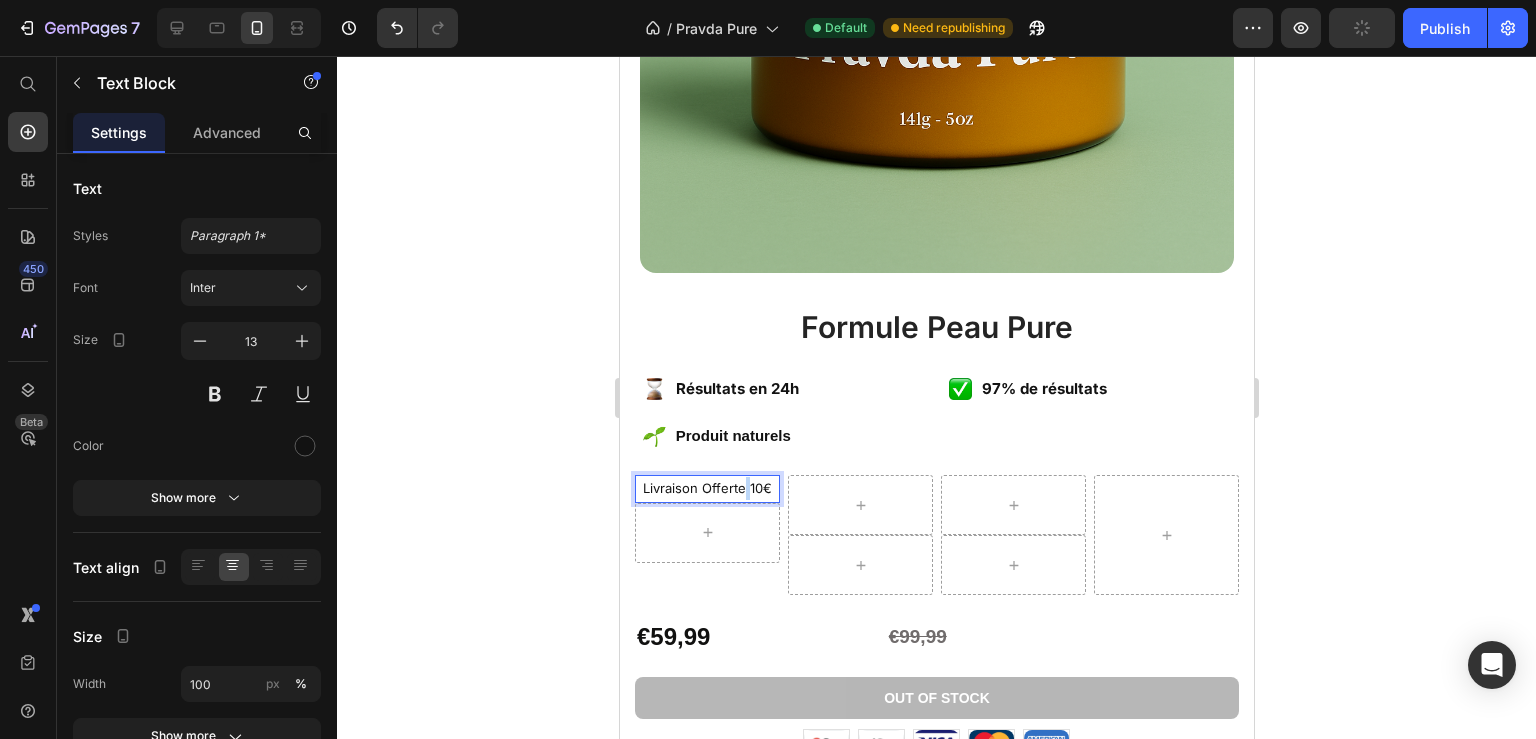 click on "Livraison Offerte 10€" at bounding box center (706, 488) 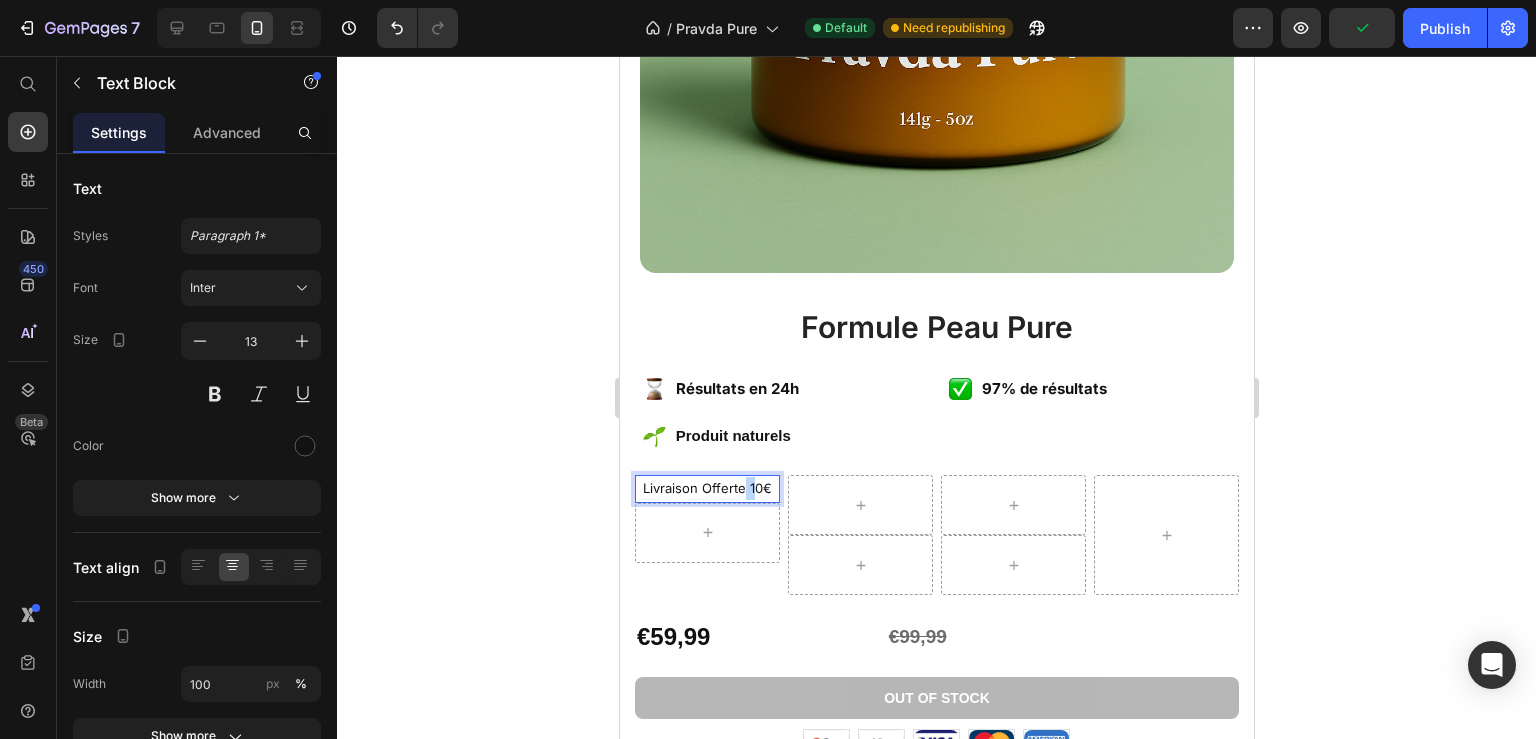 click on "Livraison Offerte 10€" at bounding box center (706, 488) 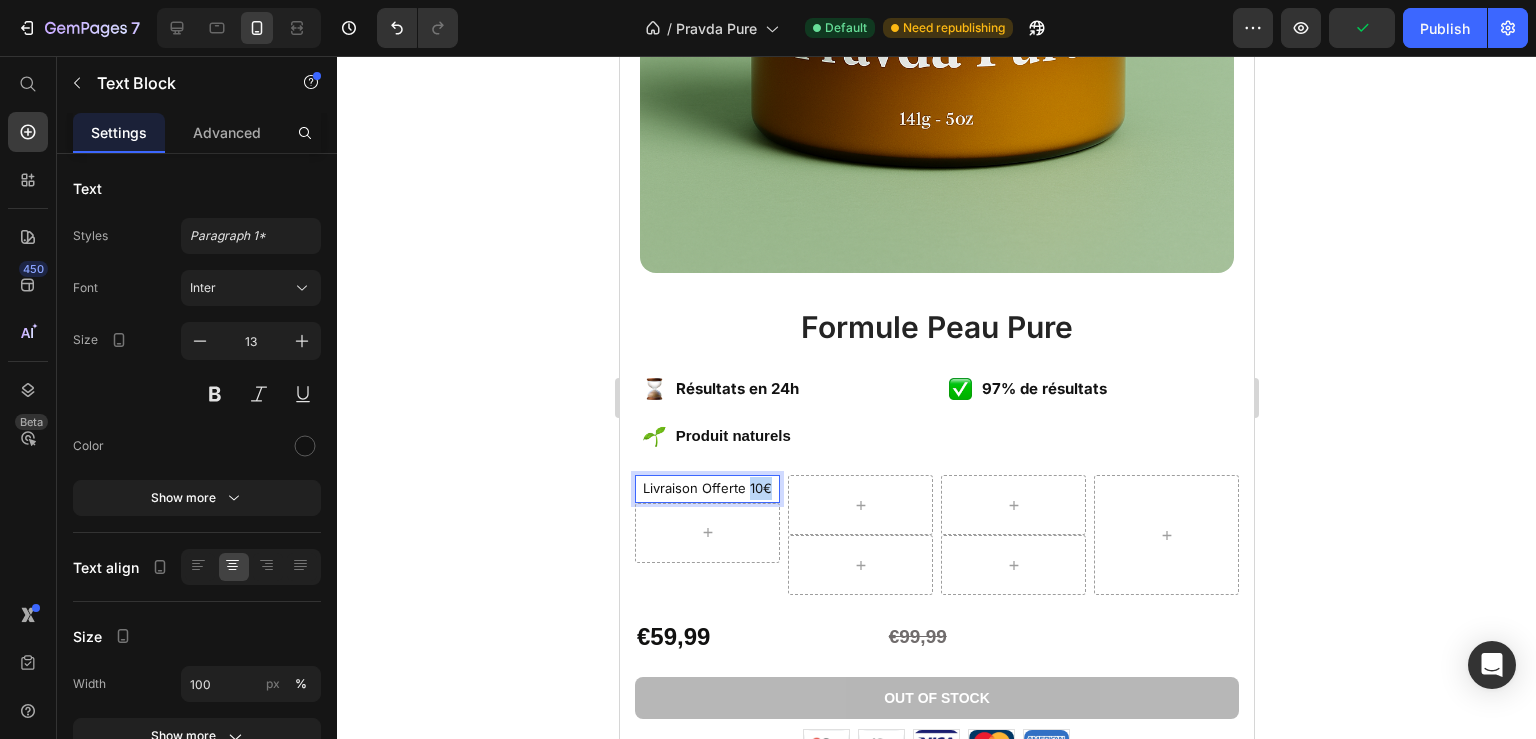 drag, startPoint x: 746, startPoint y: 474, endPoint x: 771, endPoint y: 476, distance: 25.079872 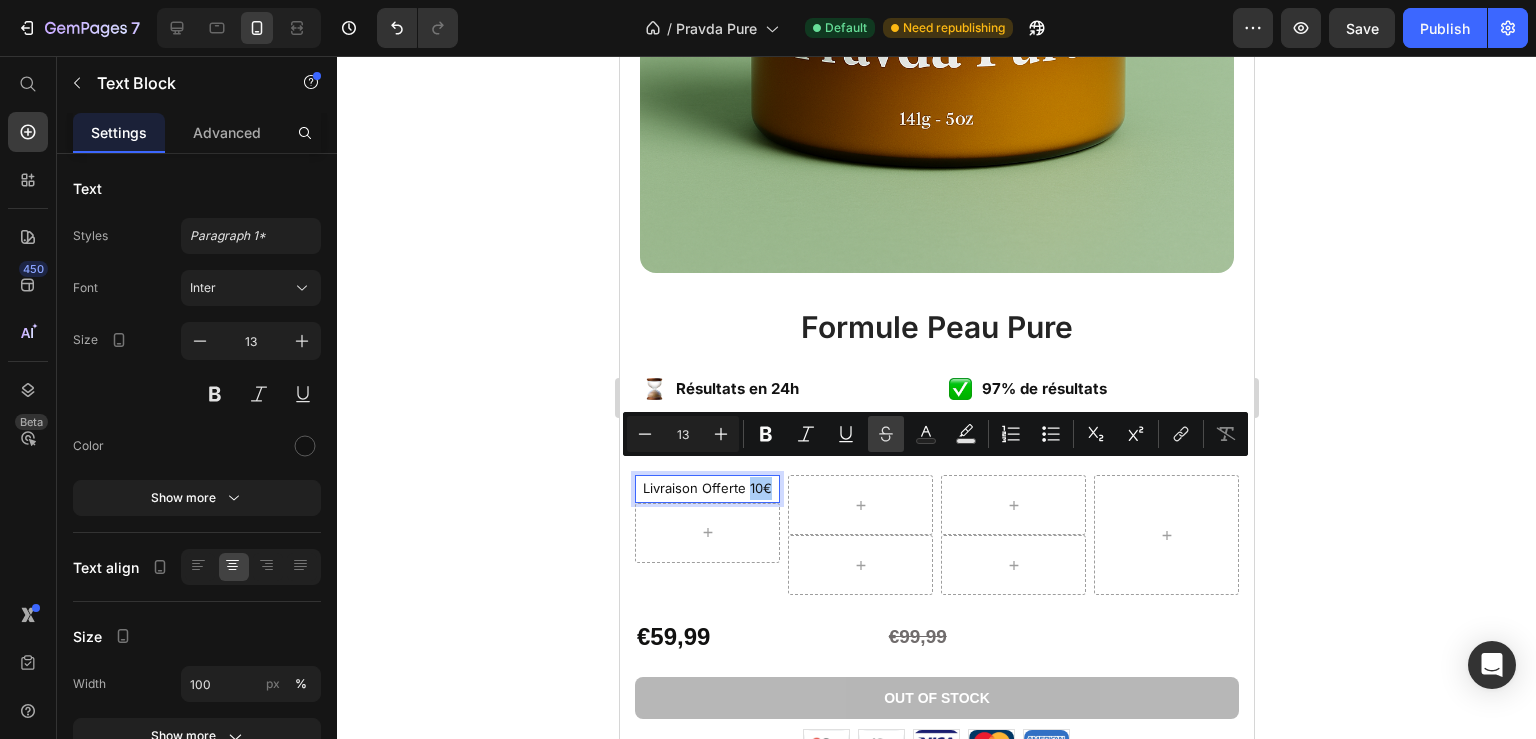 click 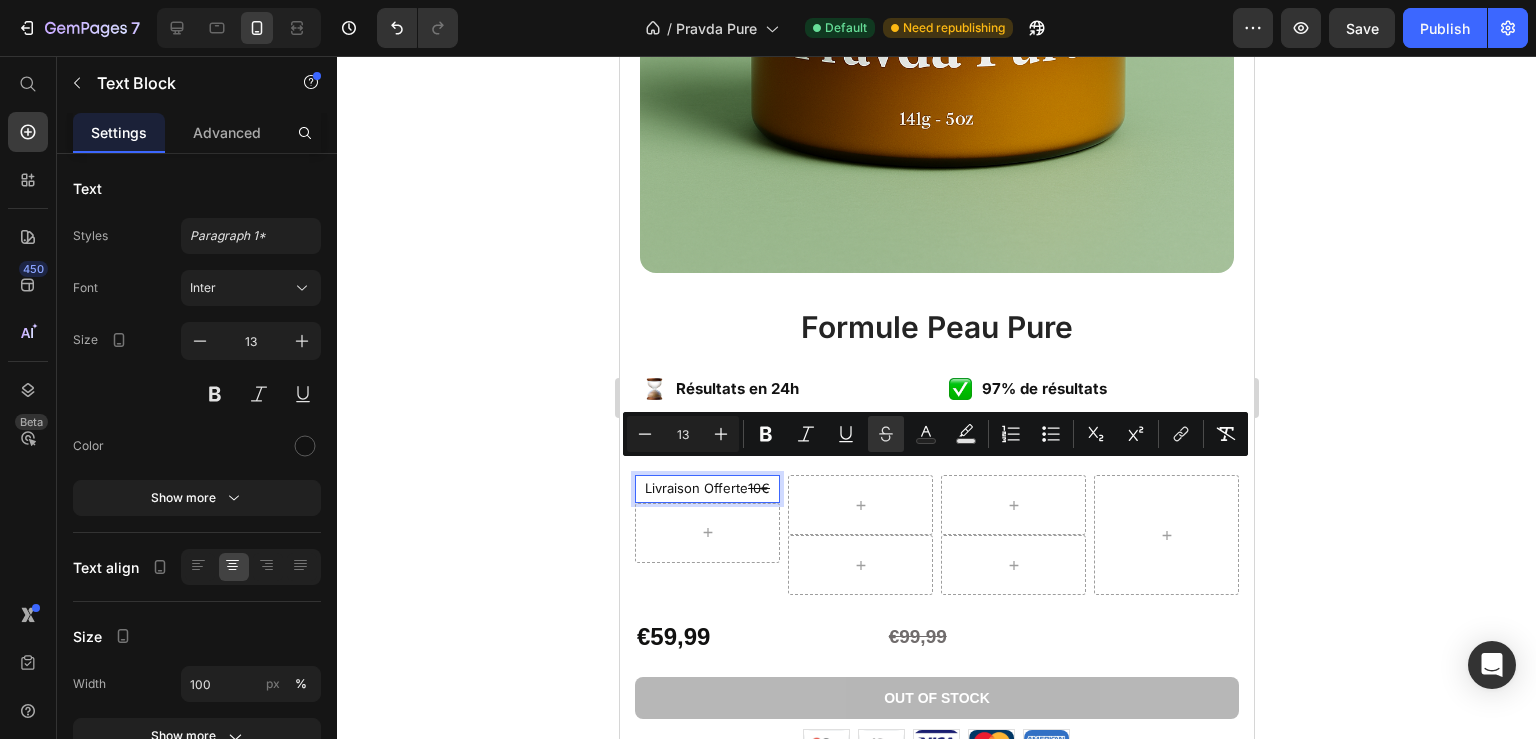 click 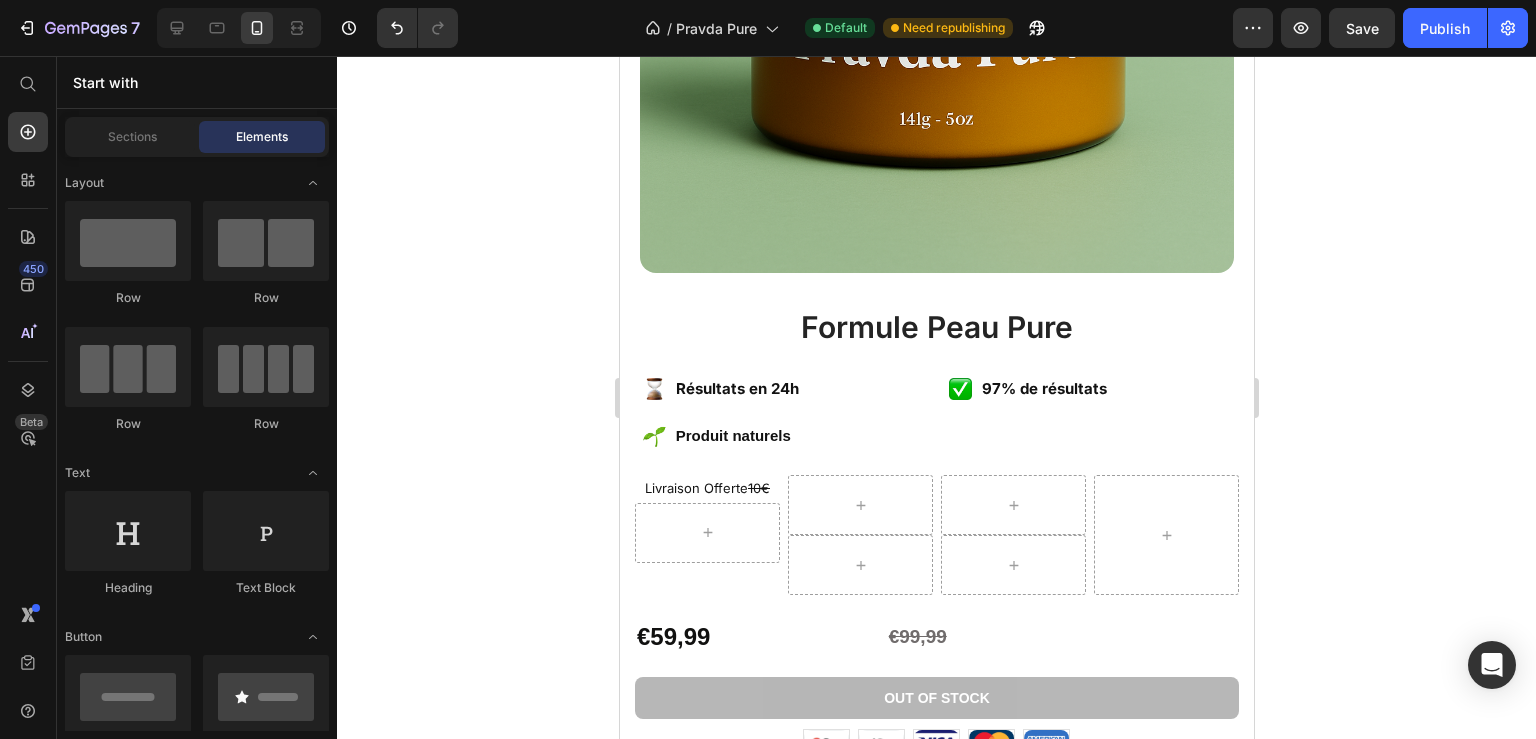 click 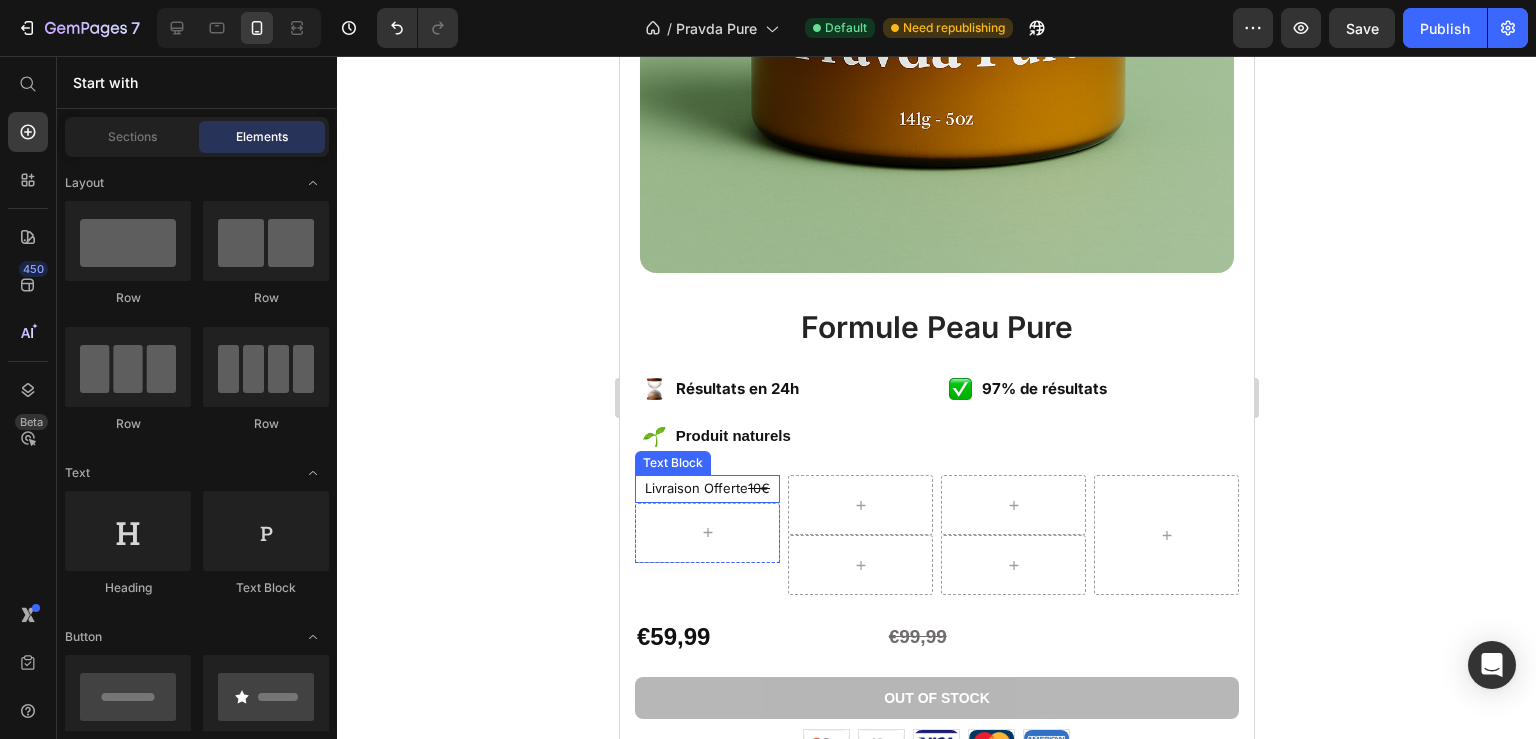 click on "10€" at bounding box center [758, 488] 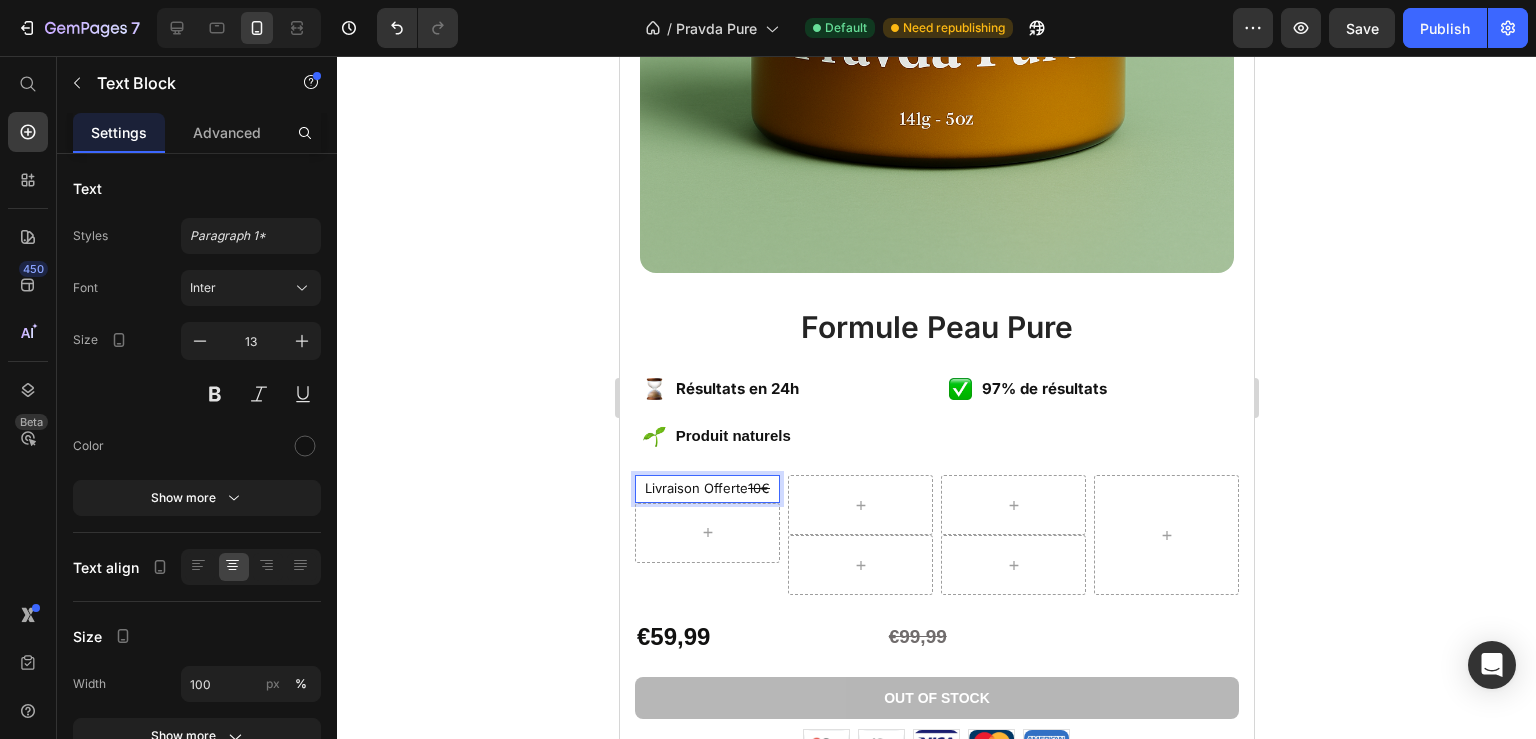 click 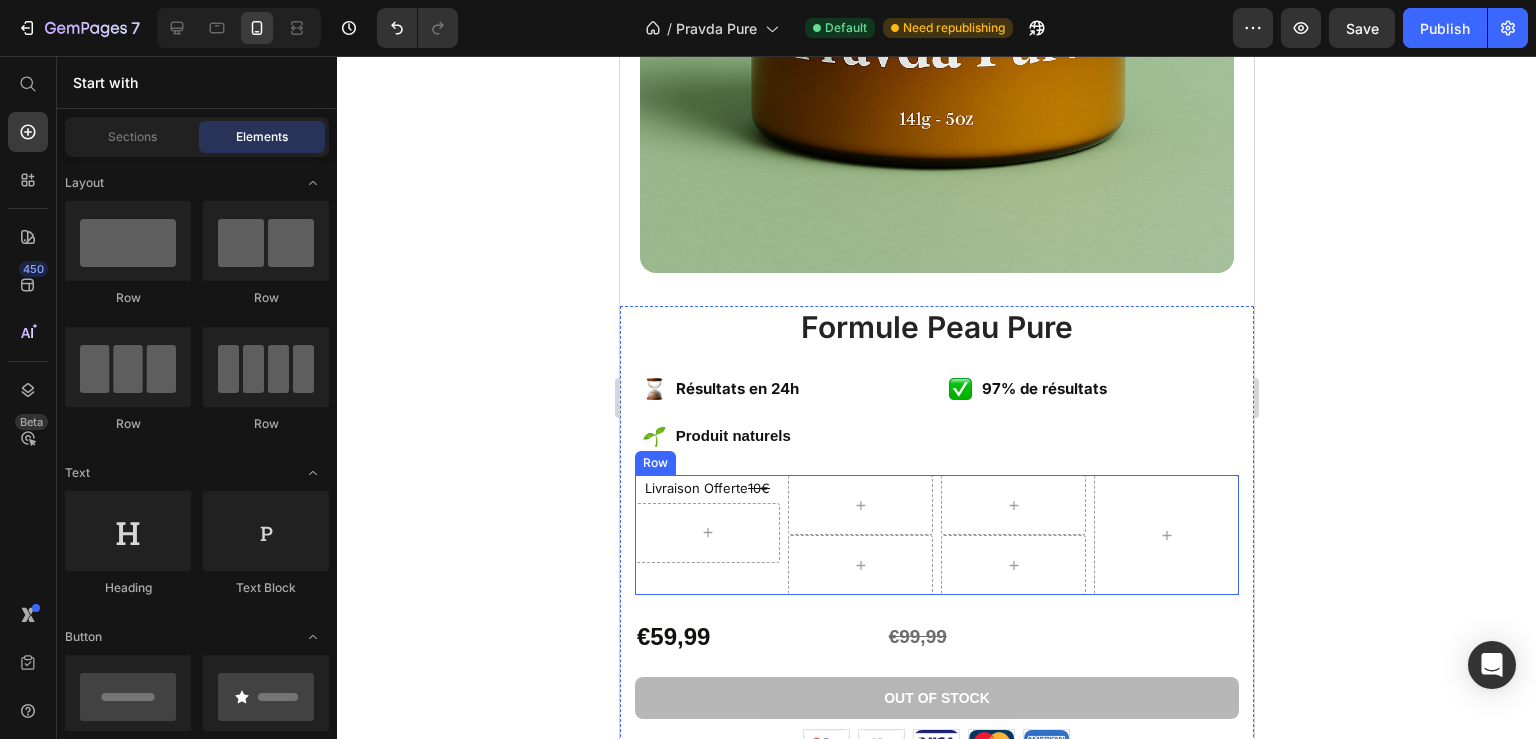 click on "Livraison Offerte  10€ Text Block
Row
Row
Row
Row" at bounding box center (936, 535) 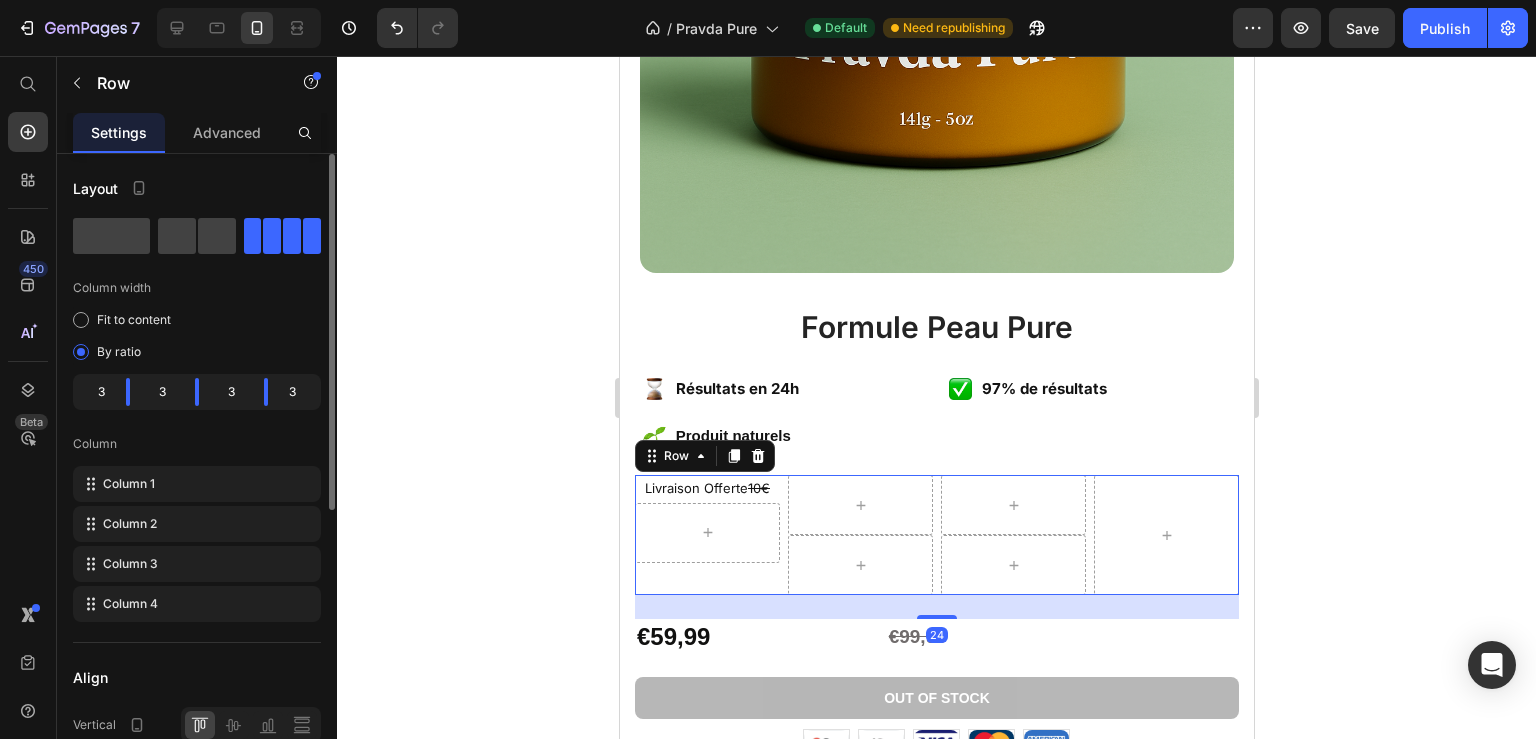 click on "Column" at bounding box center [95, 444] 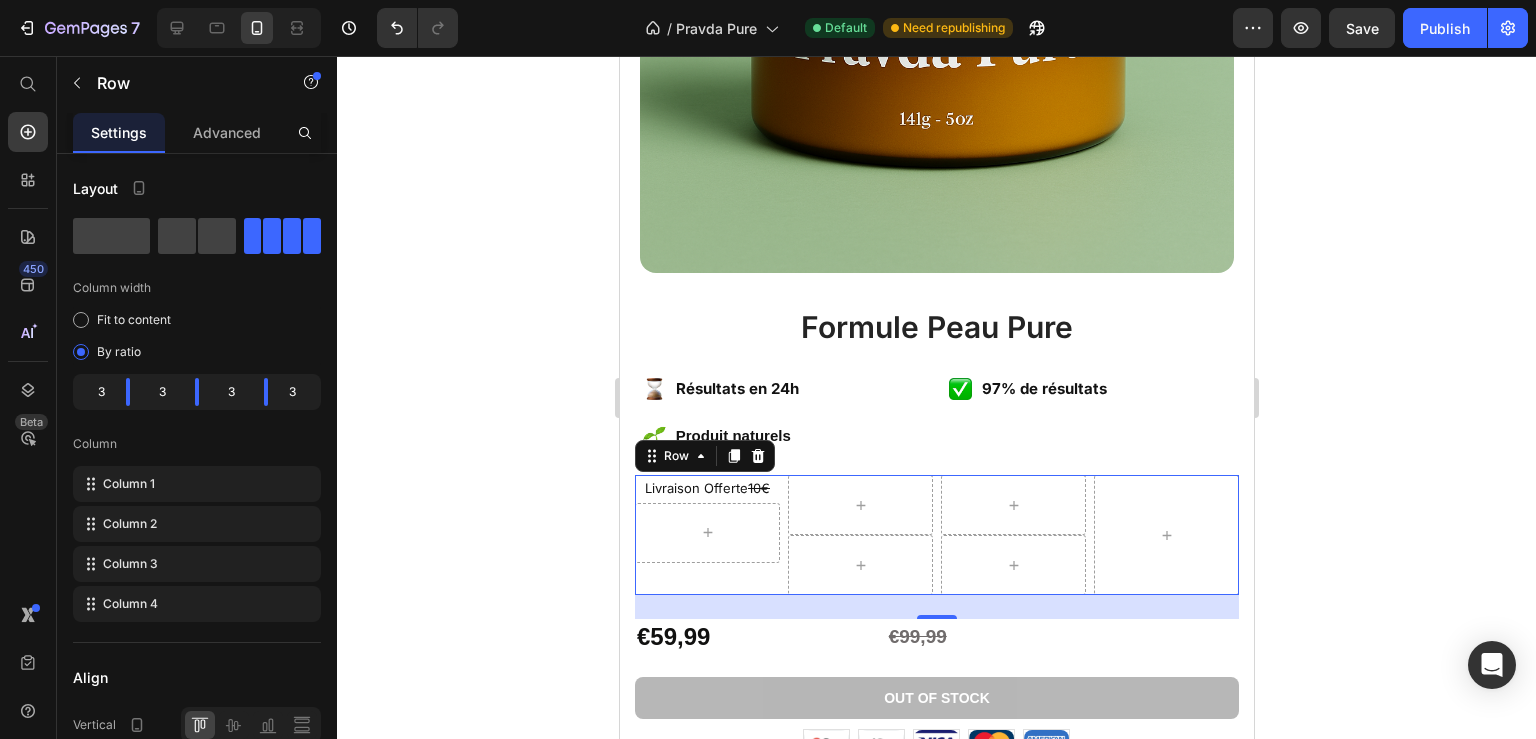 click 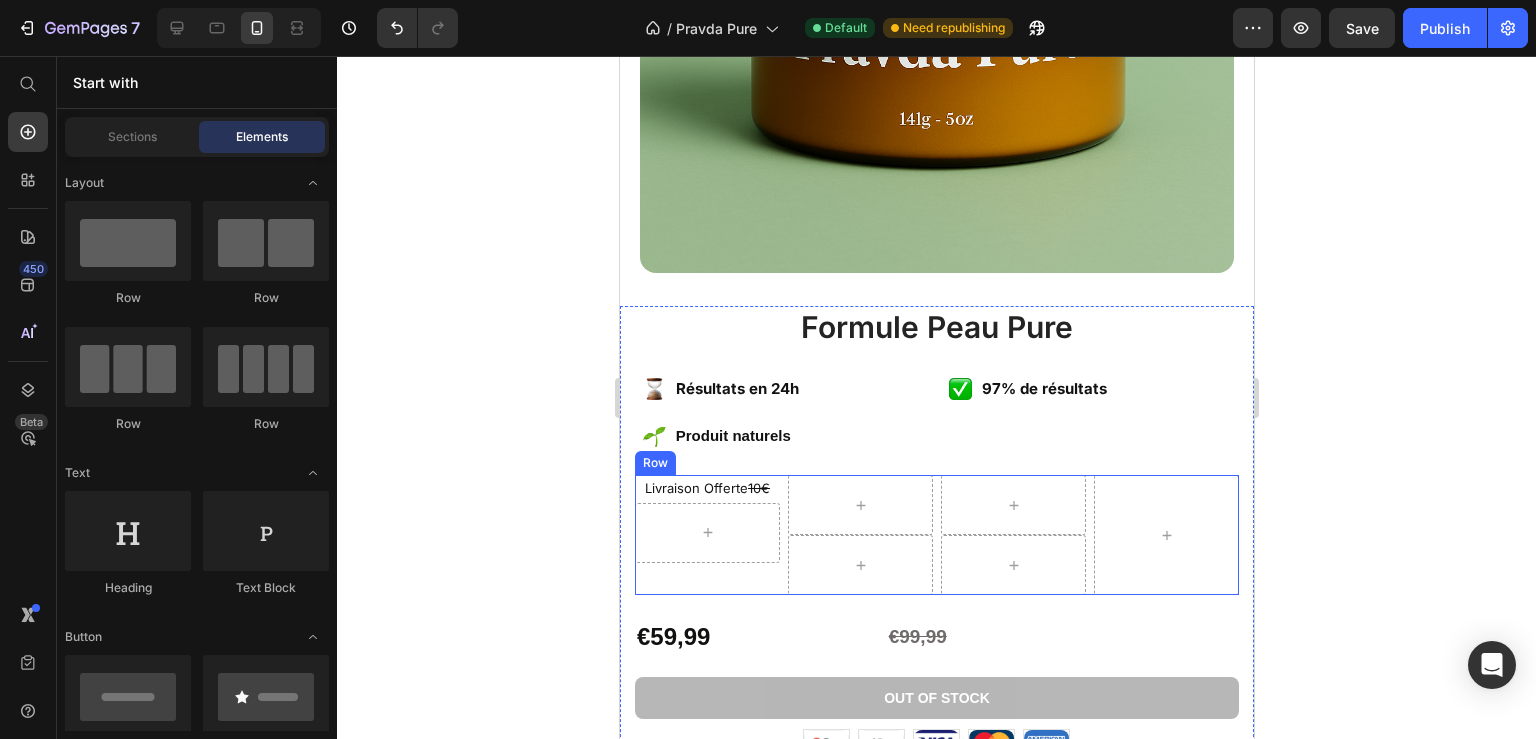 click on "Livraison Offerte  10€ Text Block
Row
Row
Row
Row" at bounding box center [936, 535] 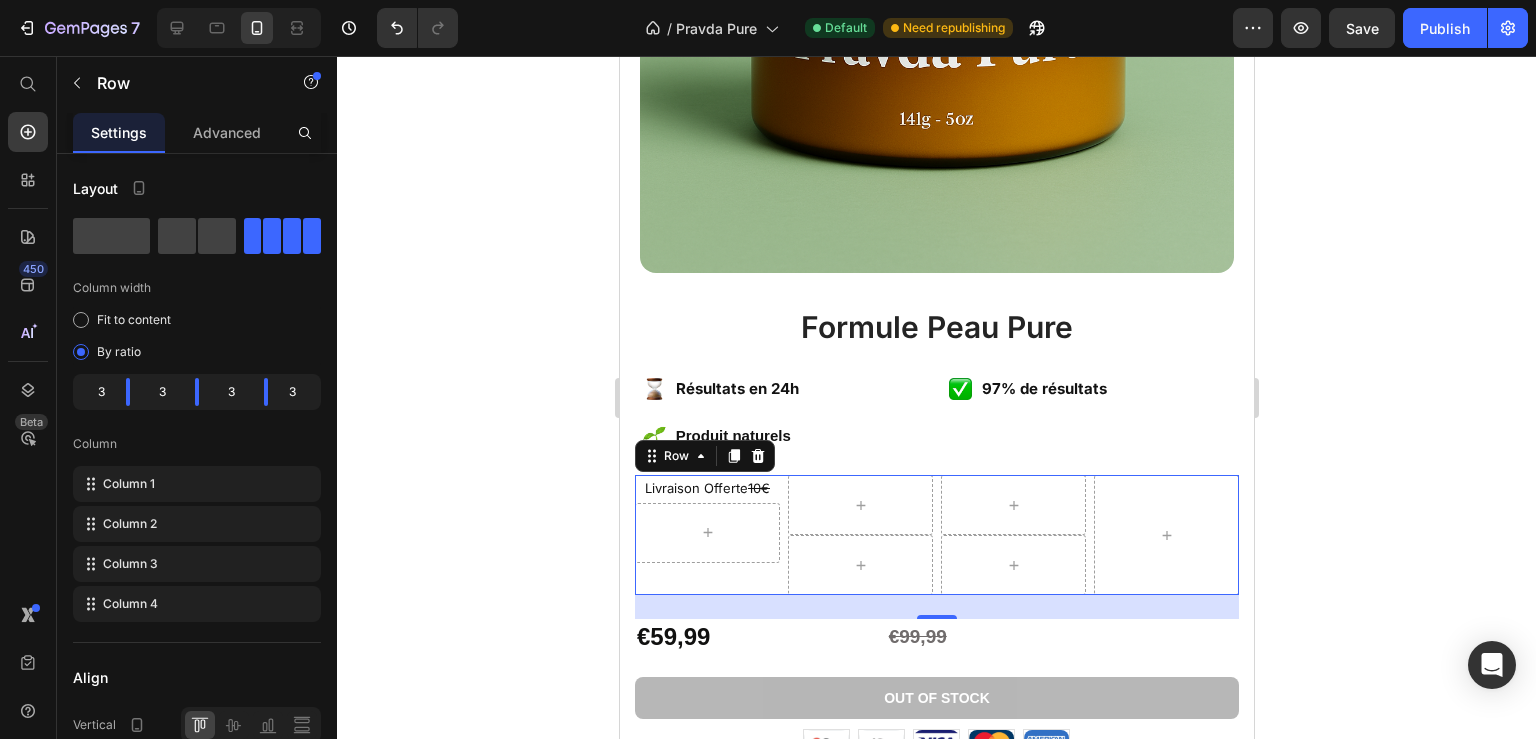 click 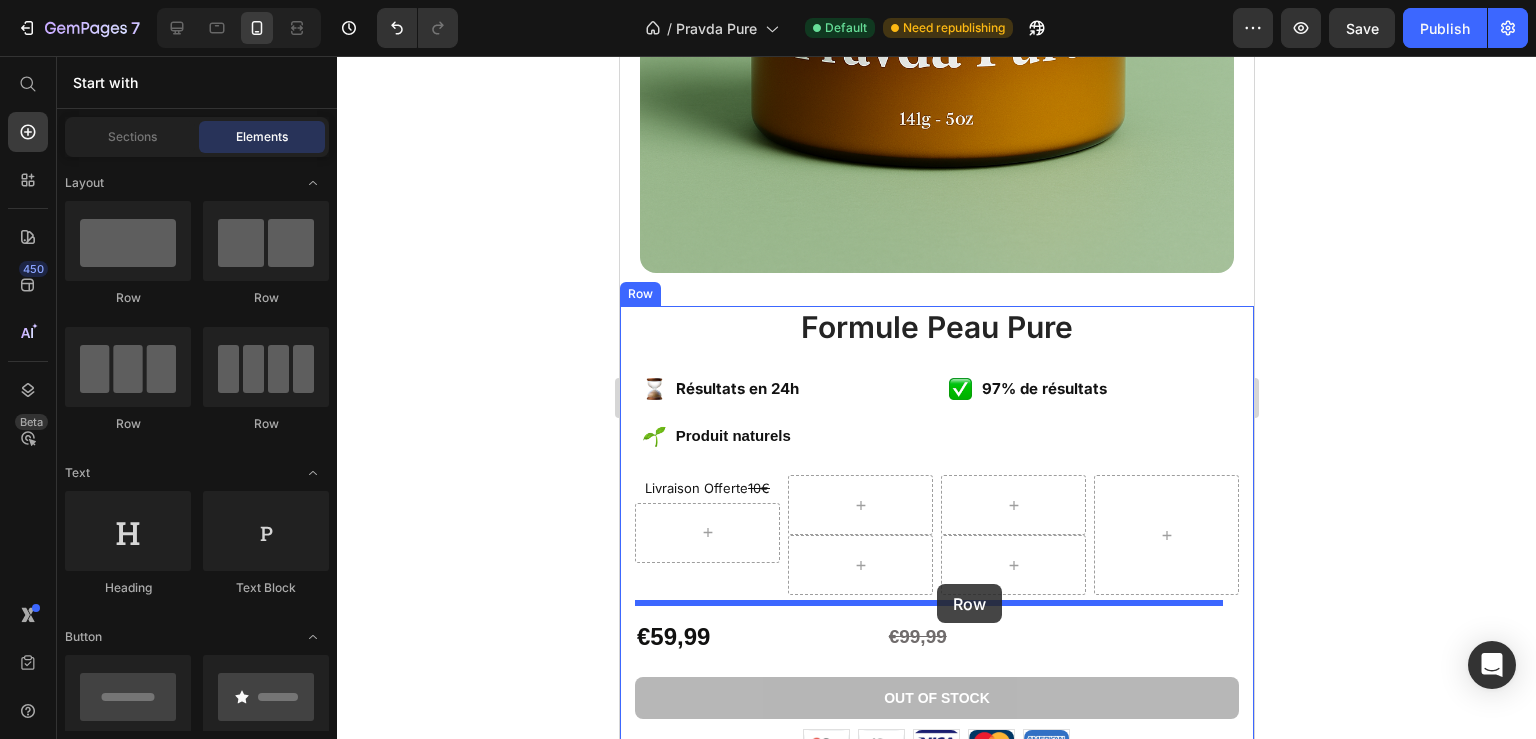drag, startPoint x: 766, startPoint y: 432, endPoint x: 936, endPoint y: 584, distance: 228.04385 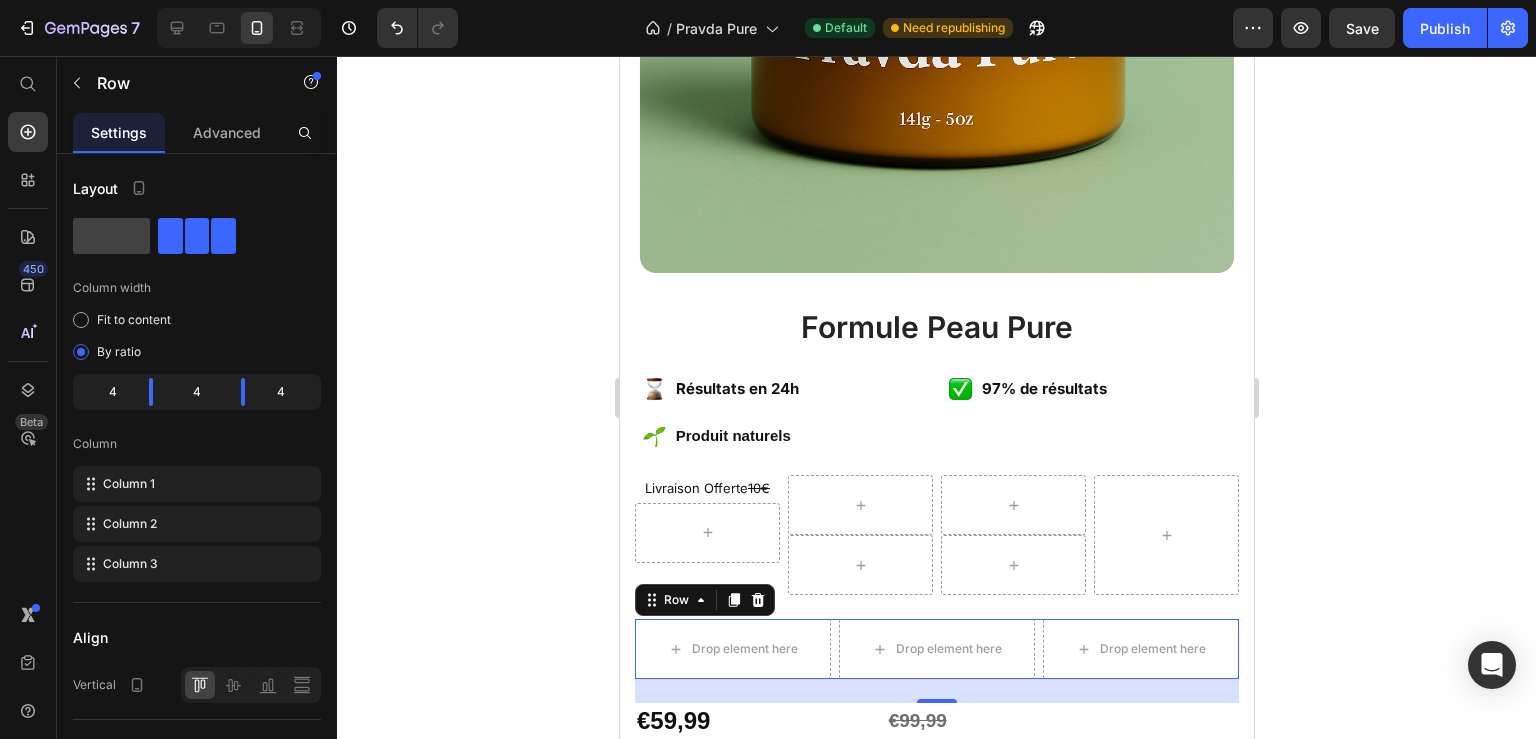 click on "Drop element here
Drop element here
Drop element here Row   24" at bounding box center [936, 649] 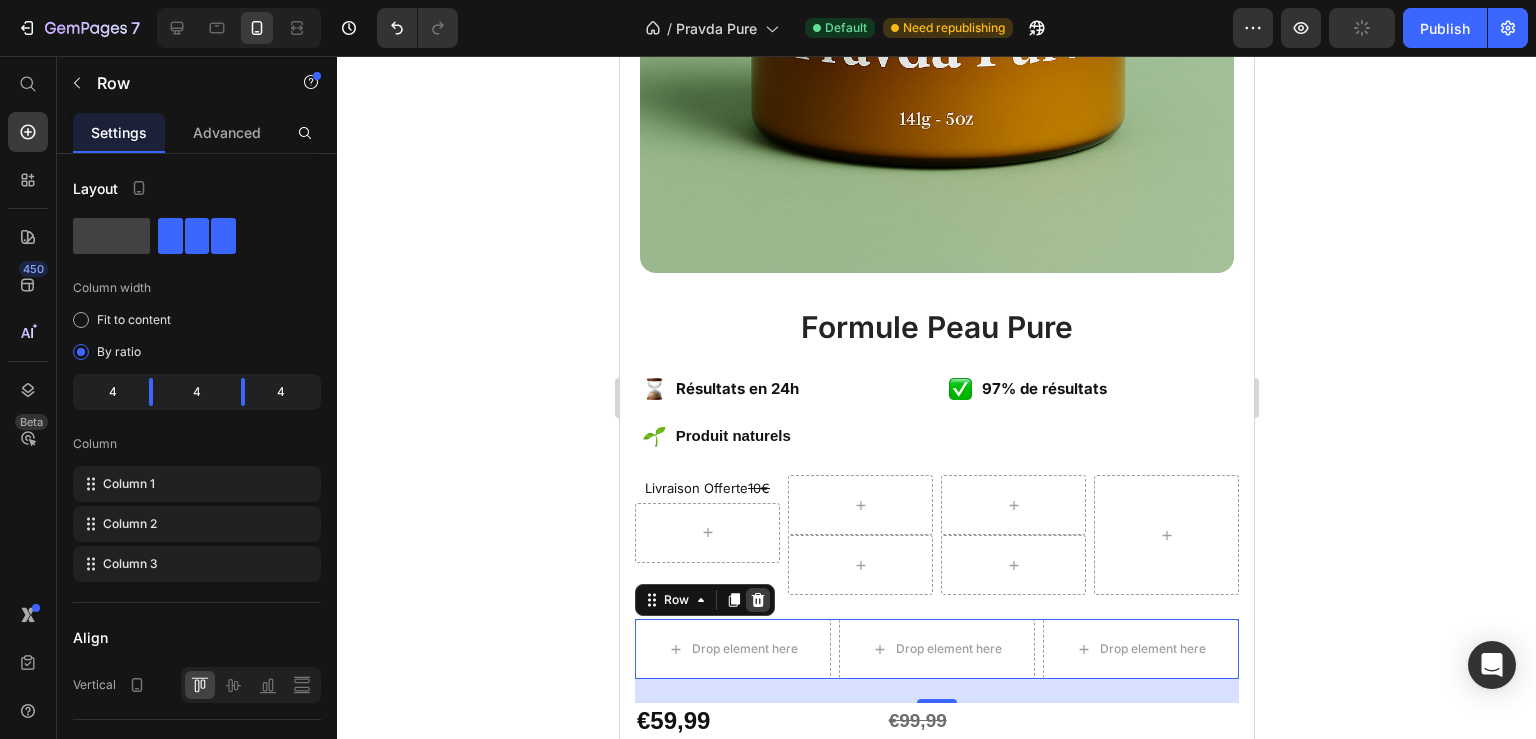 click 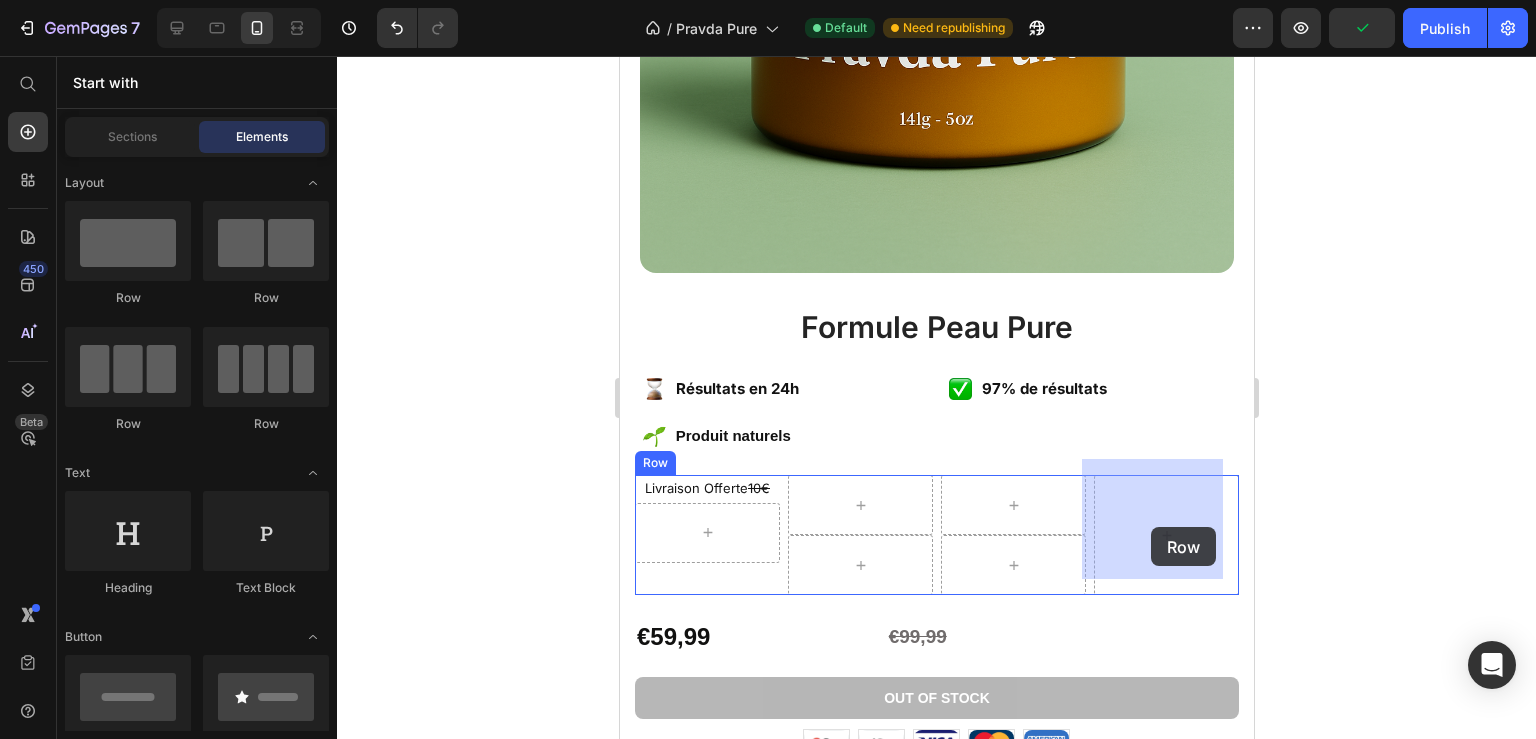 drag, startPoint x: 870, startPoint y: 294, endPoint x: 1143, endPoint y: 516, distance: 351.87073 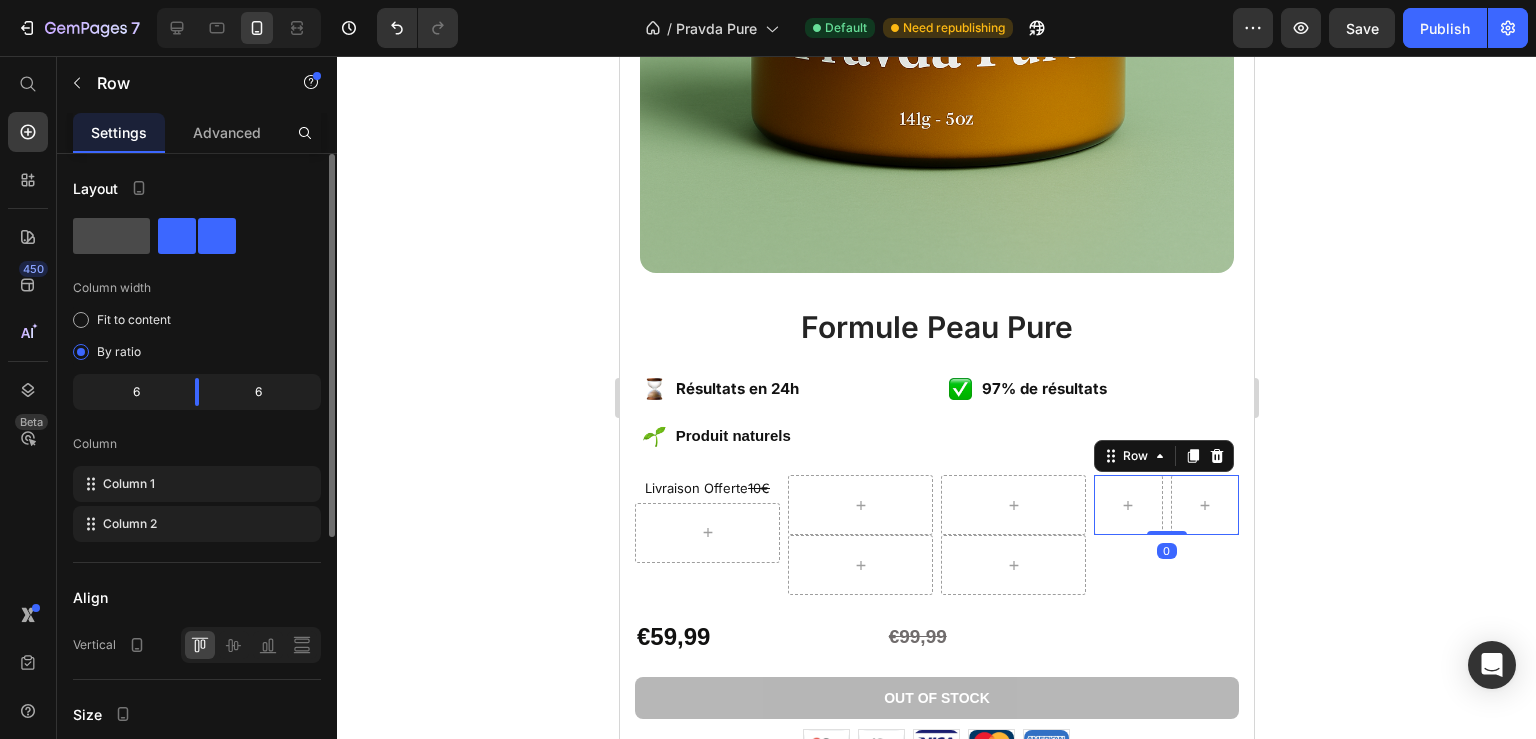 click 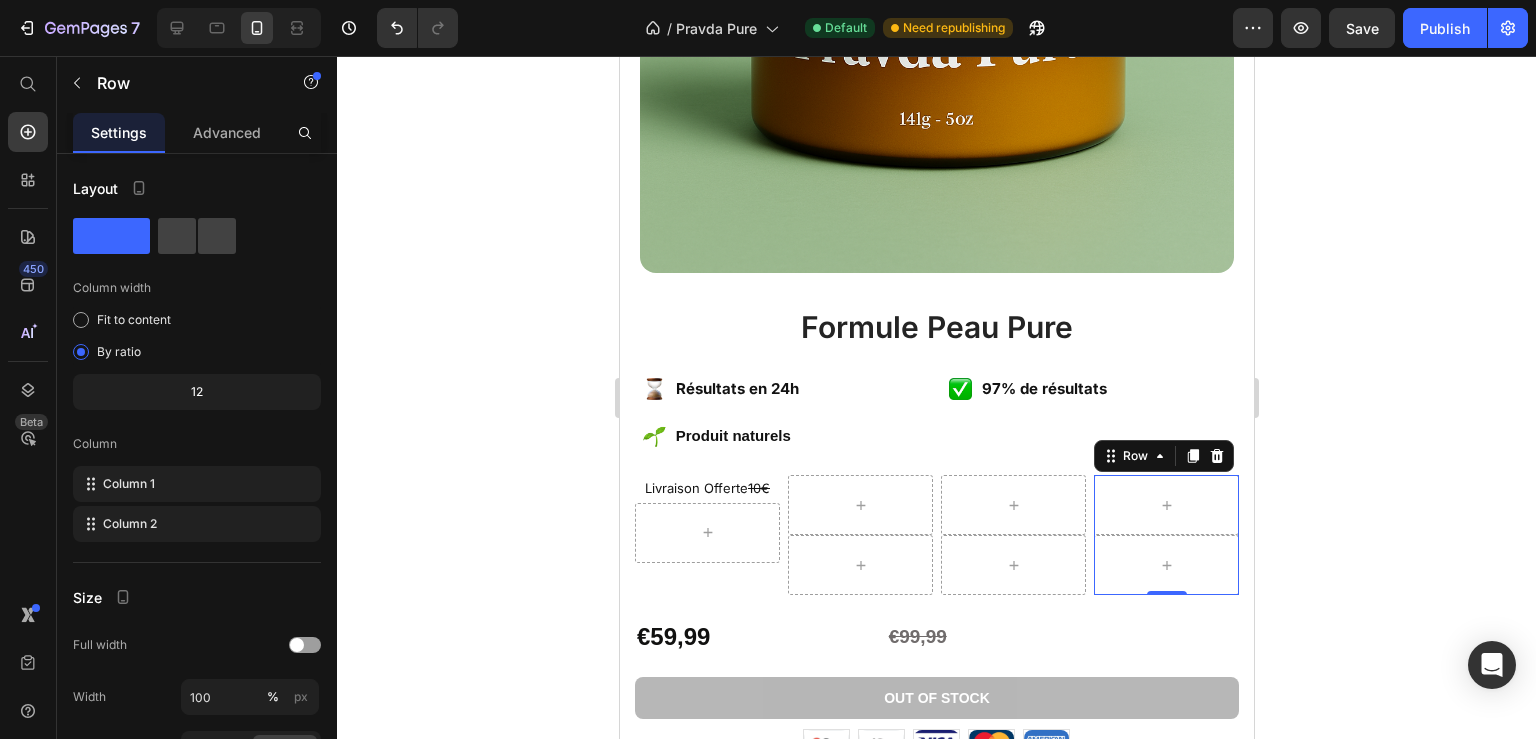 click 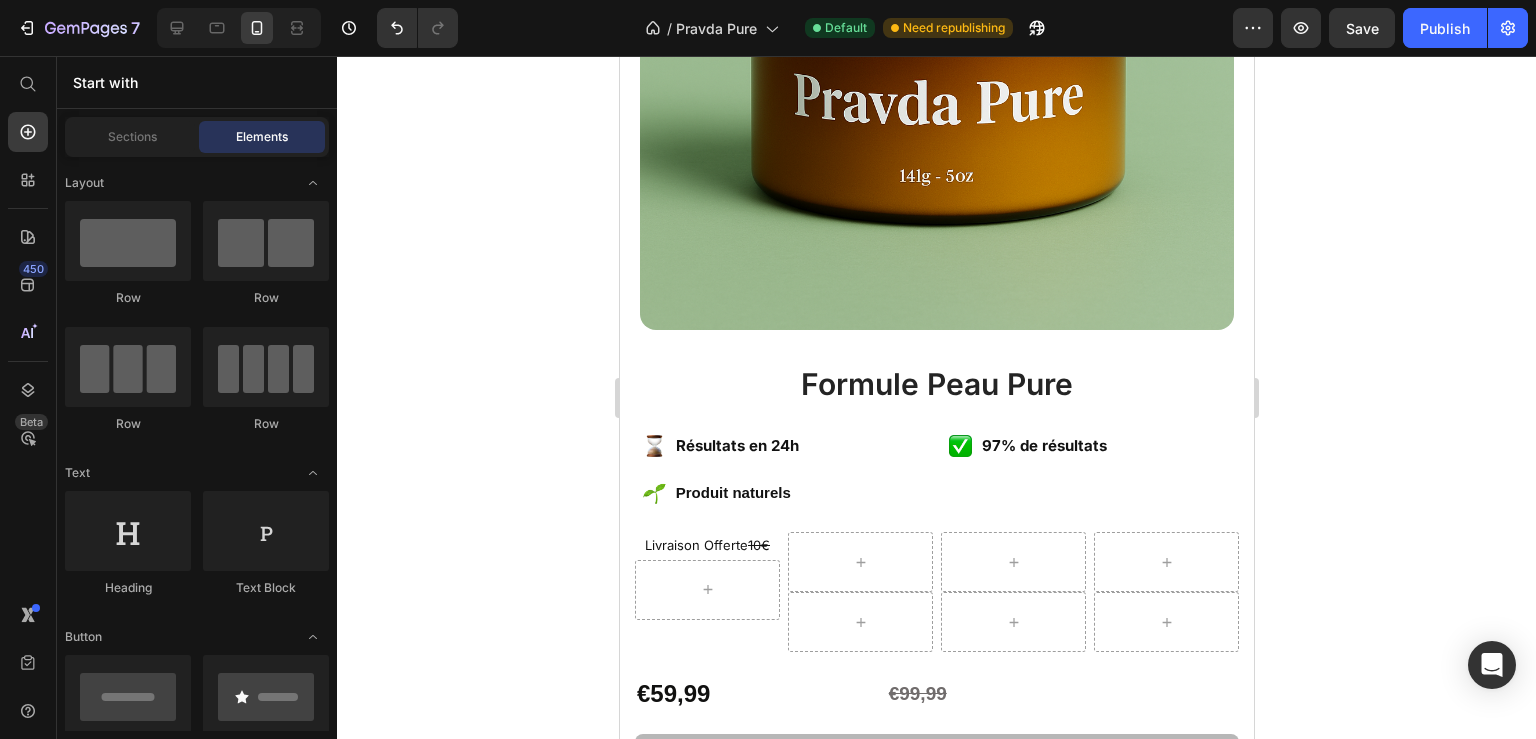 scroll, scrollTop: 645, scrollLeft: 0, axis: vertical 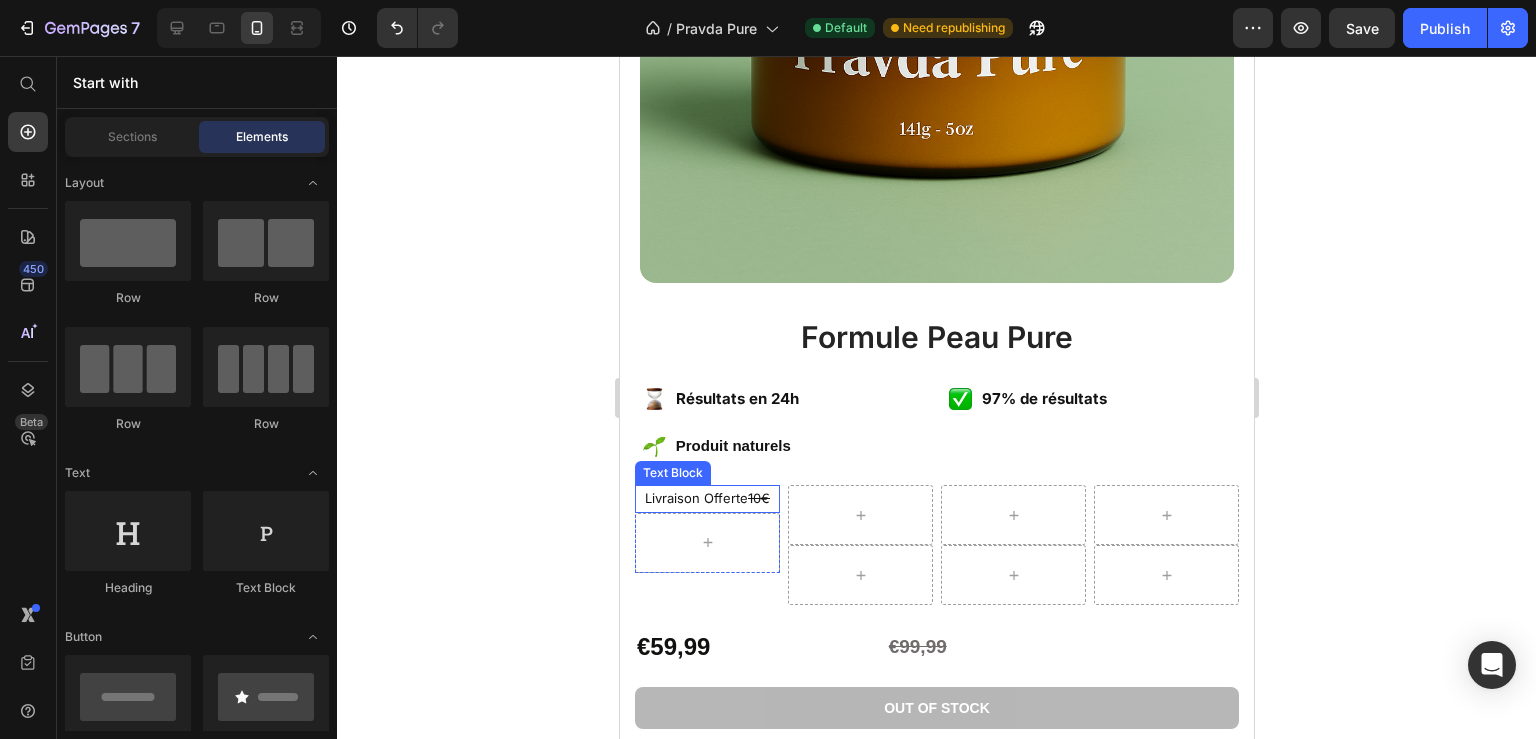 click on "Livraison Offerte  10€" at bounding box center [706, 498] 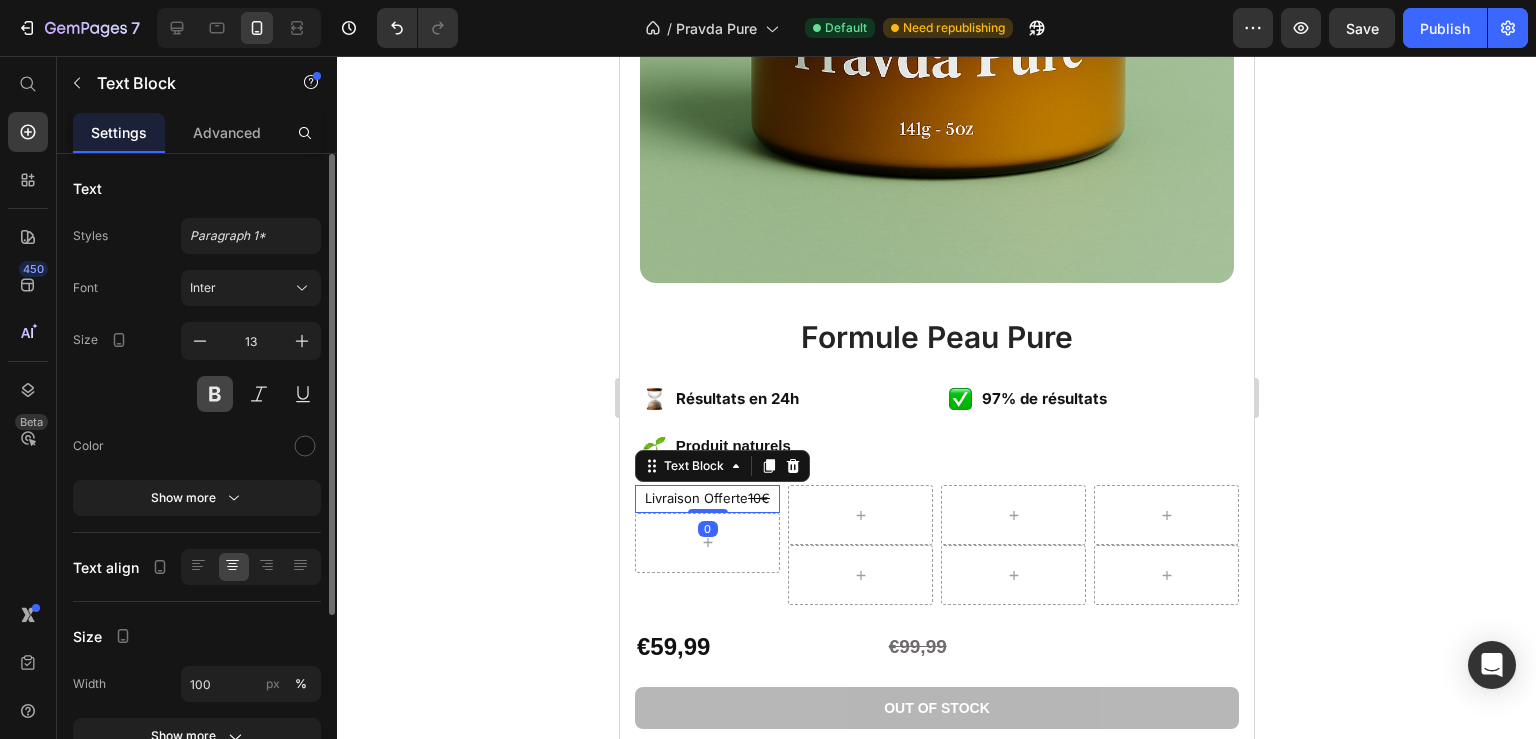 click at bounding box center [215, 394] 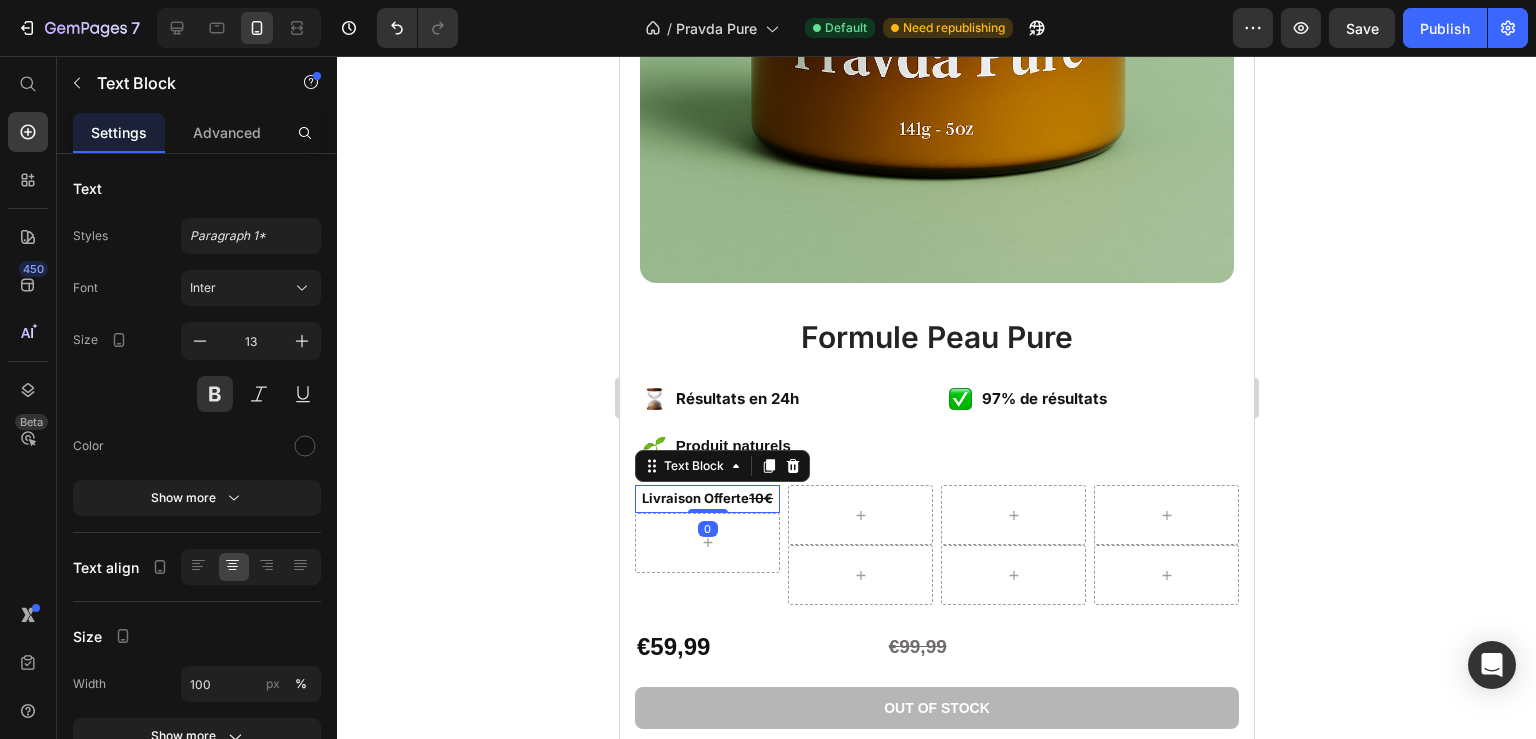 click 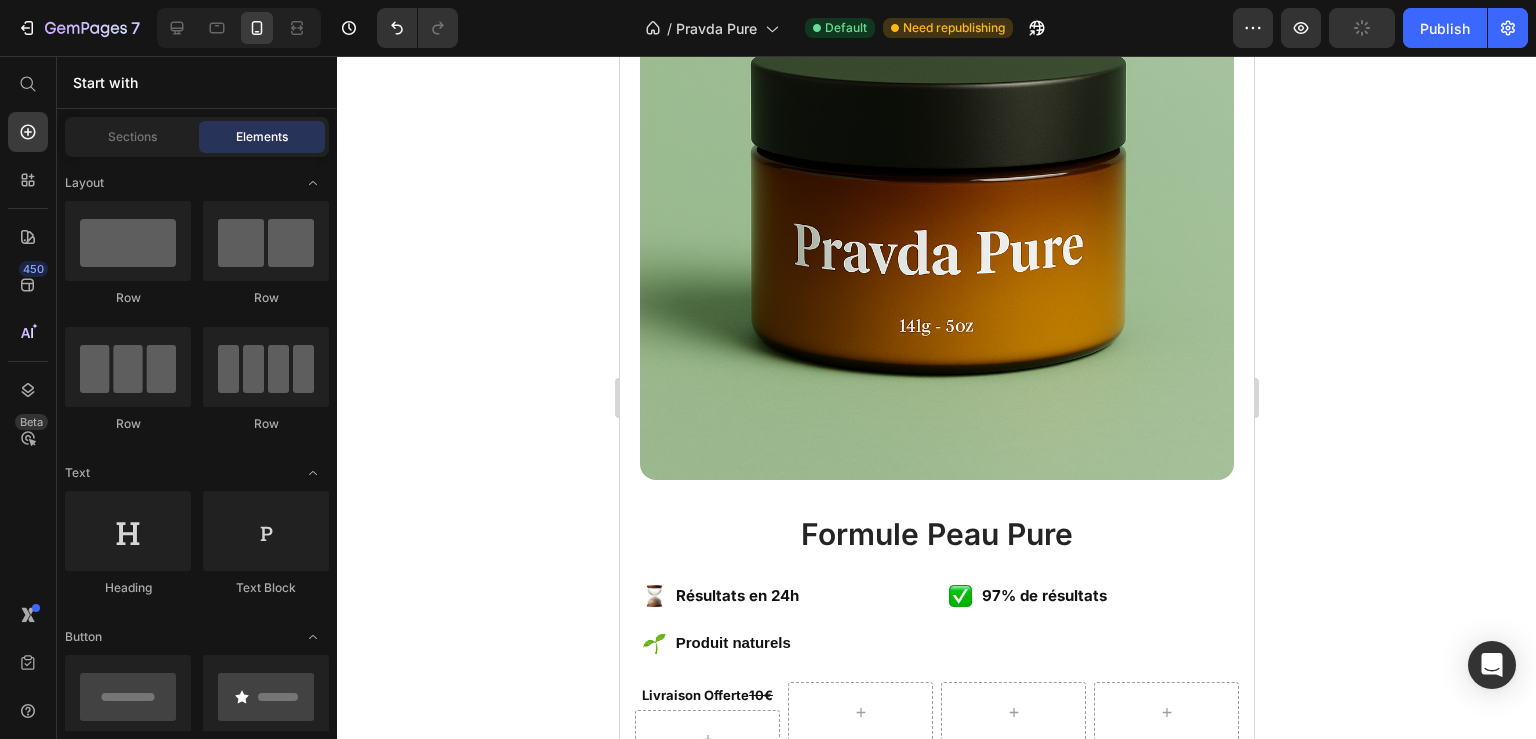 scroll, scrollTop: 400, scrollLeft: 0, axis: vertical 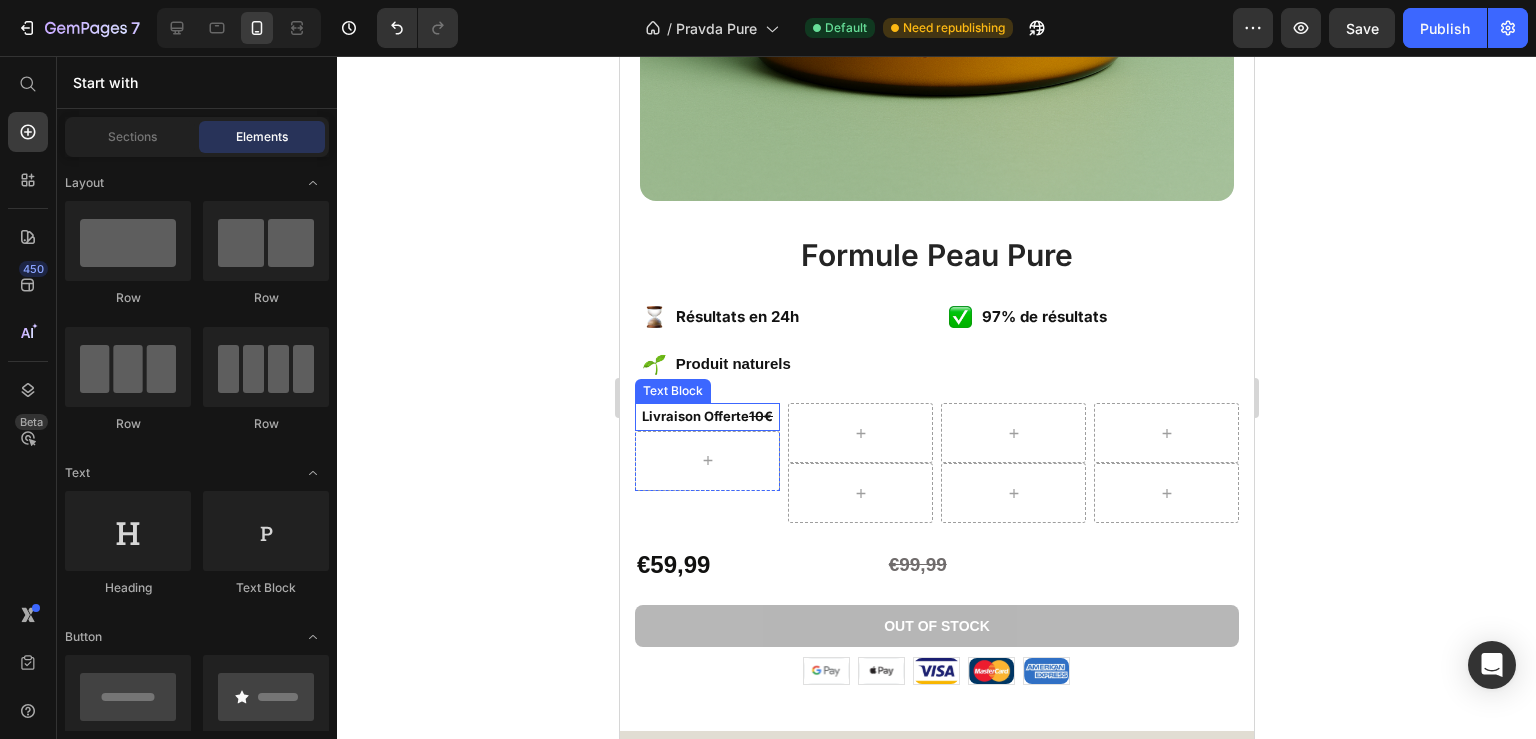 click on "Livraison Offerte  10€" at bounding box center (706, 416) 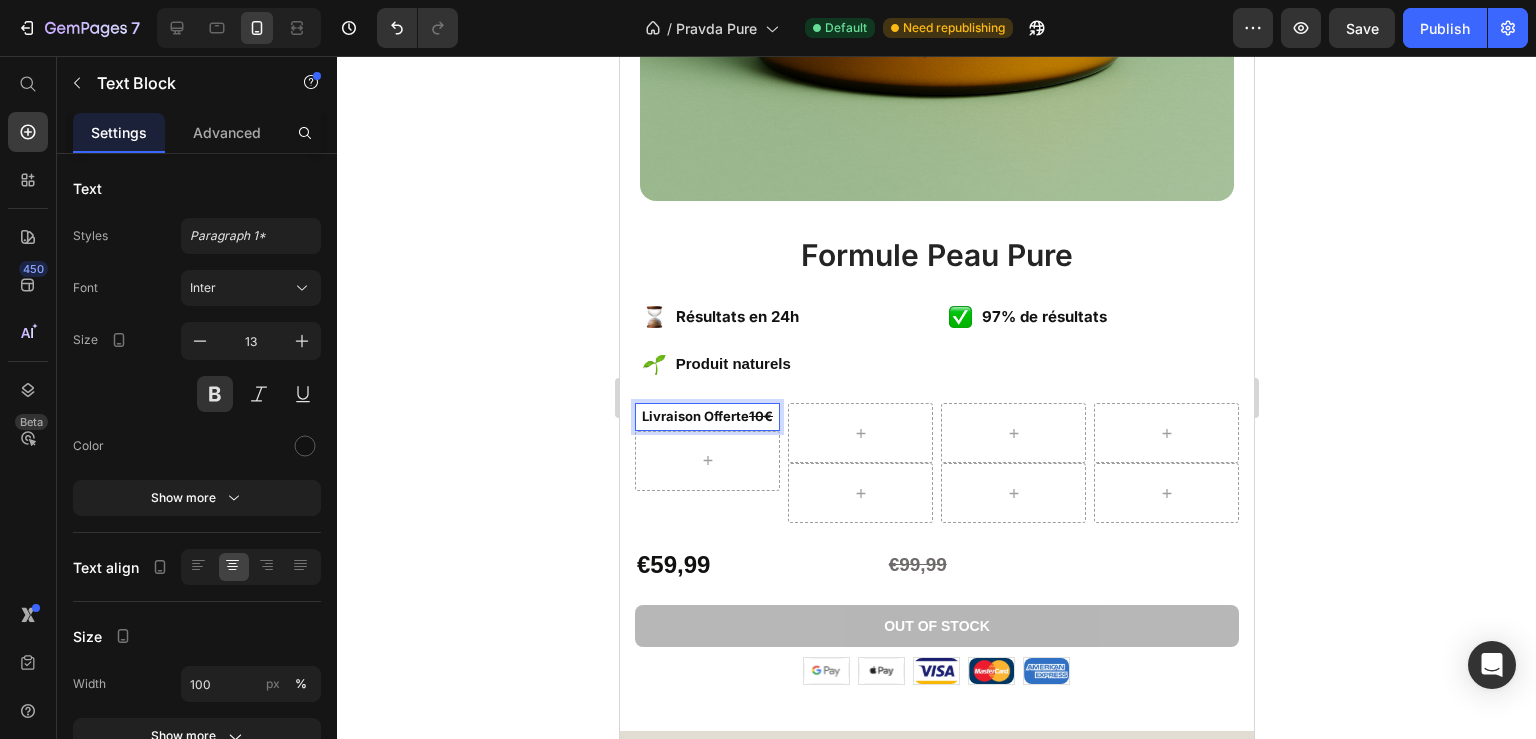 click on "Livraison Offerte  10€" at bounding box center [706, 416] 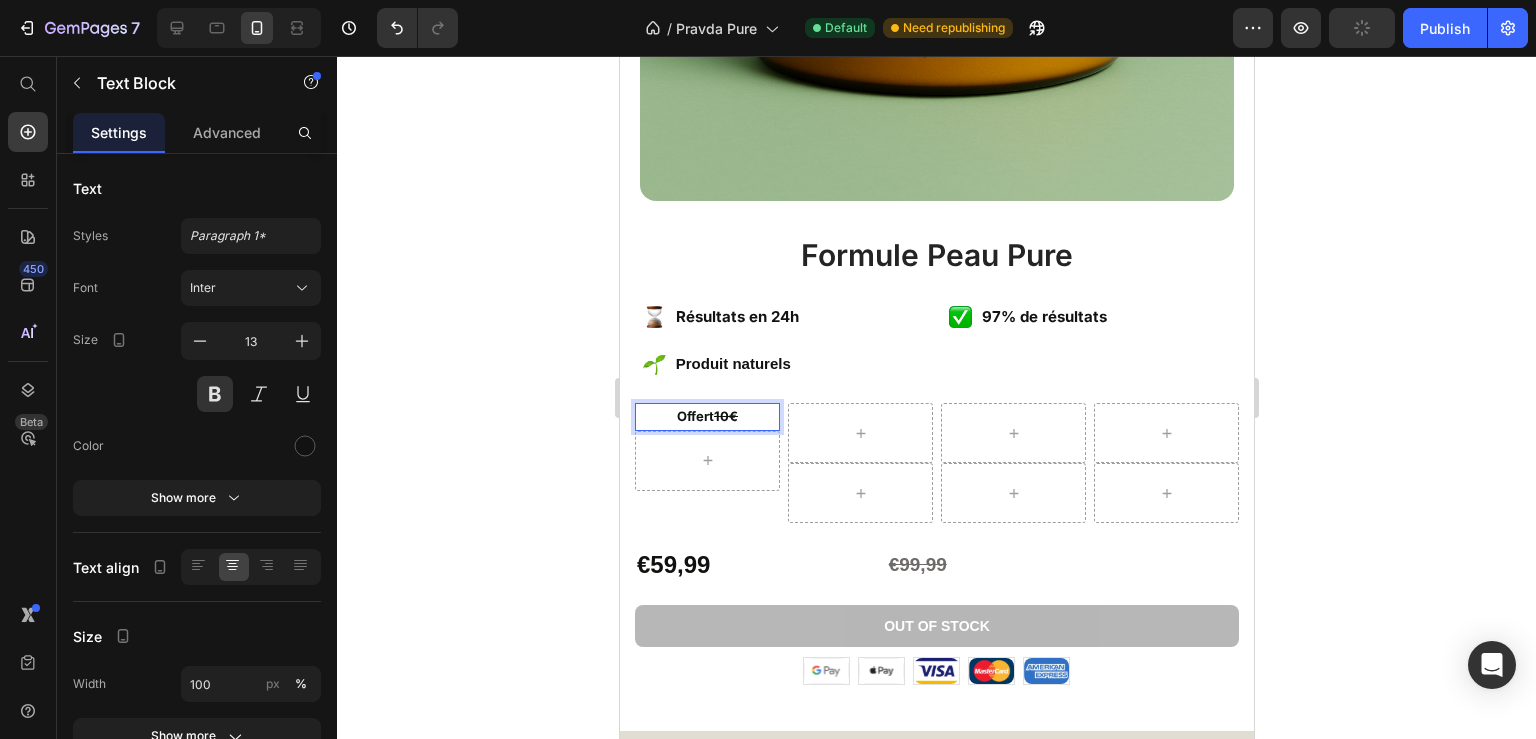 click on "Offert  10€" at bounding box center (706, 416) 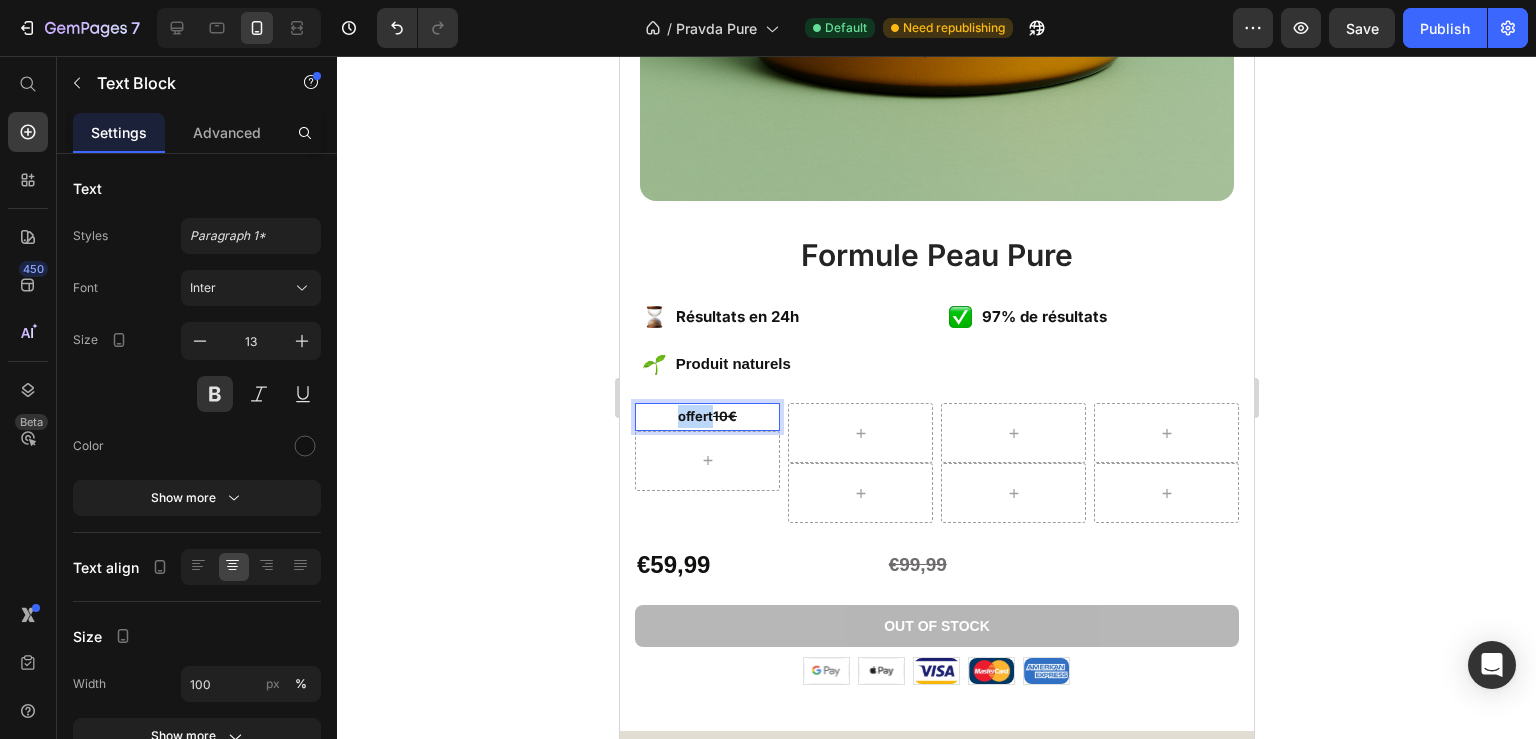 drag, startPoint x: 710, startPoint y: 399, endPoint x: 672, endPoint y: 399, distance: 38 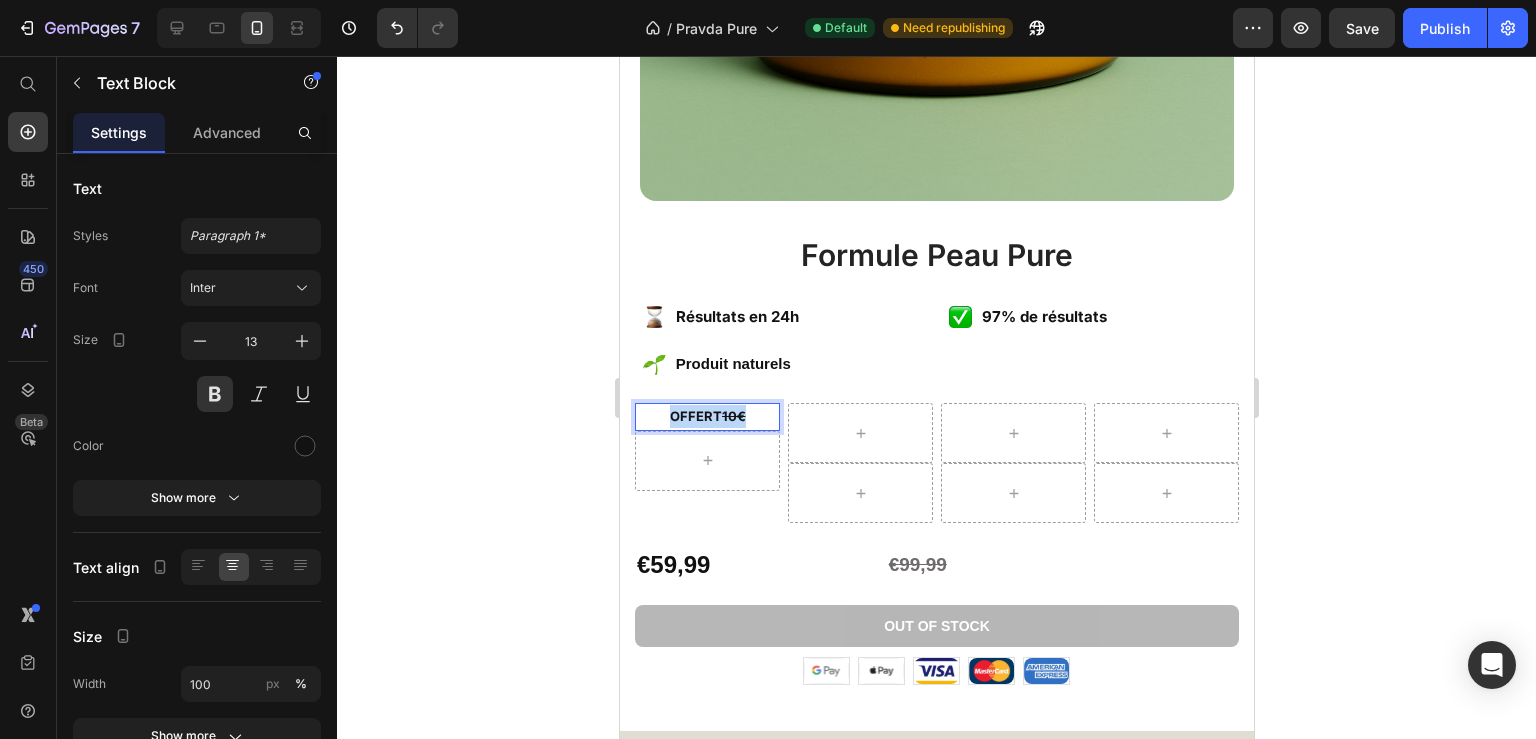 drag, startPoint x: 743, startPoint y: 401, endPoint x: 668, endPoint y: 404, distance: 75.059975 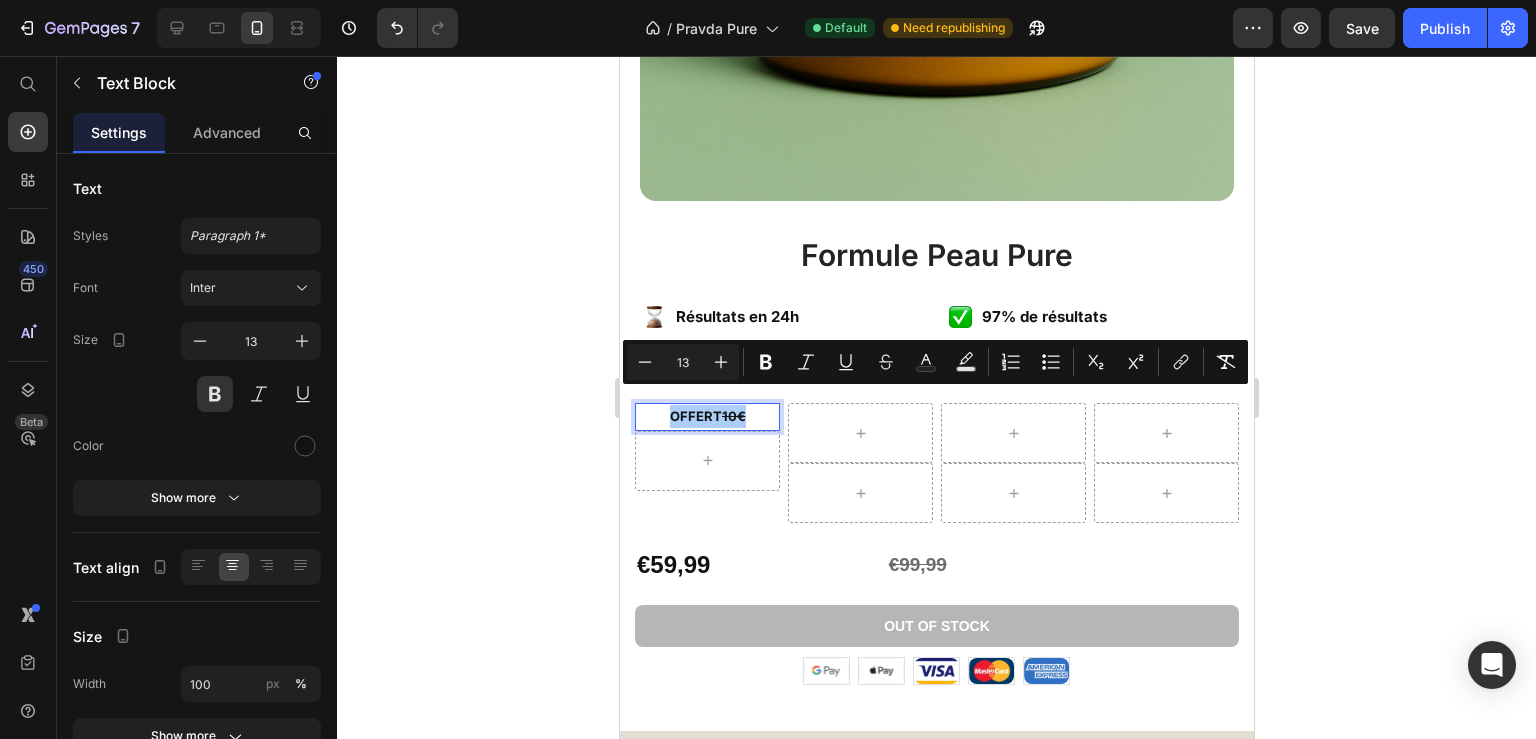 click 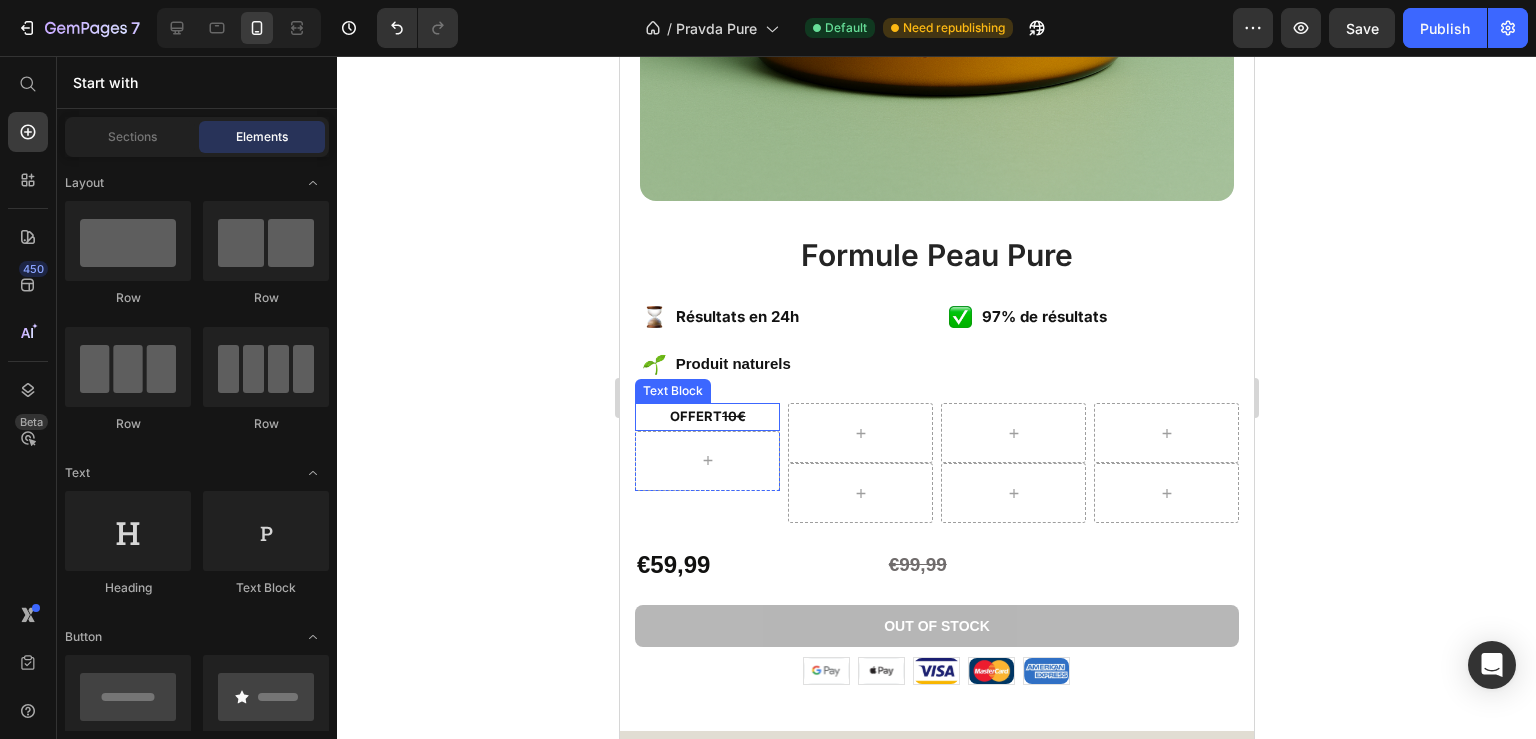 click on "10€" at bounding box center [733, 416] 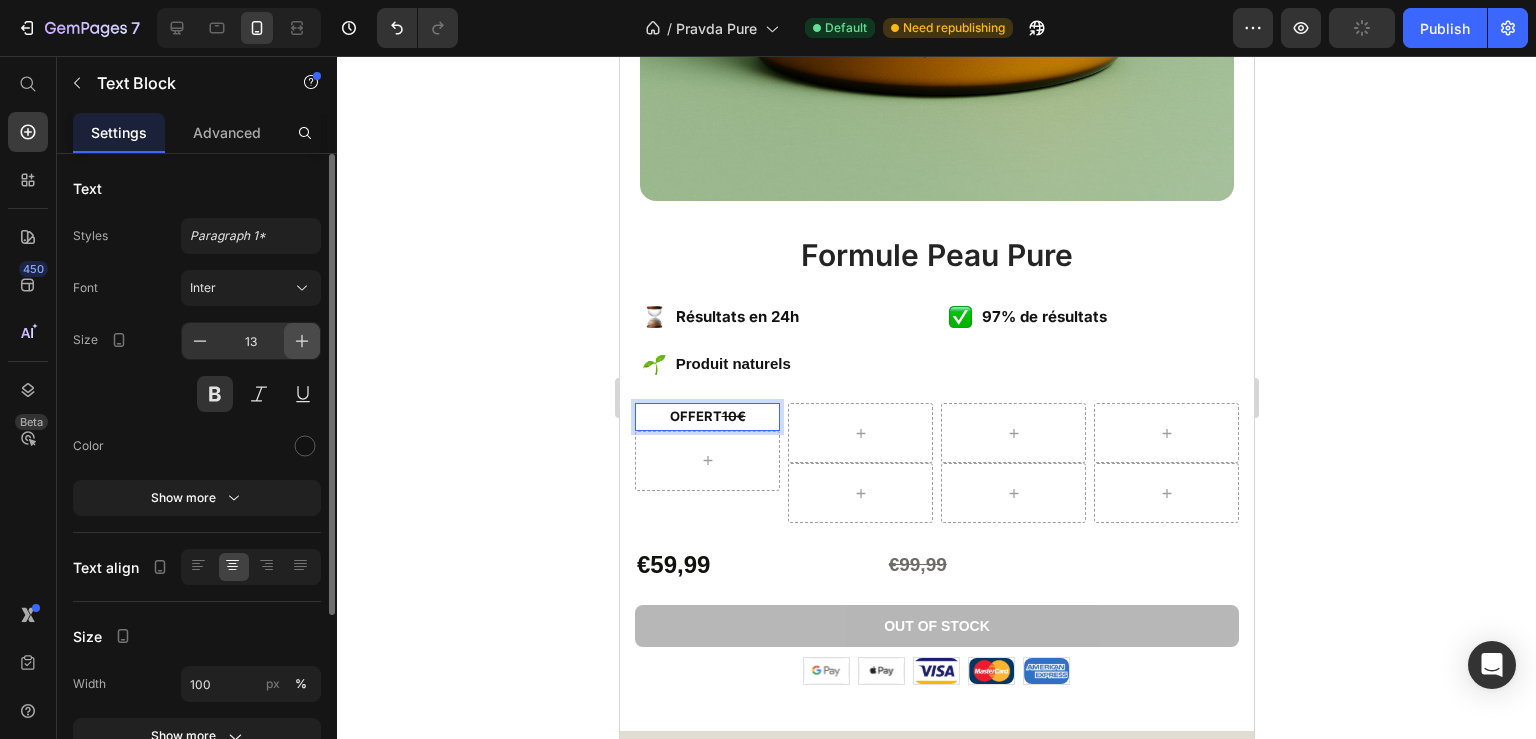 click 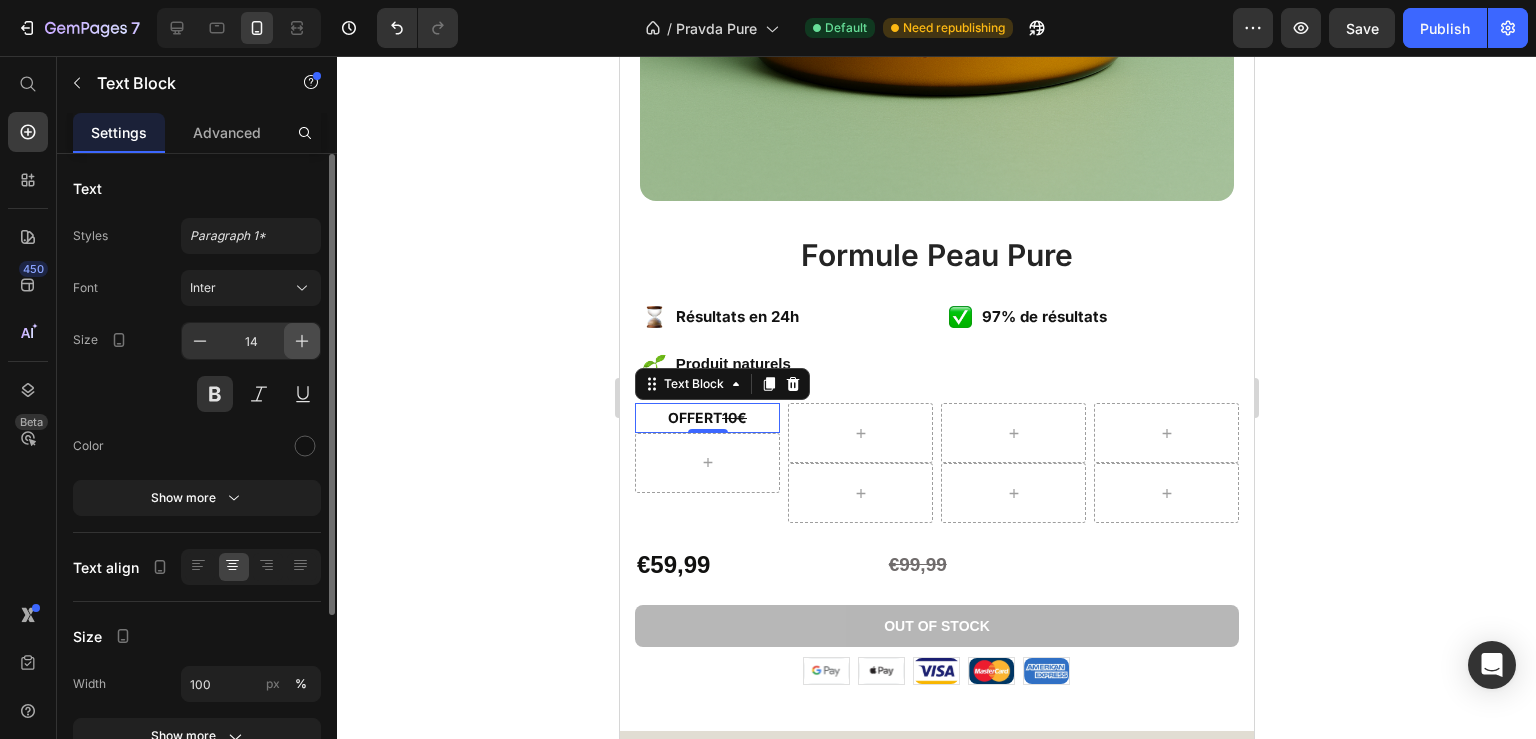 click 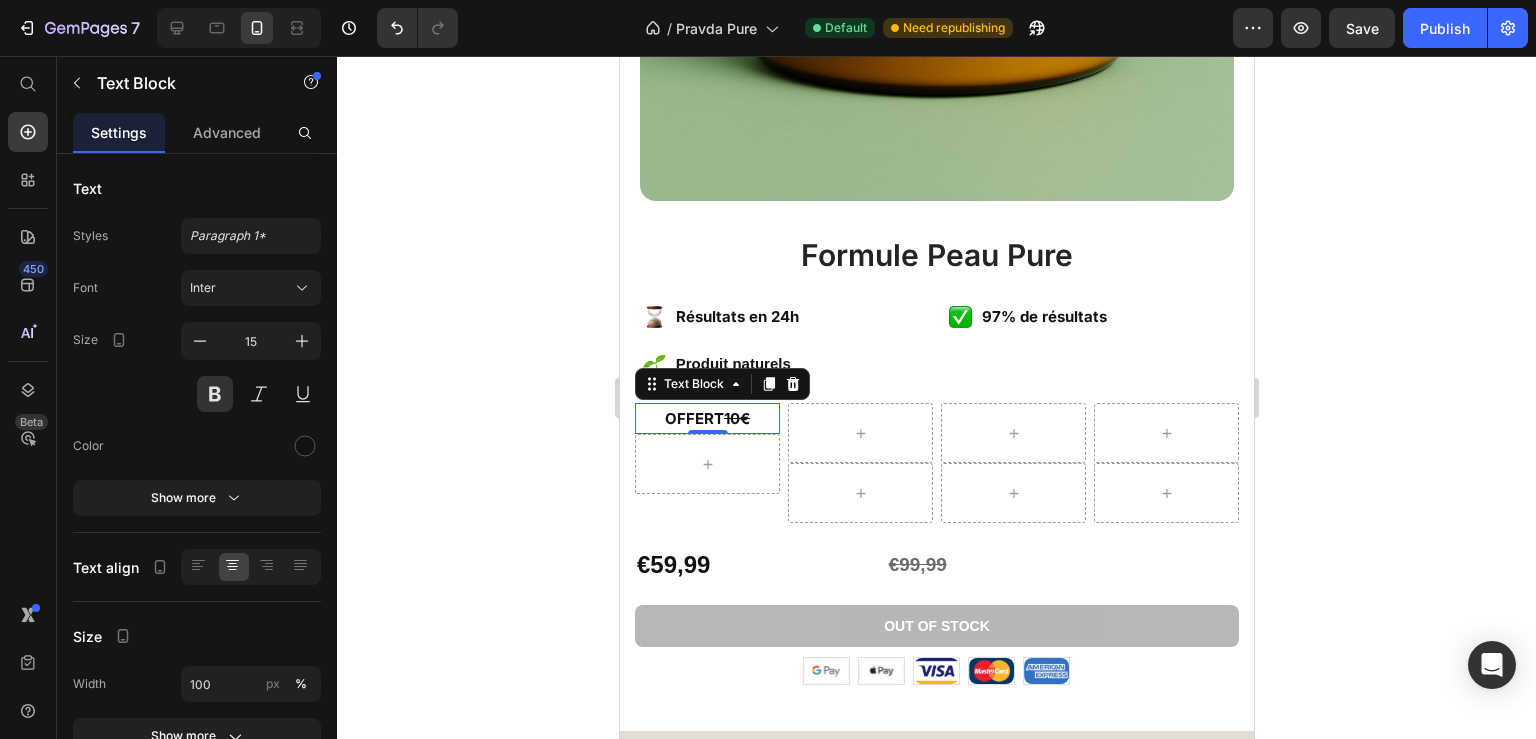 click 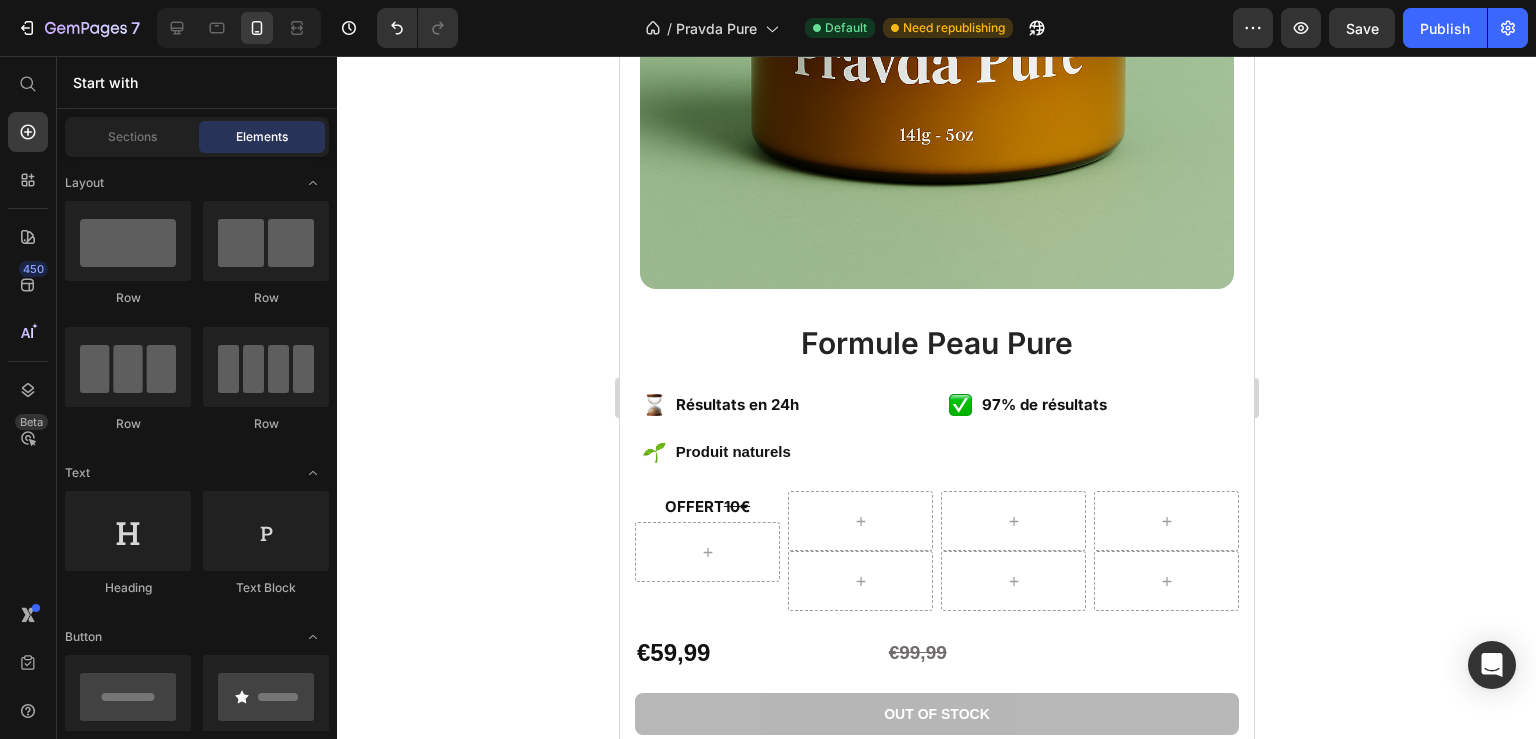 scroll, scrollTop: 625, scrollLeft: 0, axis: vertical 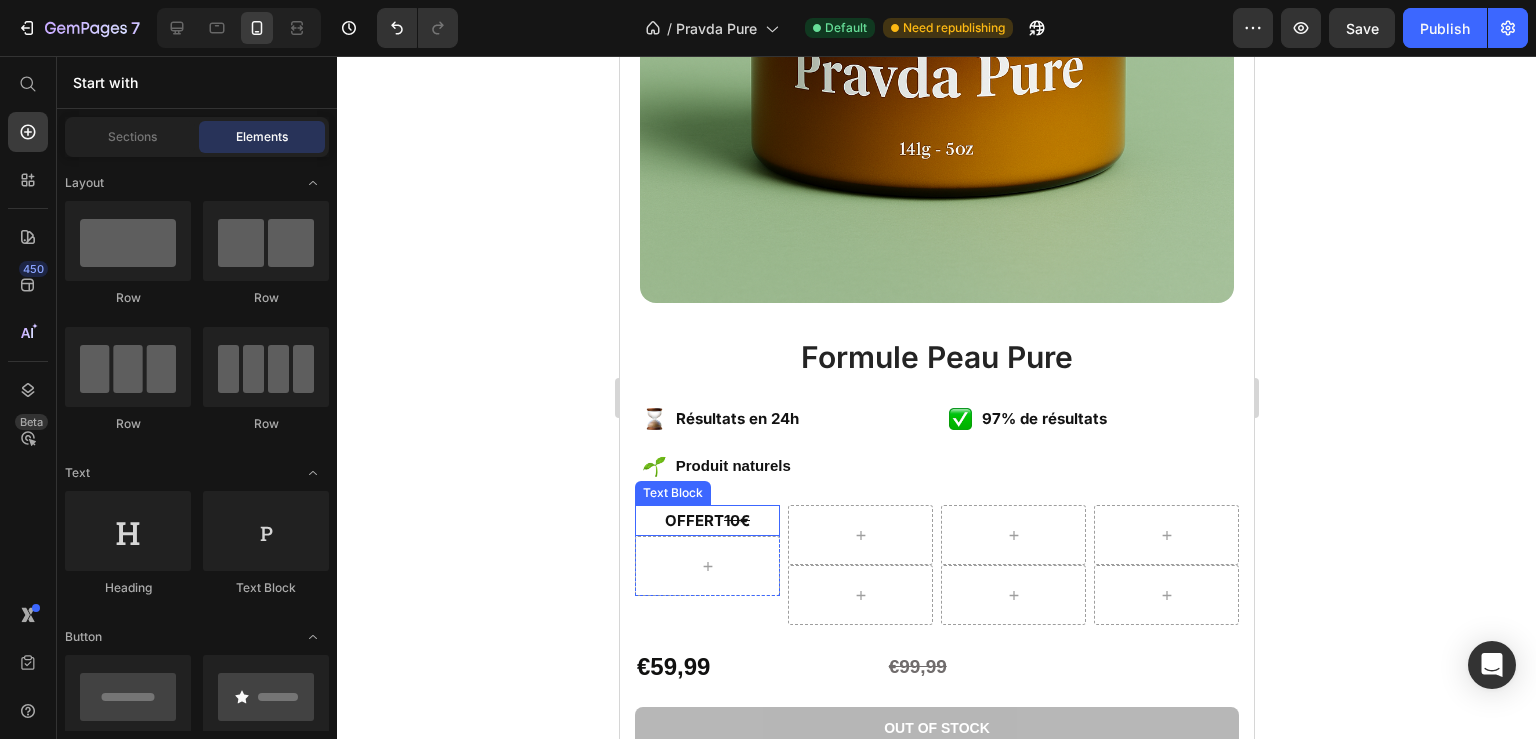click on "10€" at bounding box center [736, 520] 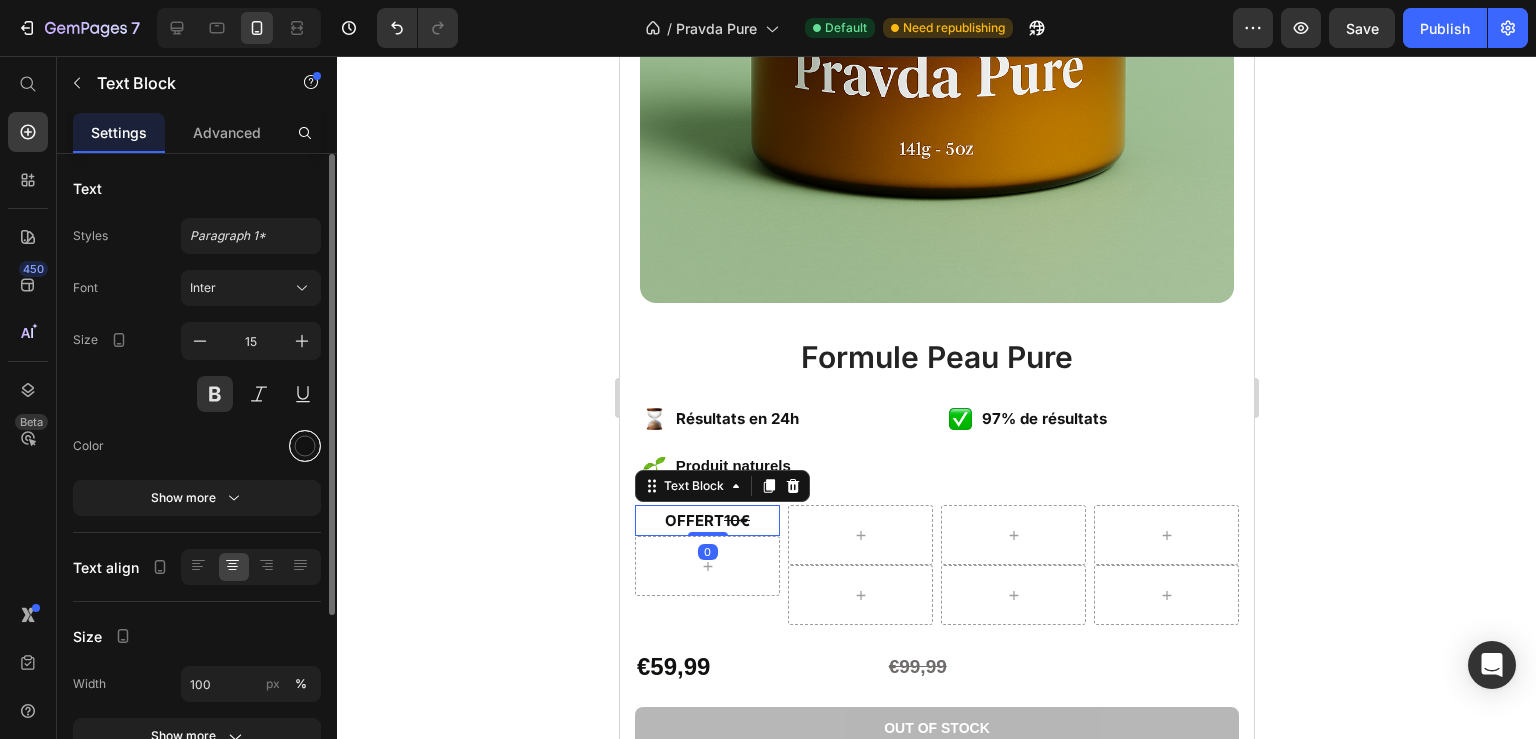 click at bounding box center [305, 446] 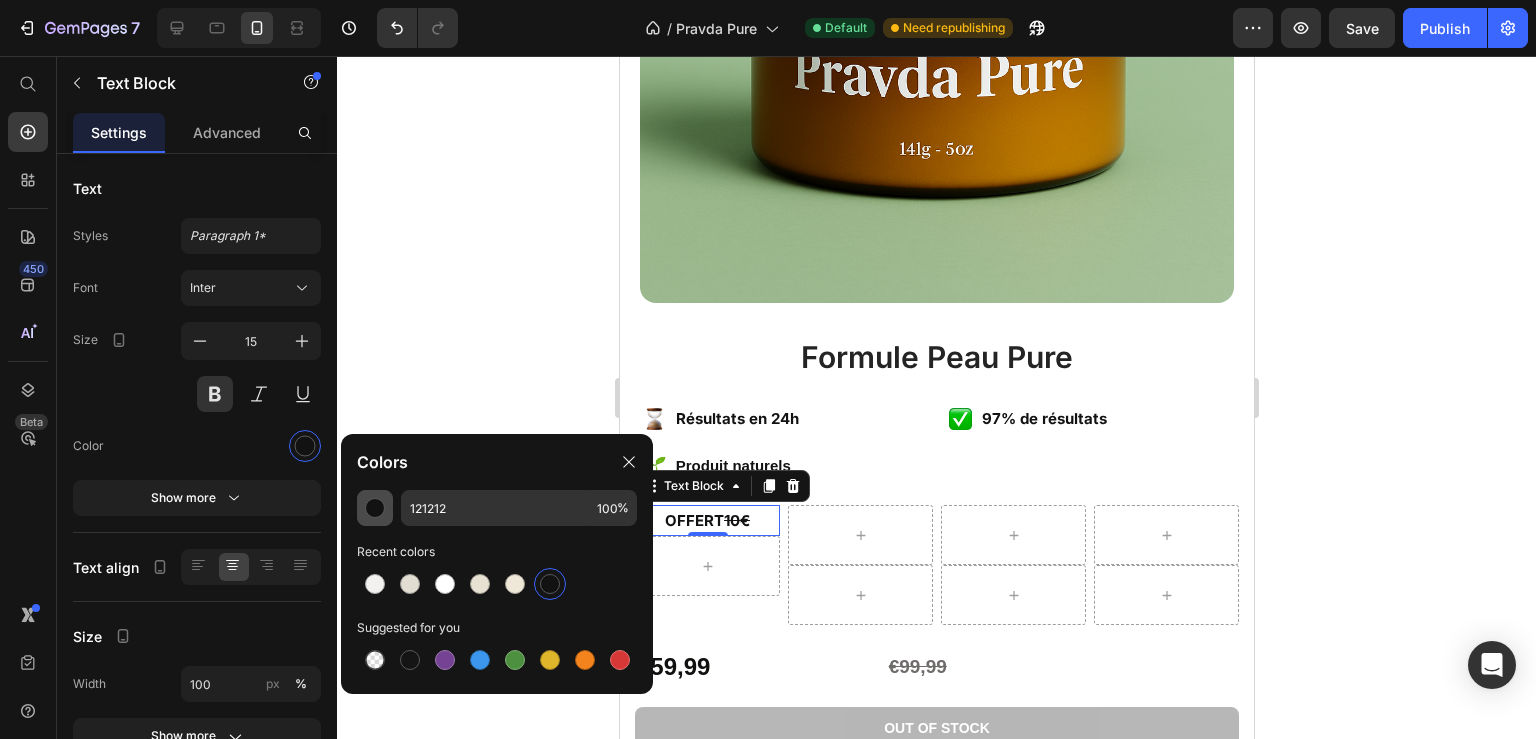click at bounding box center (375, 508) 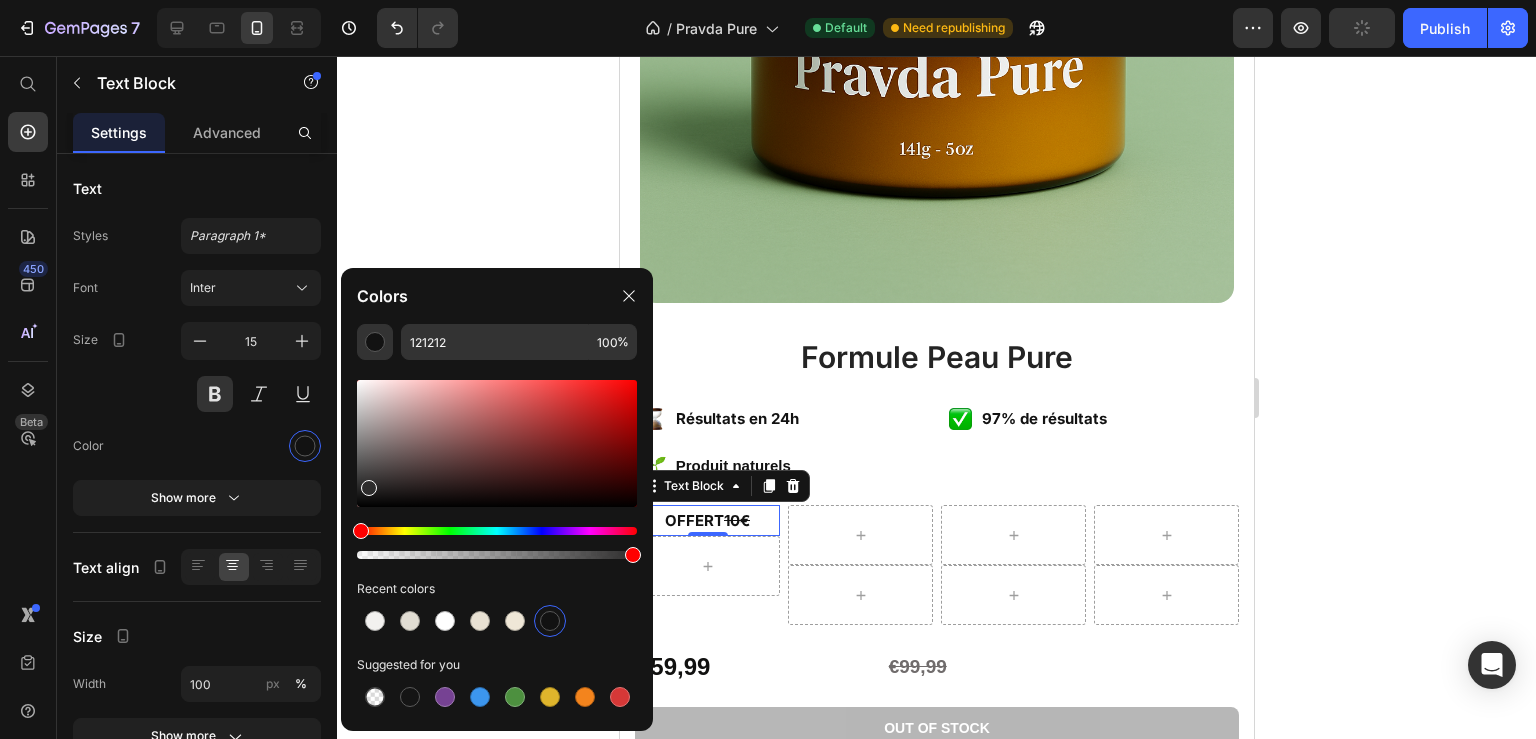 click at bounding box center (497, 443) 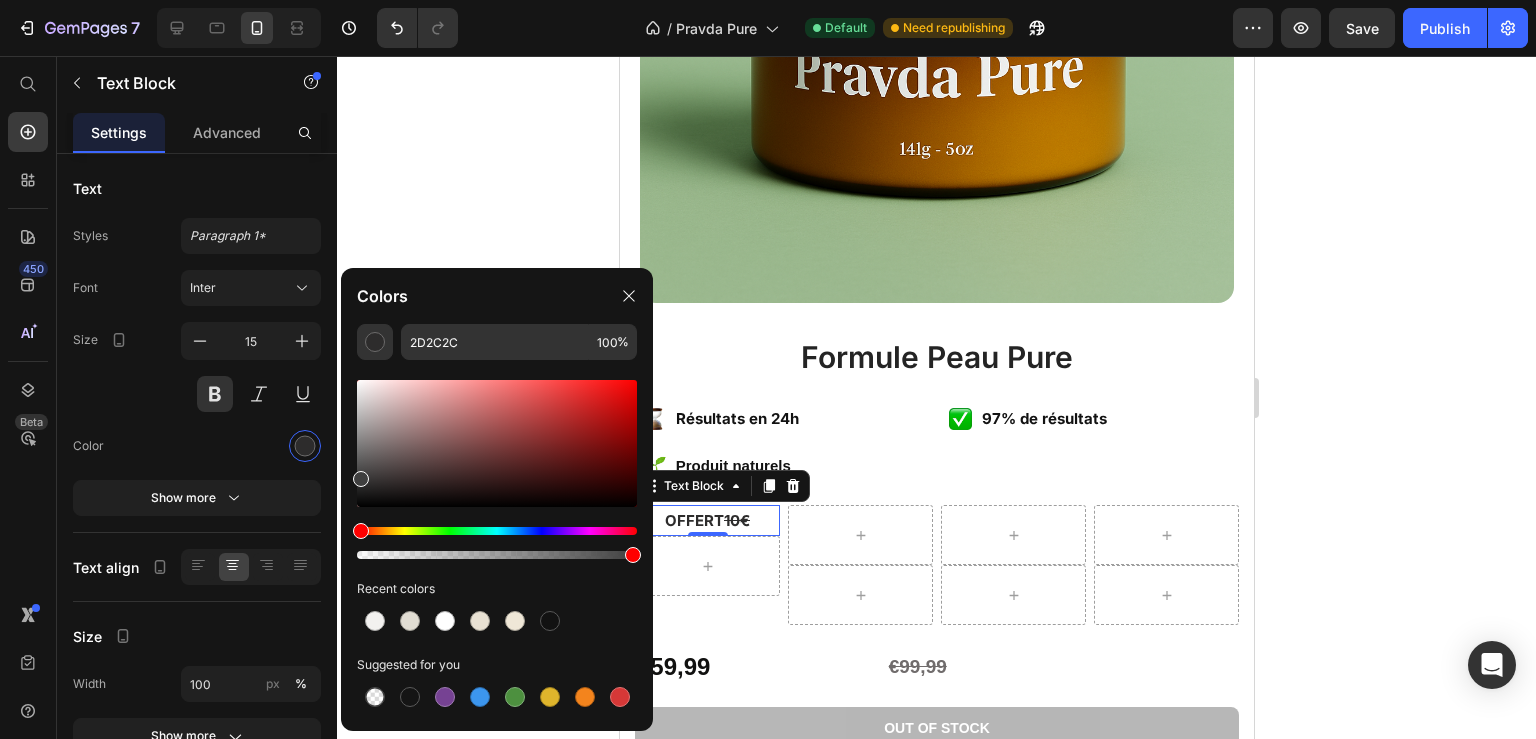 click at bounding box center [497, 443] 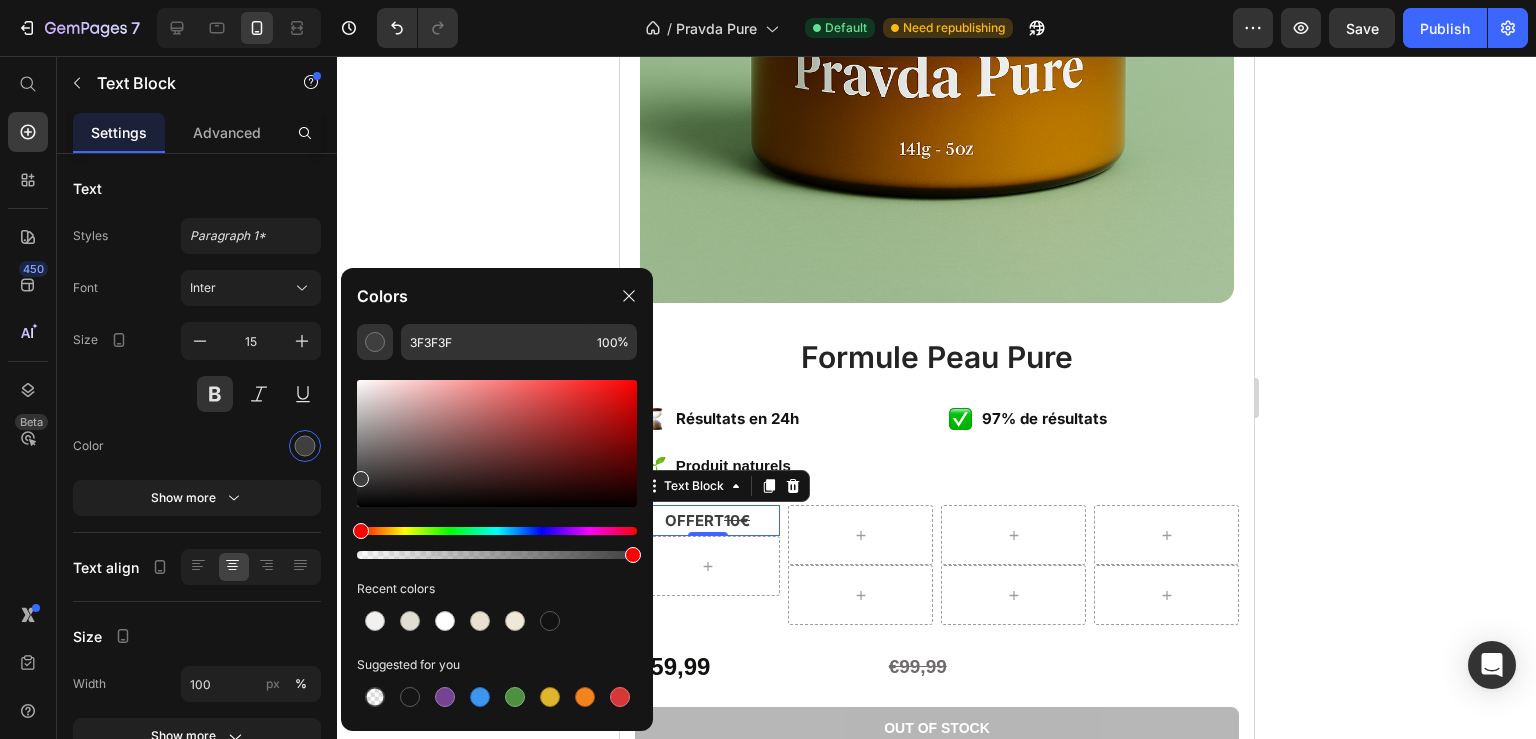 click on "3F3F3F 100 % Recent colors Suggested for you" 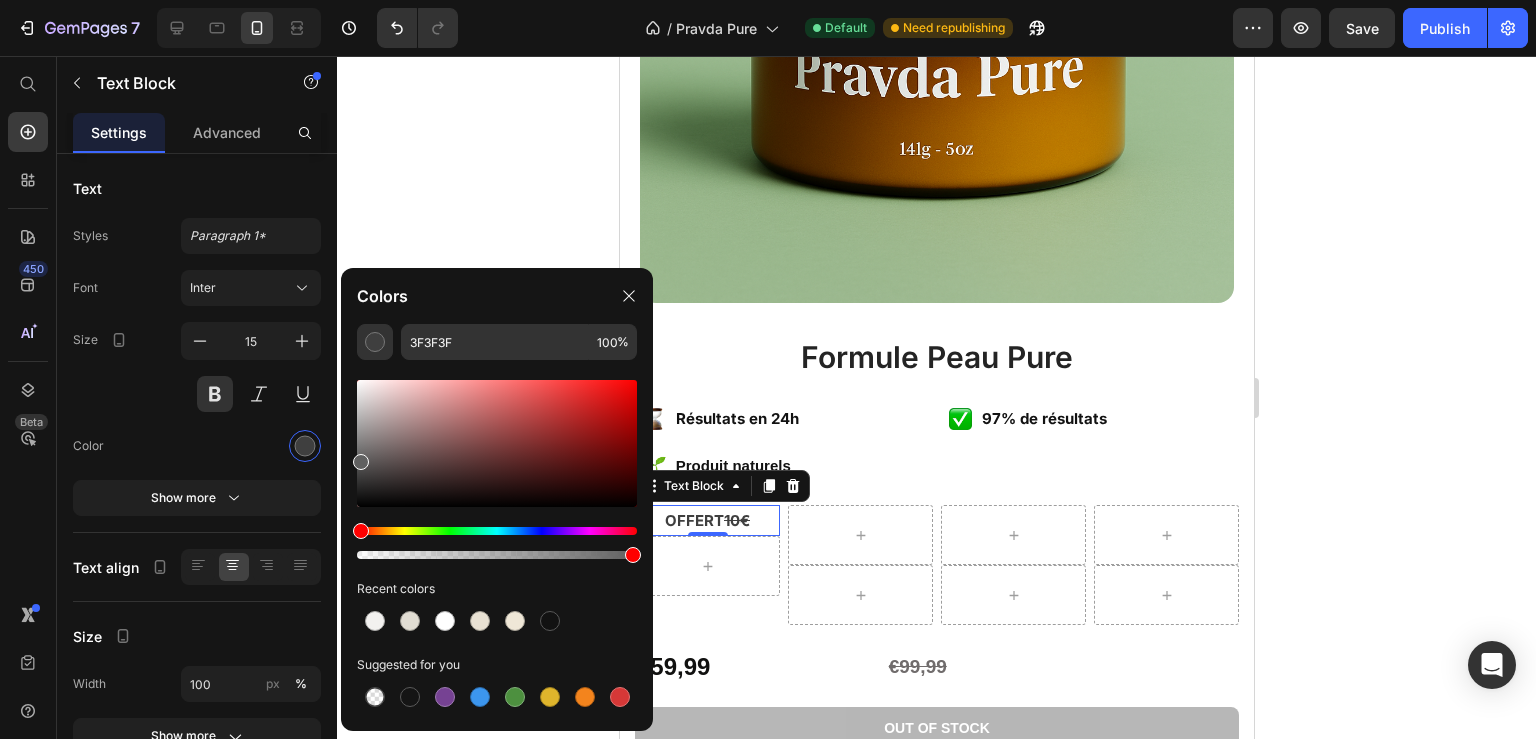 drag, startPoint x: 363, startPoint y: 479, endPoint x: 353, endPoint y: 458, distance: 23.259407 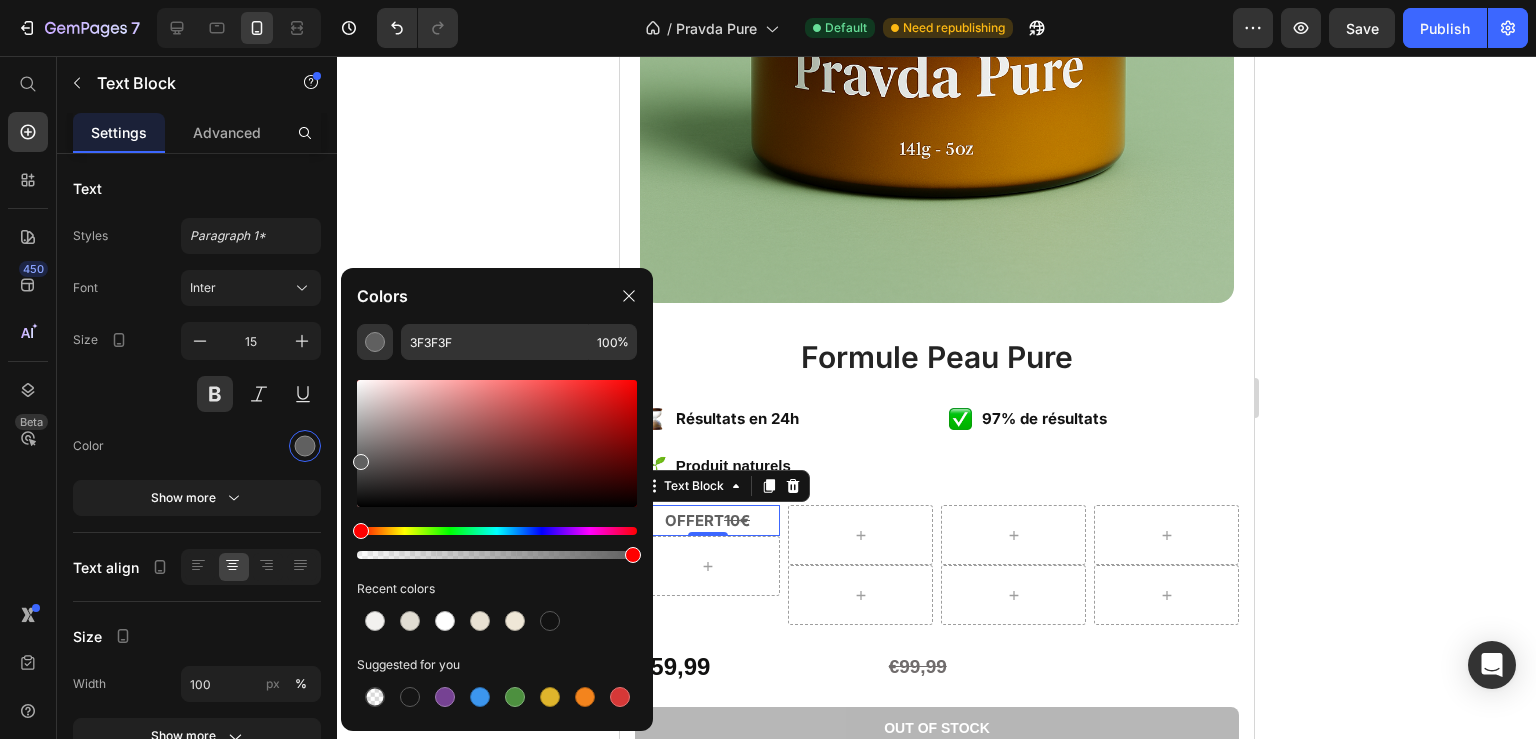 type on "606060" 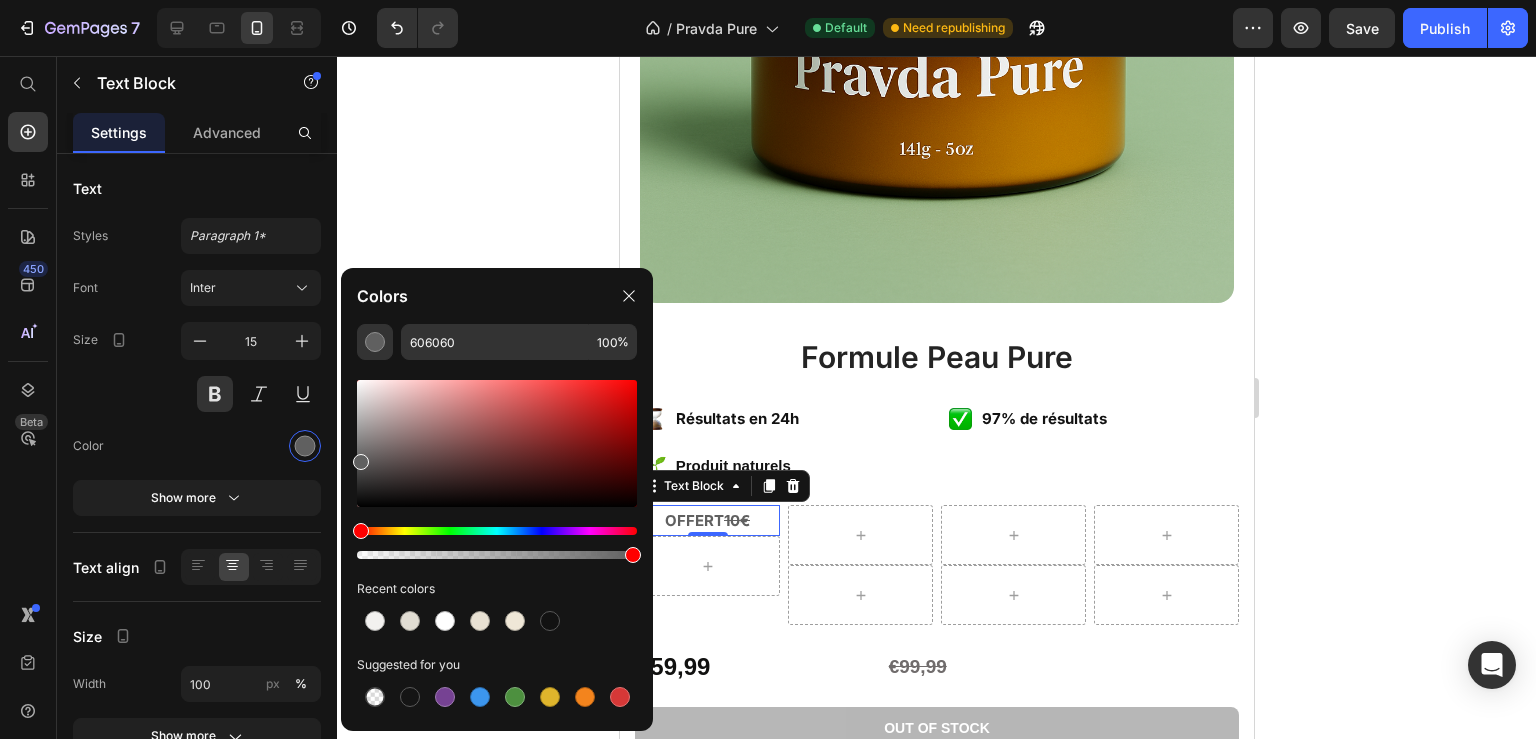 click 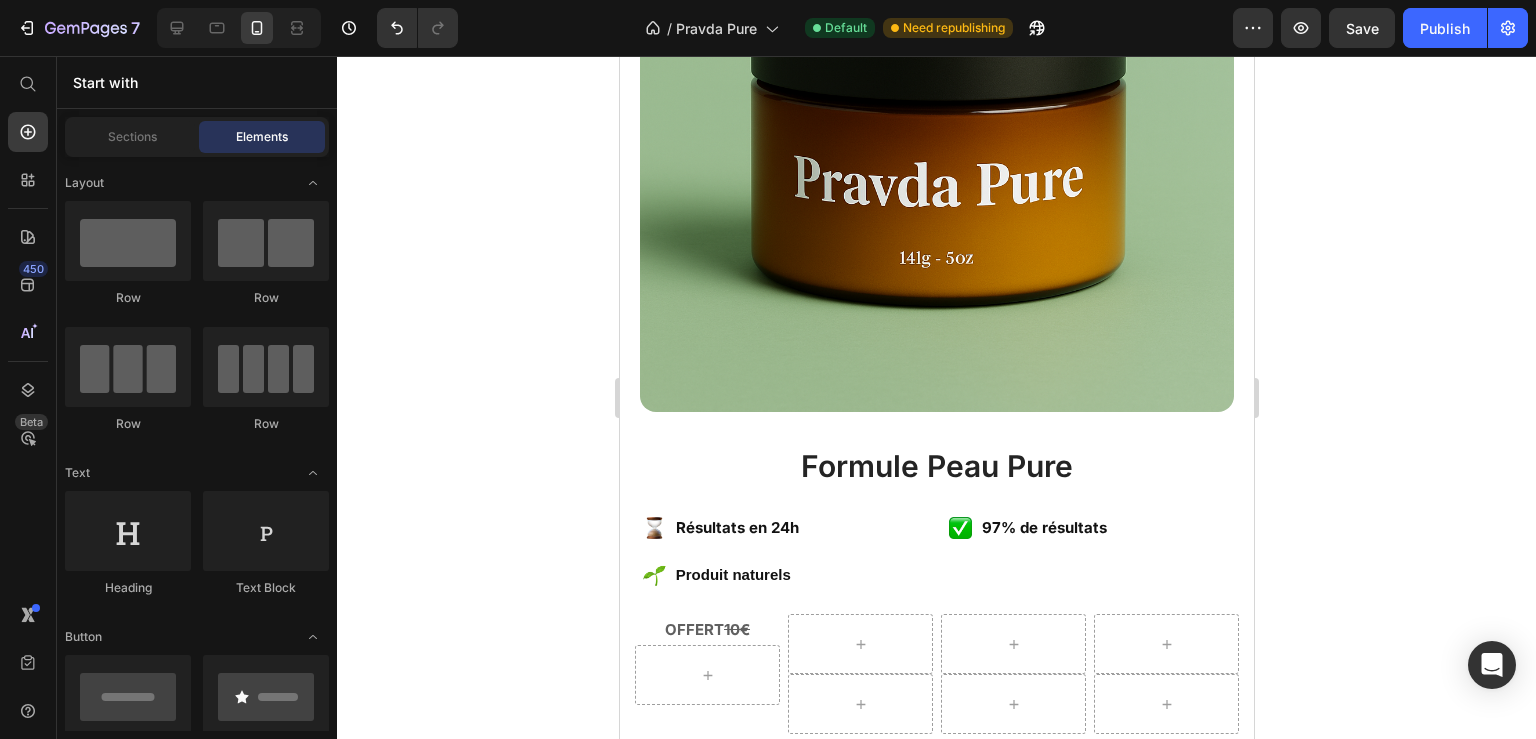 scroll, scrollTop: 496, scrollLeft: 0, axis: vertical 